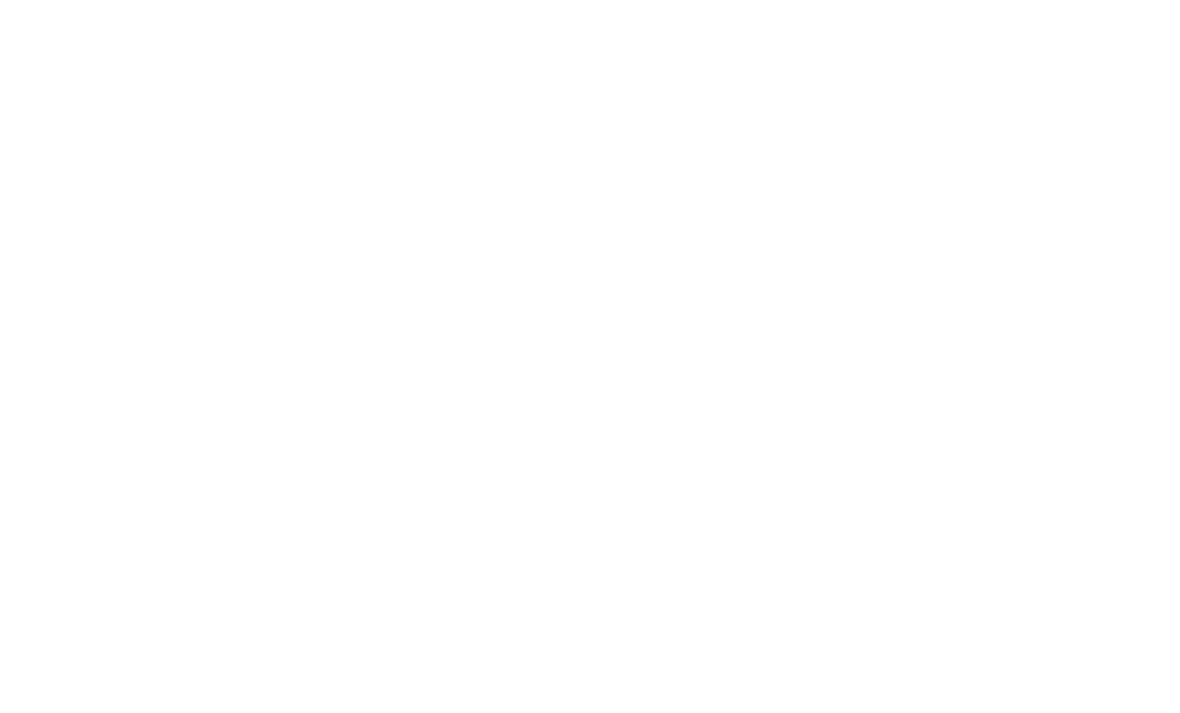 scroll, scrollTop: 0, scrollLeft: 0, axis: both 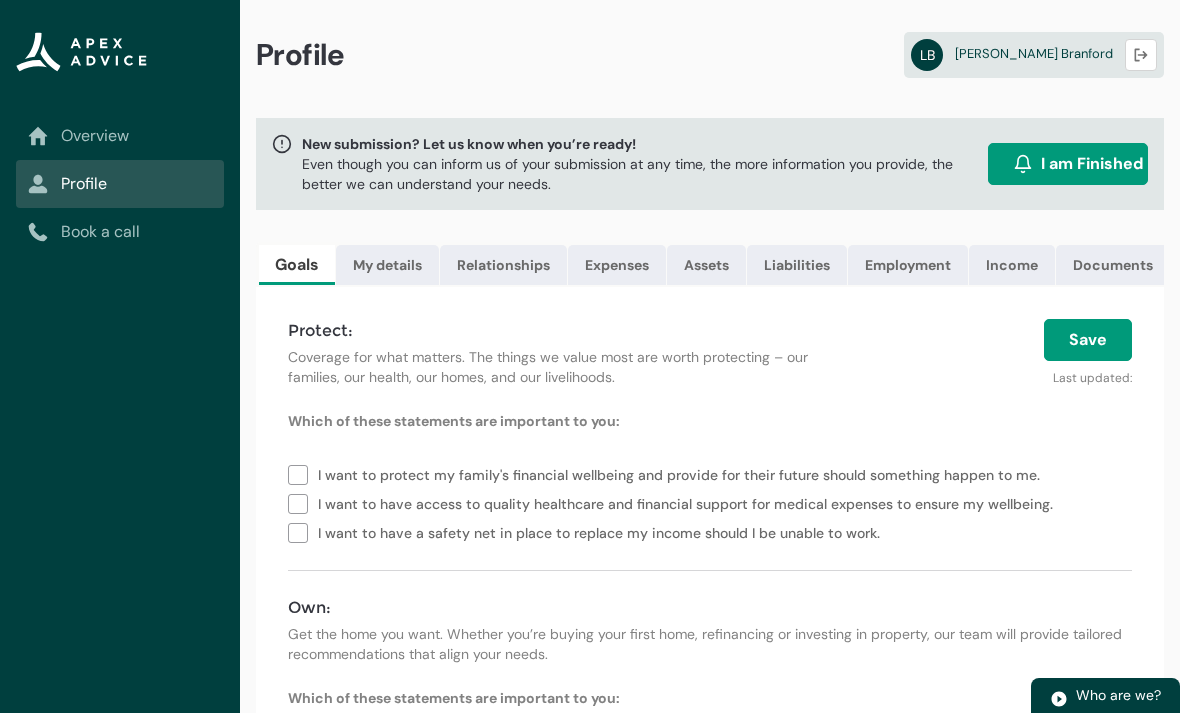 click on "I want to protect my family's financial wellbeing and provide for their future should something happen to me." at bounding box center [668, 473] 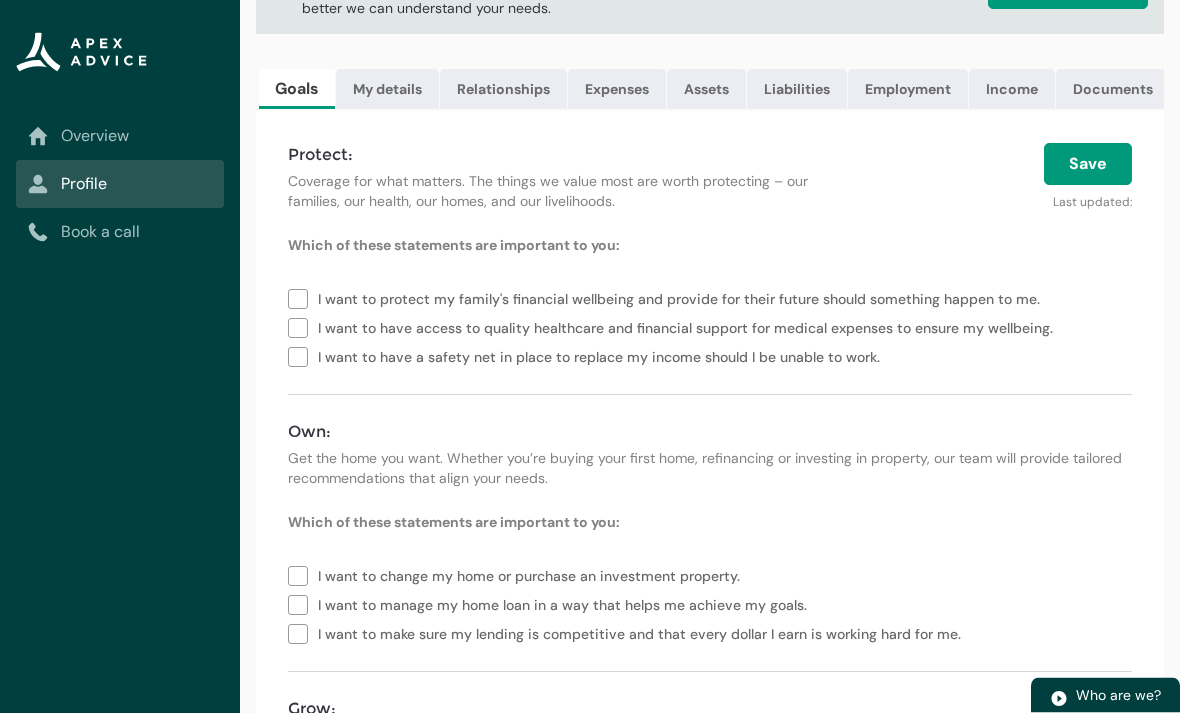 scroll, scrollTop: 176, scrollLeft: 0, axis: vertical 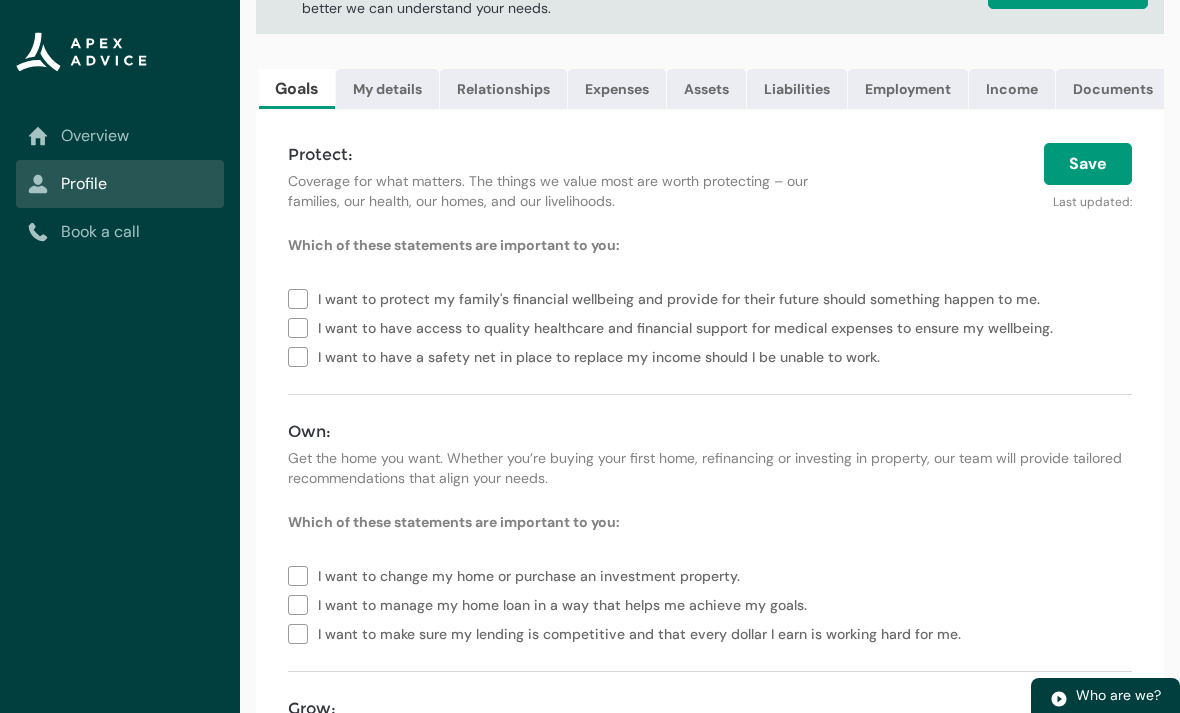click on "I want to change my home or purchase an investment property." at bounding box center (518, 574) 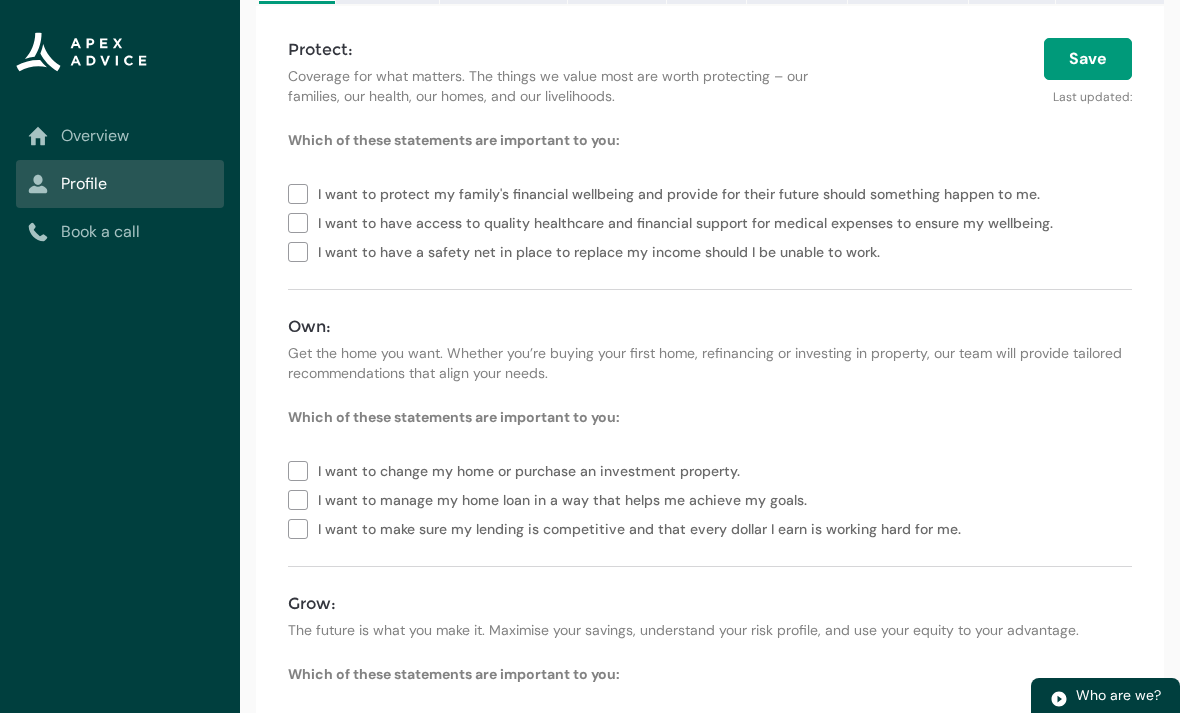 scroll, scrollTop: 385, scrollLeft: 0, axis: vertical 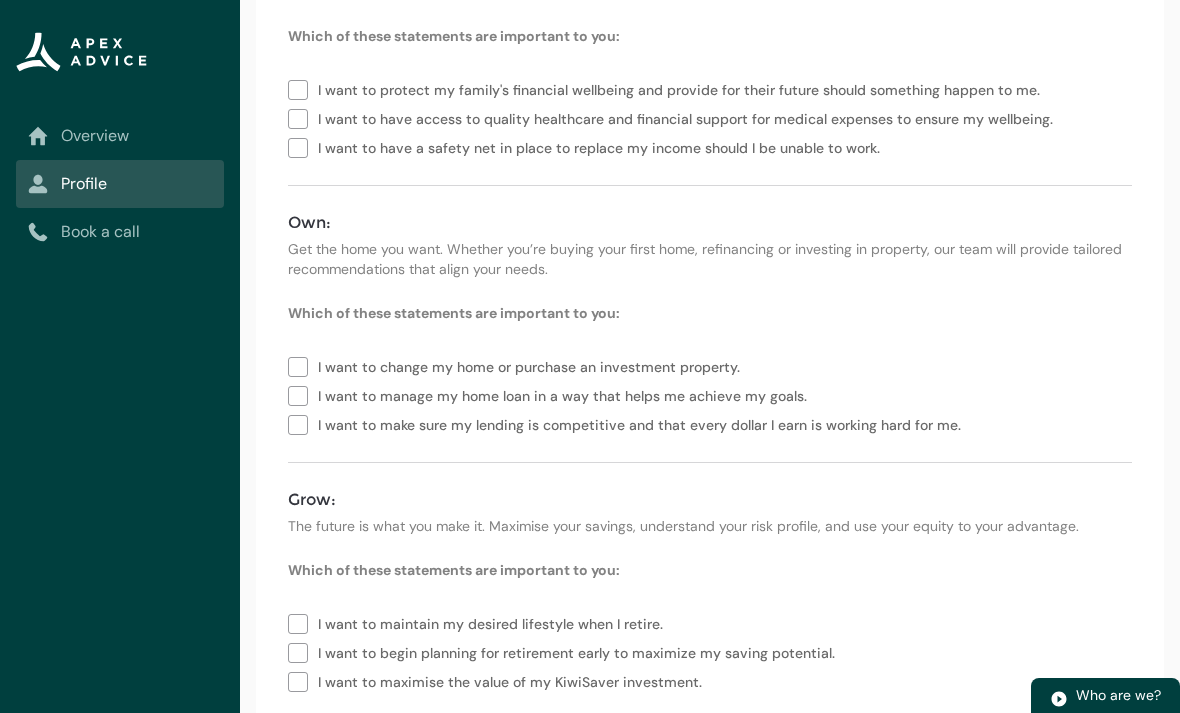 click on "I want to maintain my desired lifestyle when I retire." at bounding box center [479, 622] 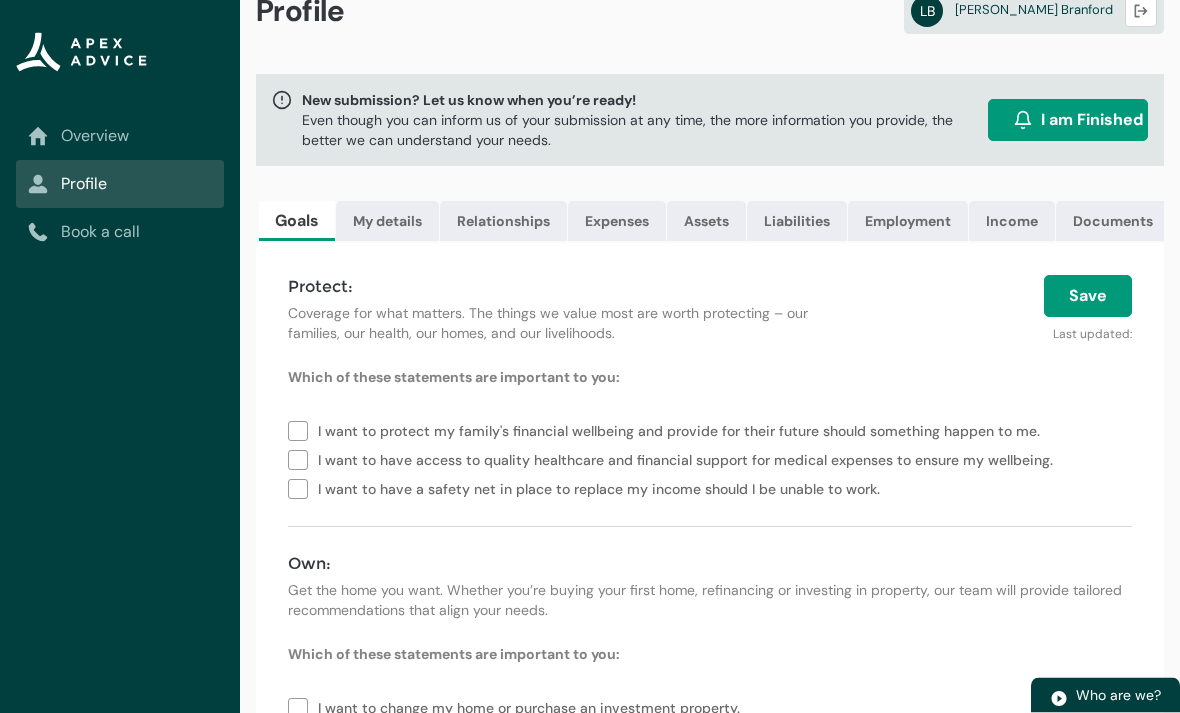 scroll, scrollTop: 0, scrollLeft: 0, axis: both 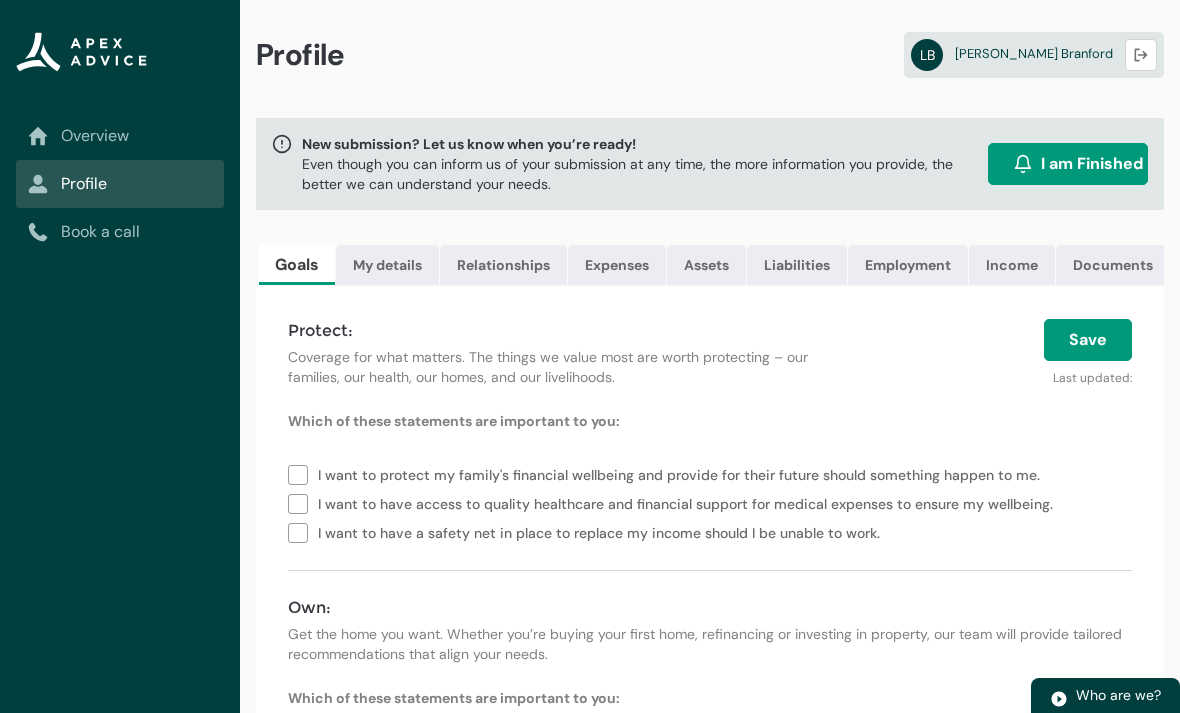 click on "Save" at bounding box center (1088, 340) 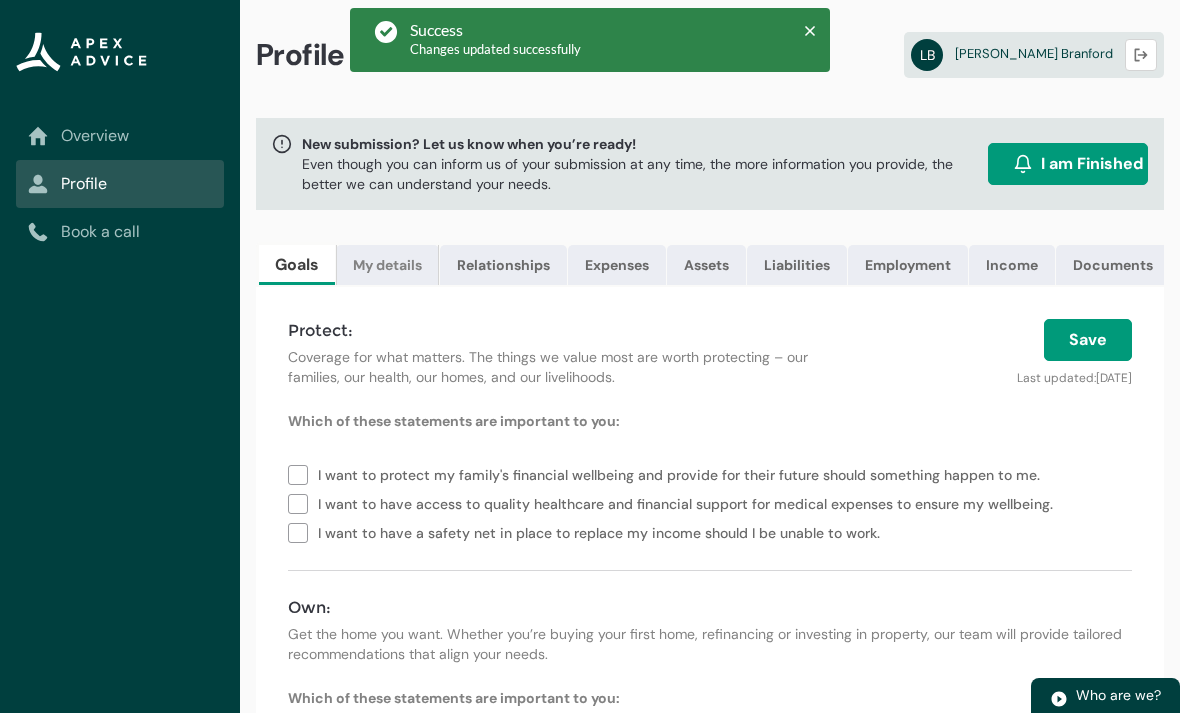 click on "My details" at bounding box center [387, 265] 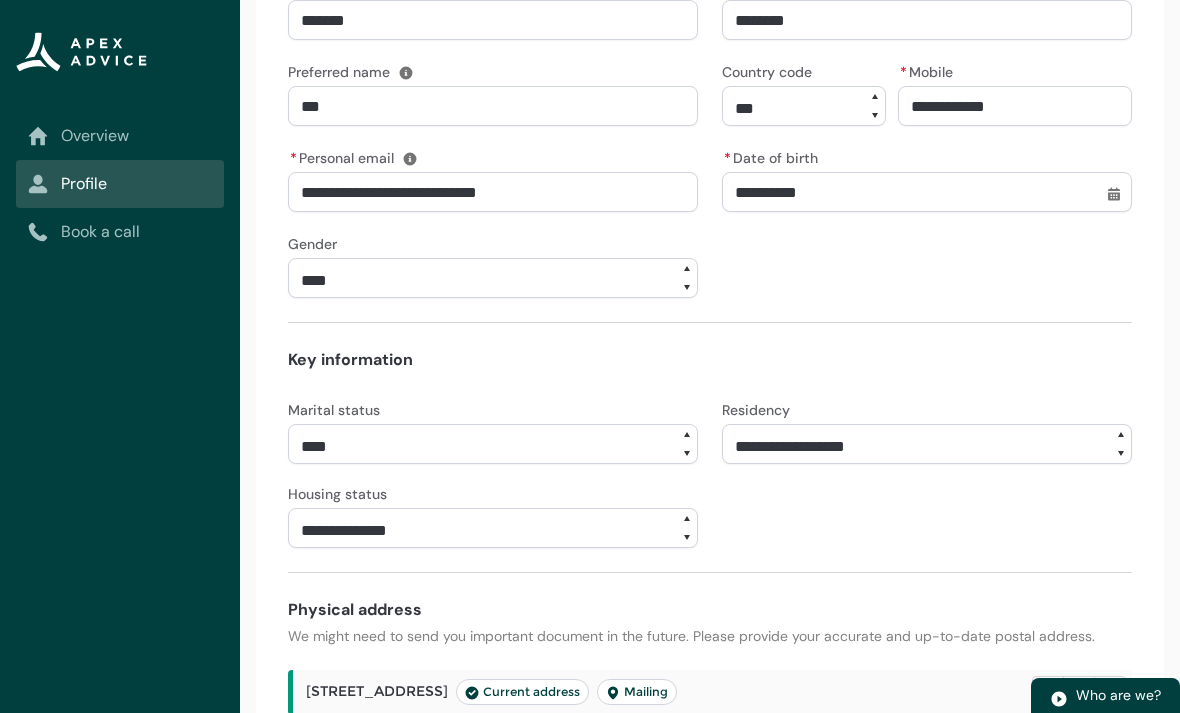 scroll, scrollTop: 585, scrollLeft: 0, axis: vertical 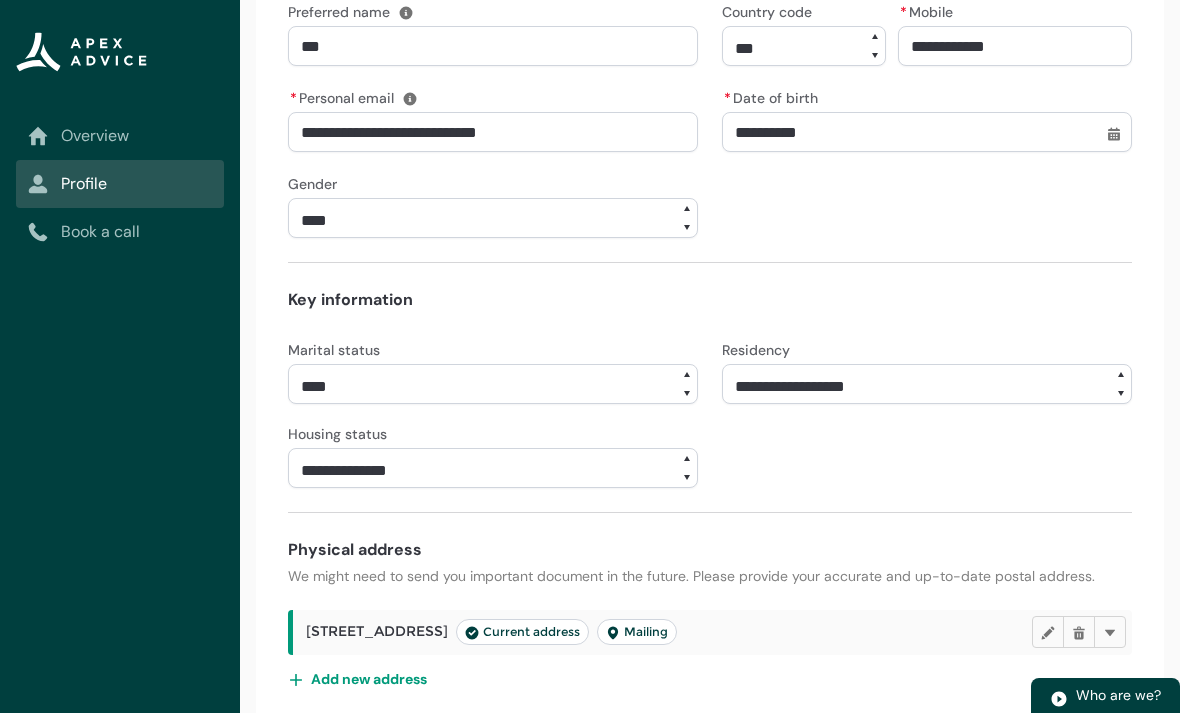click on "**********" at bounding box center (927, 384) 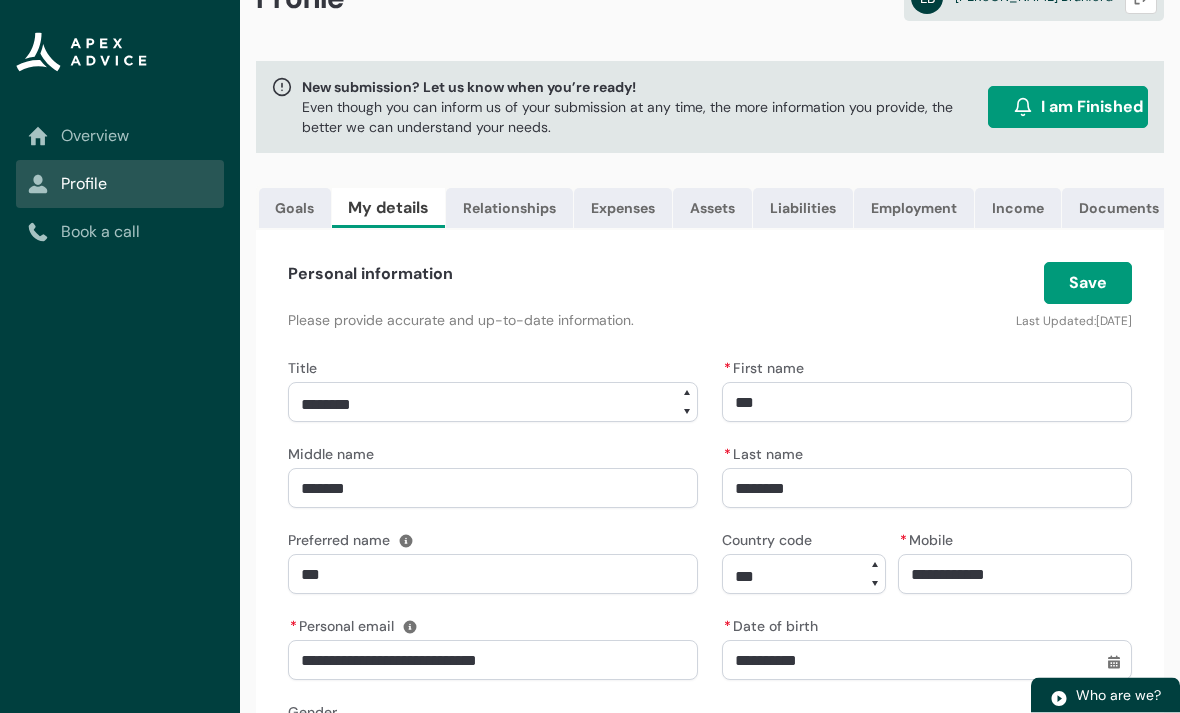 scroll, scrollTop: 45, scrollLeft: 0, axis: vertical 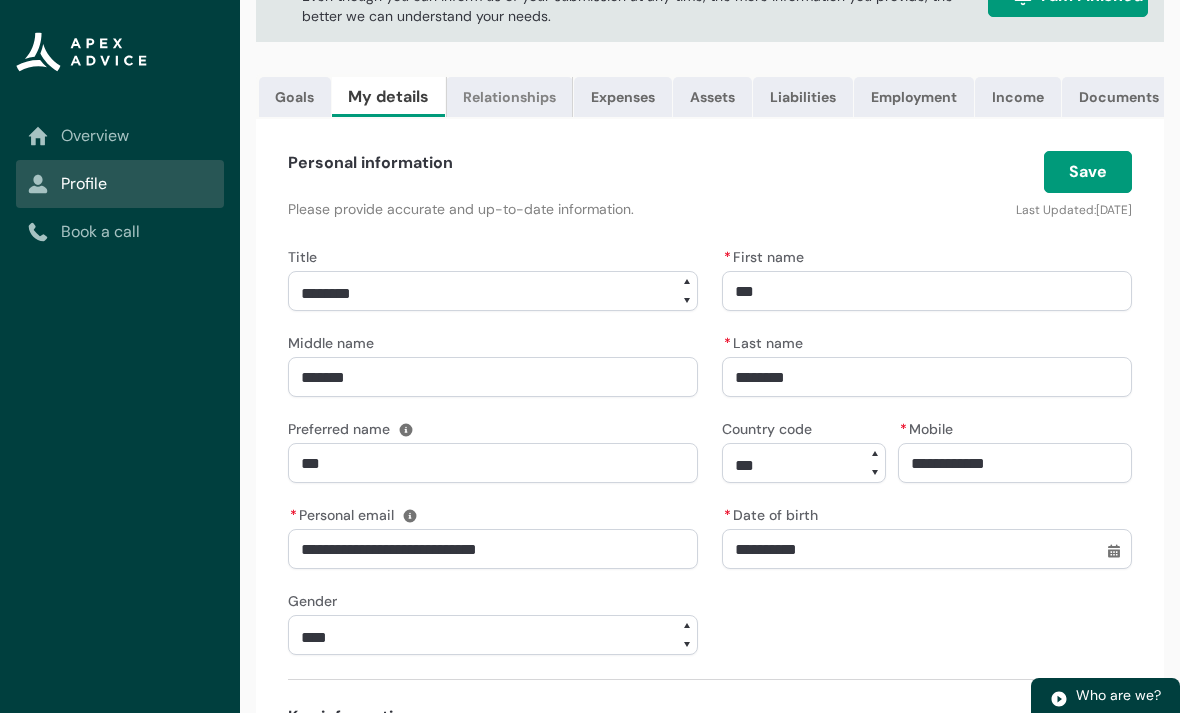 click on "Relationships" at bounding box center [509, 97] 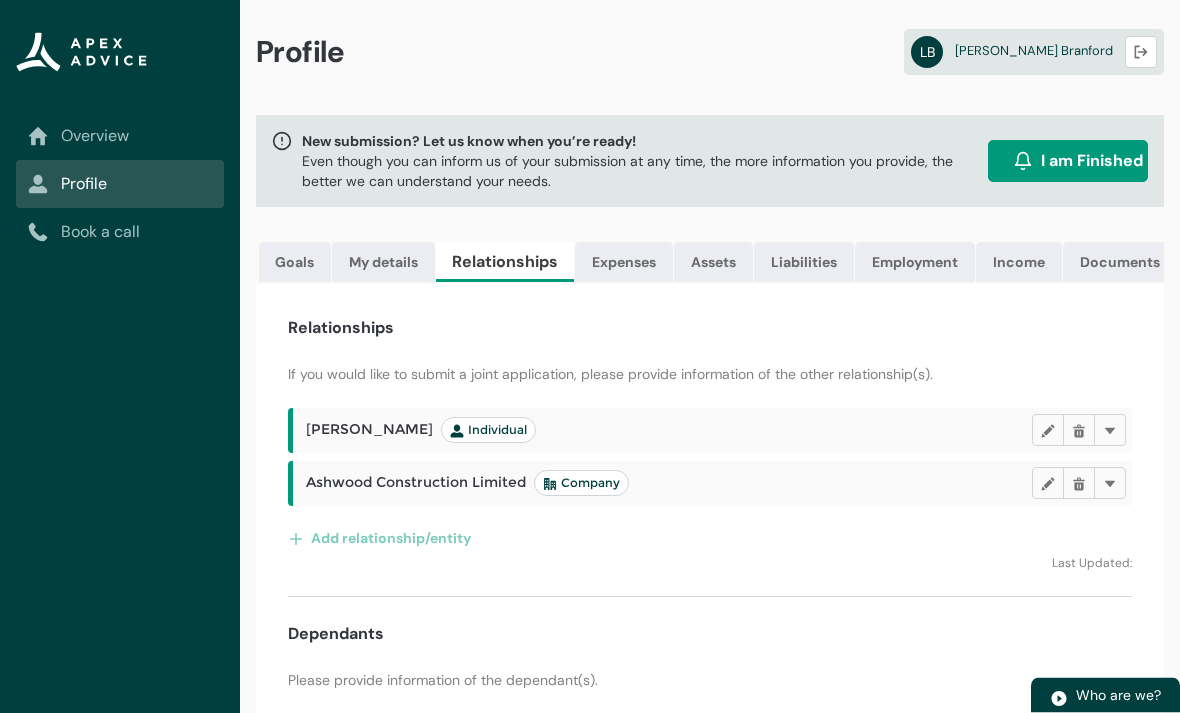 scroll, scrollTop: 0, scrollLeft: 0, axis: both 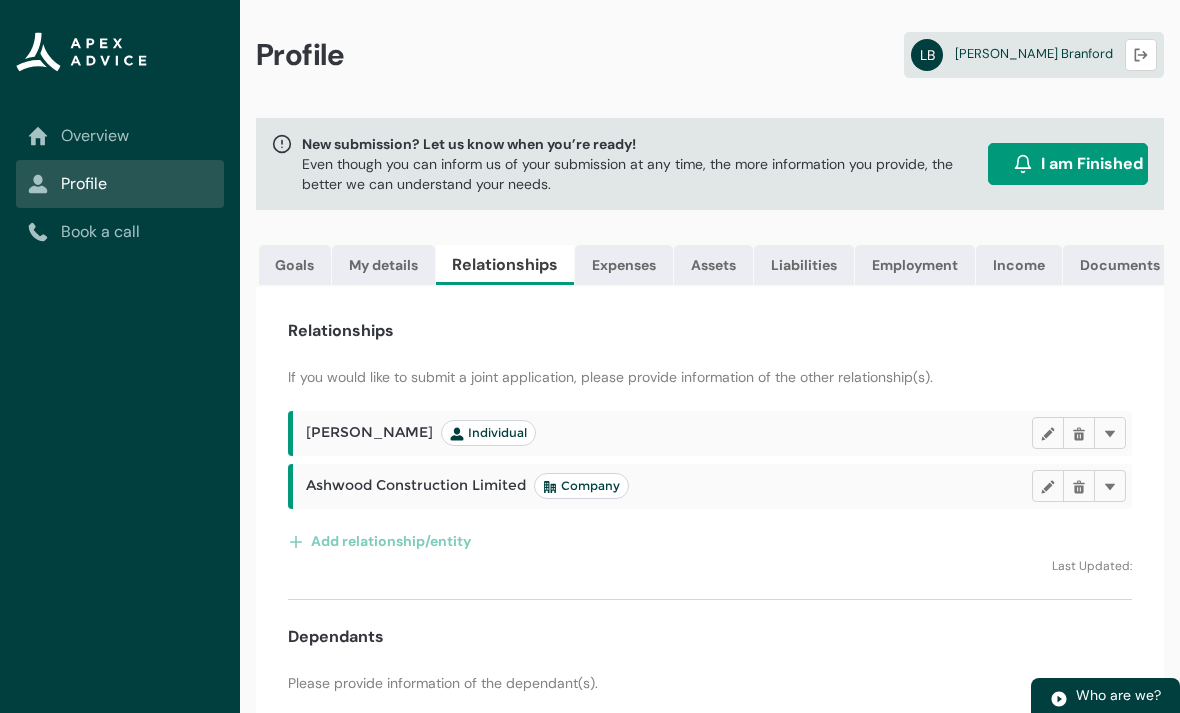 click on "[PERSON_NAME]
Individual" at bounding box center [421, 433] 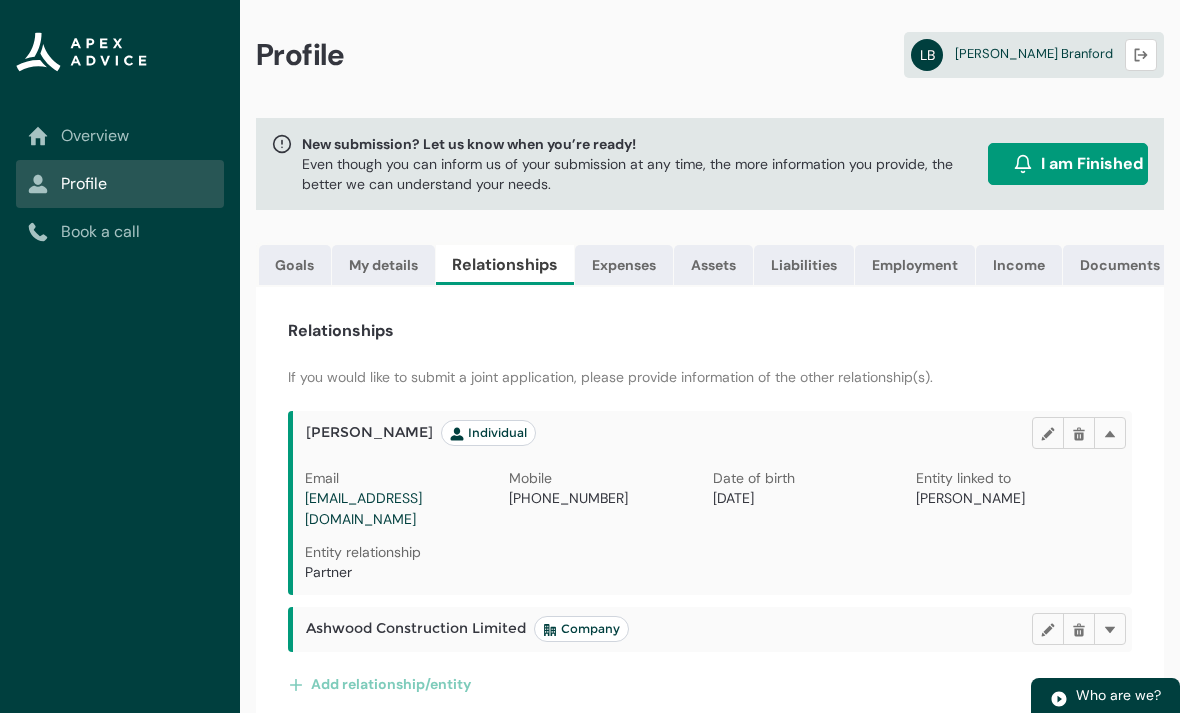 click at bounding box center [1048, 433] 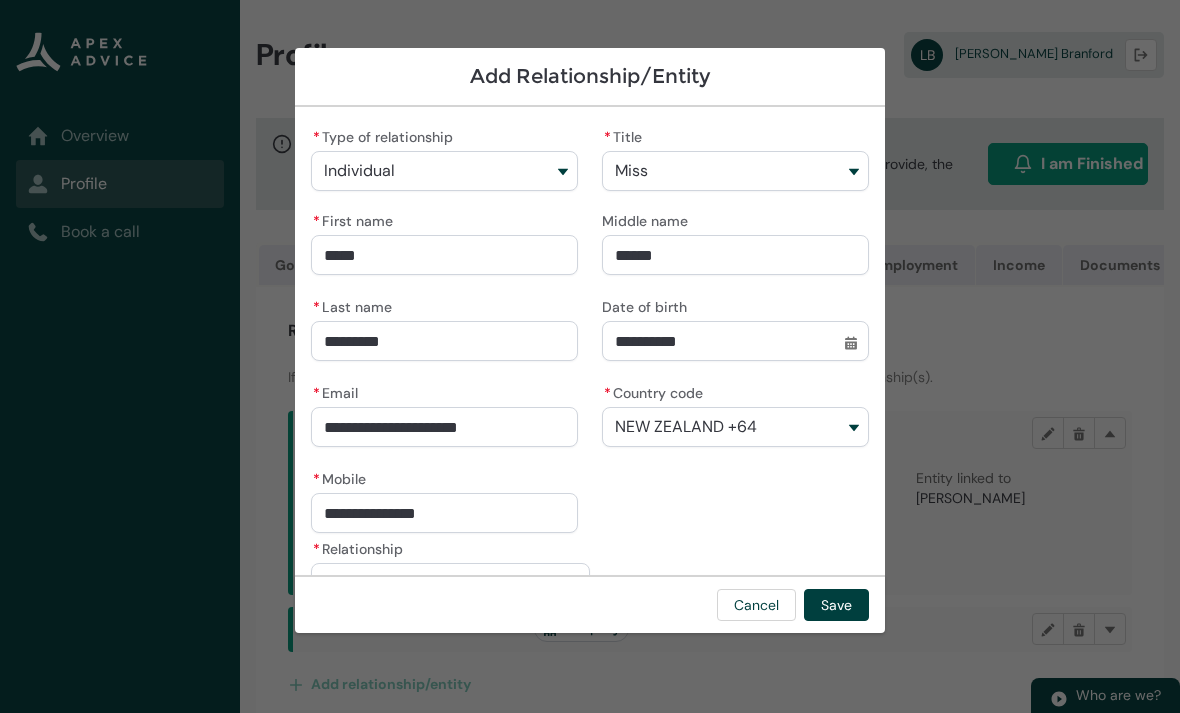 click on "*********" at bounding box center (444, 341) 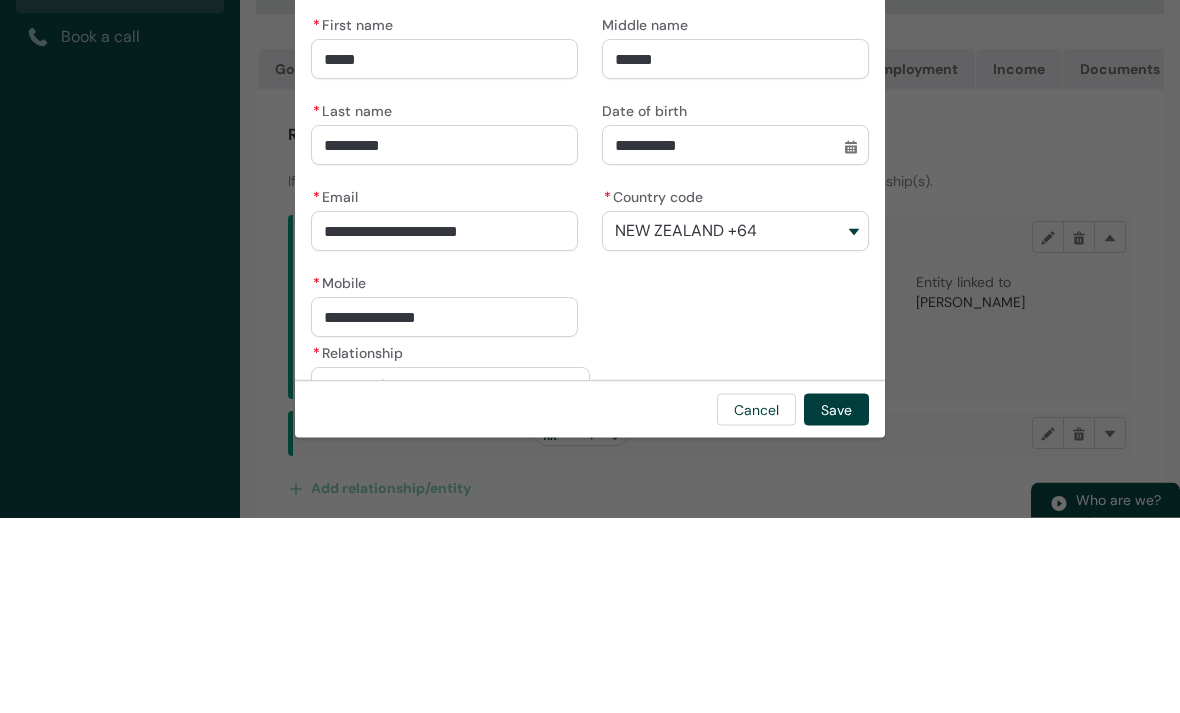 click on "*********" at bounding box center [444, 341] 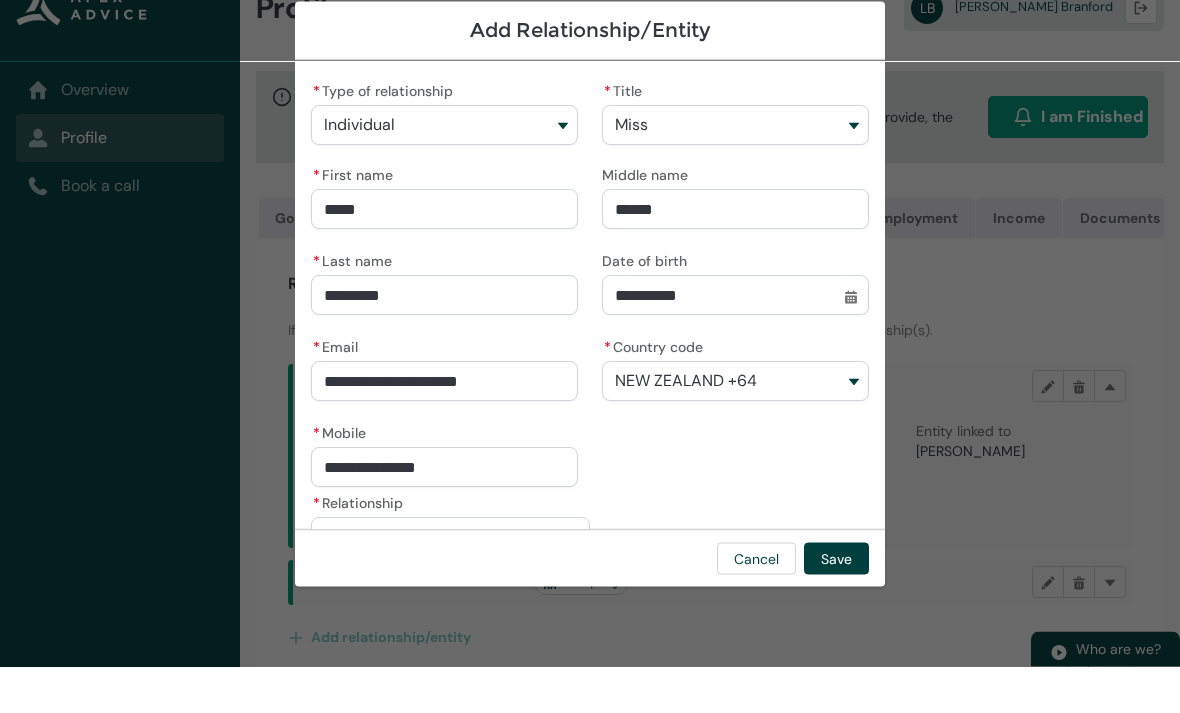 click on "*********" at bounding box center (444, 341) 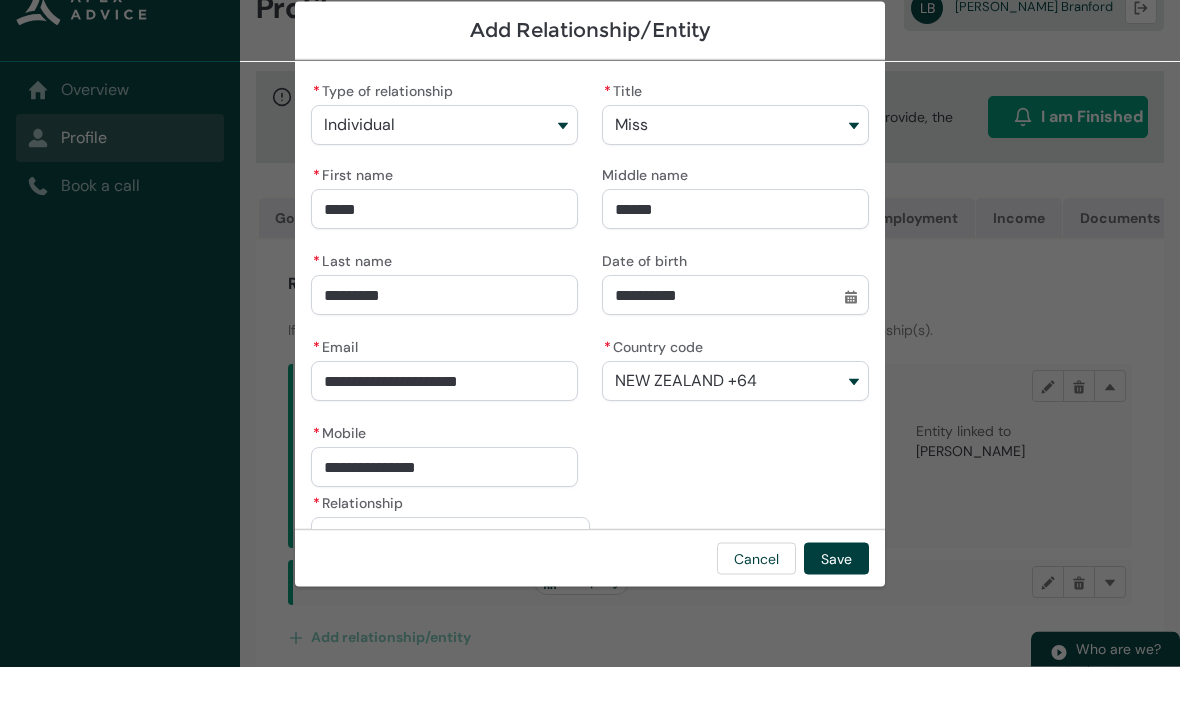 type on "Wetheral" 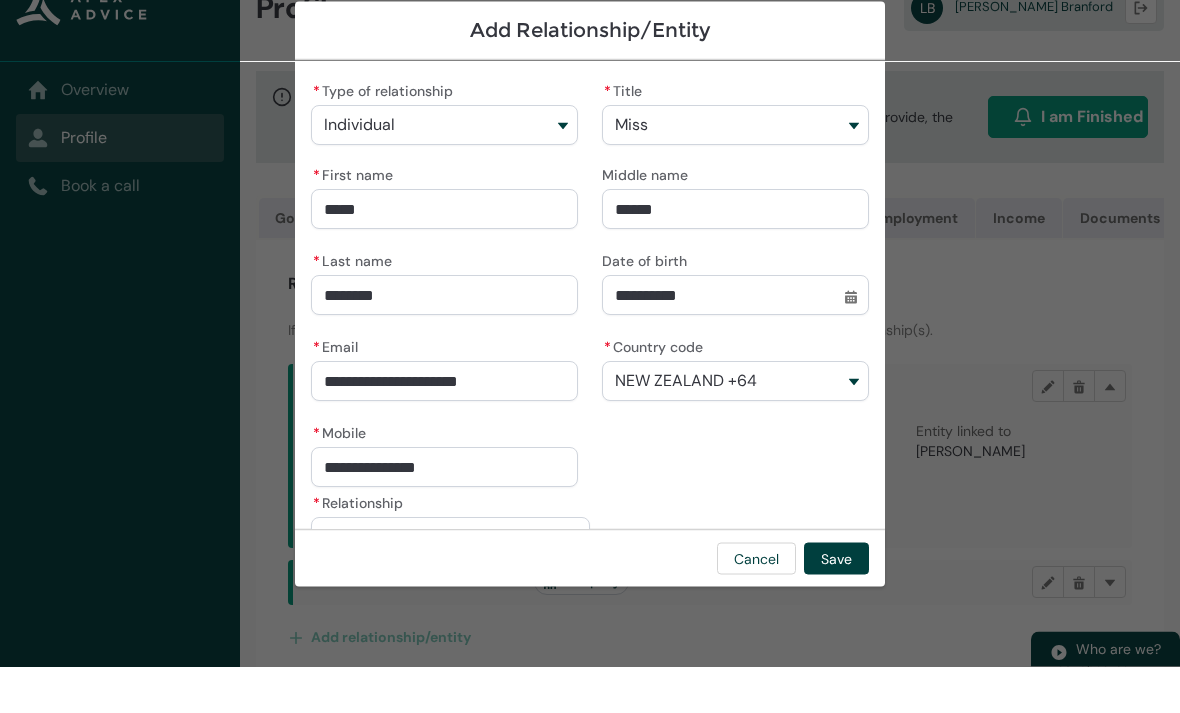 type on "Wethera" 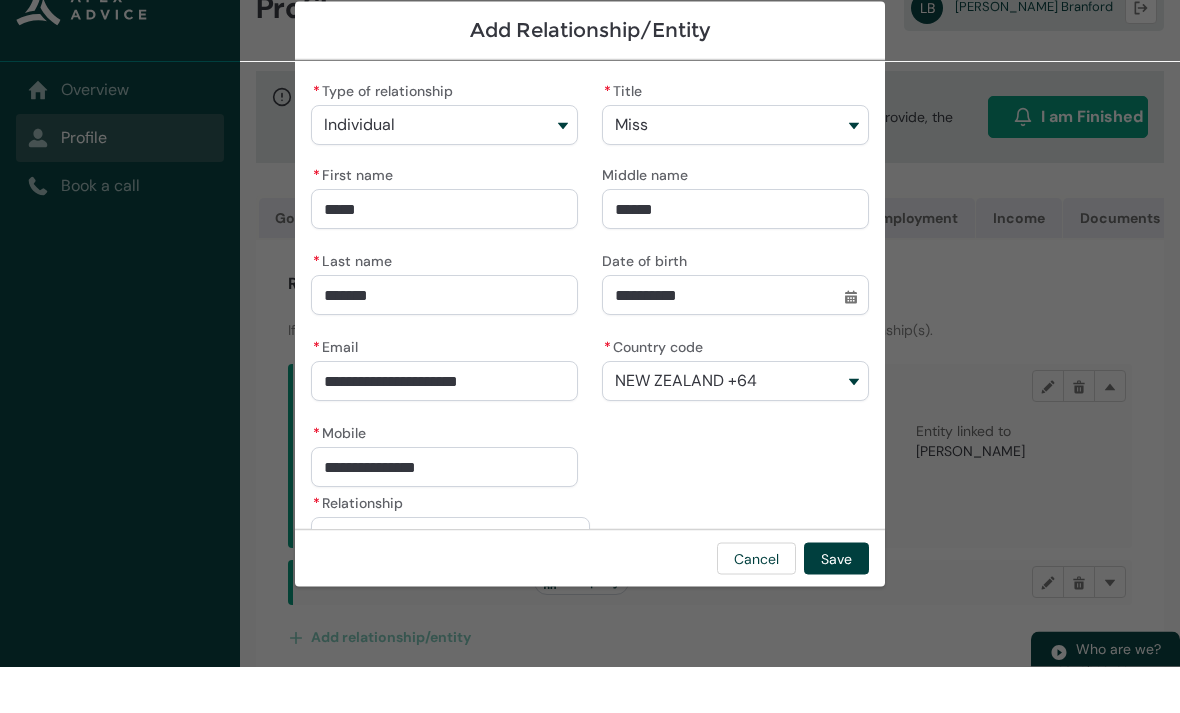 type on "Wether" 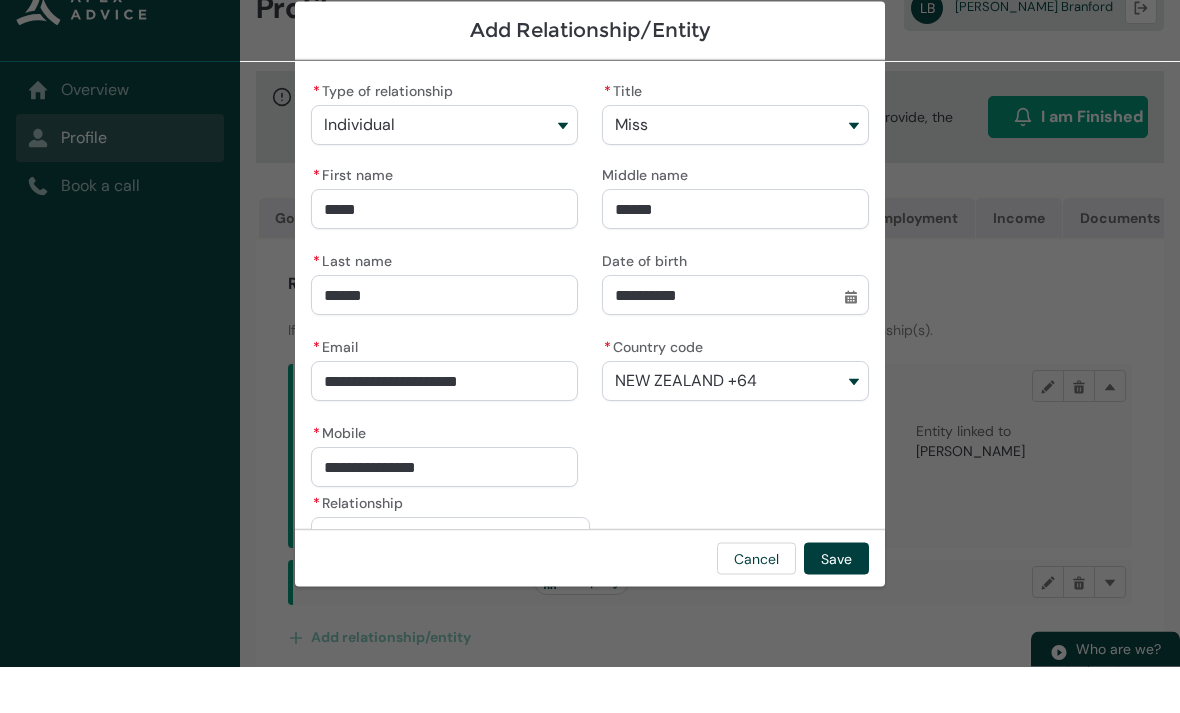 type on "Wethe" 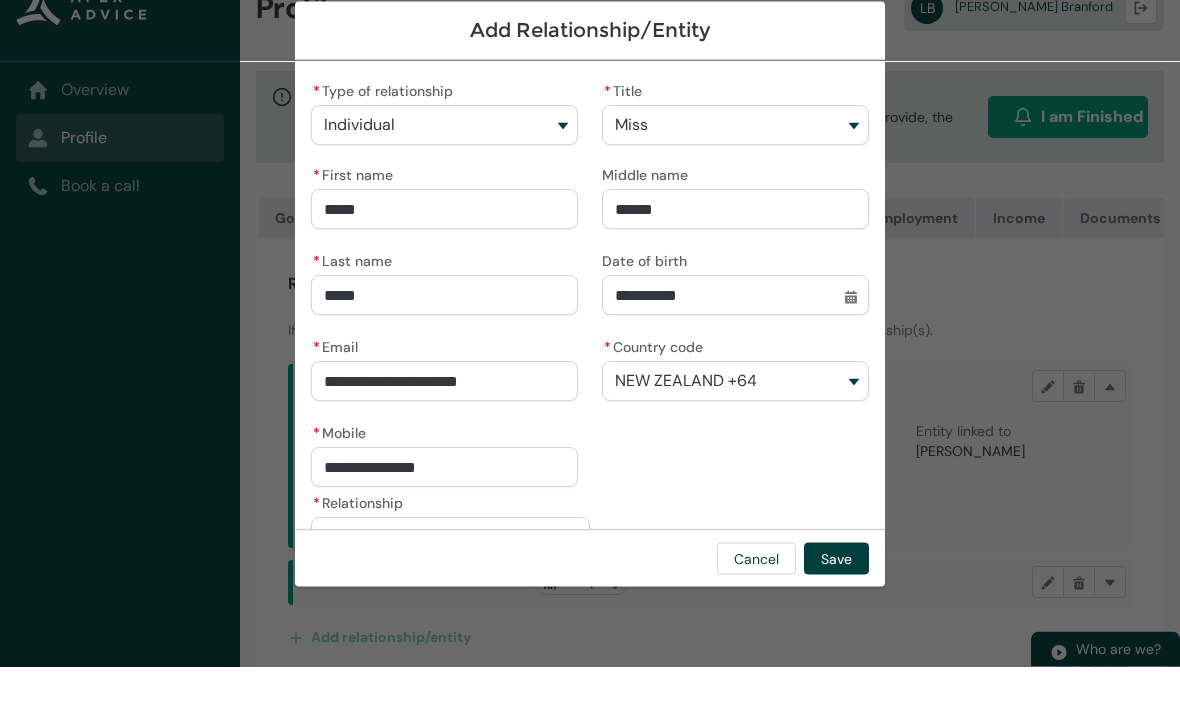 type on "Weth" 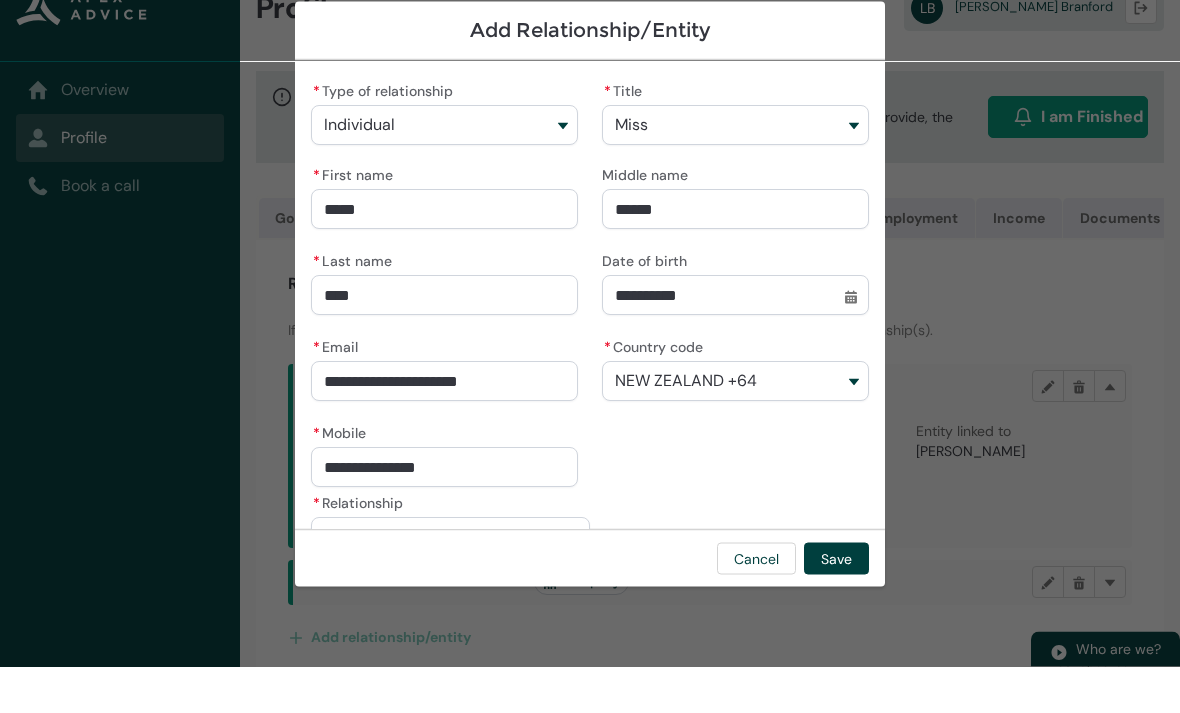 type on "Wet" 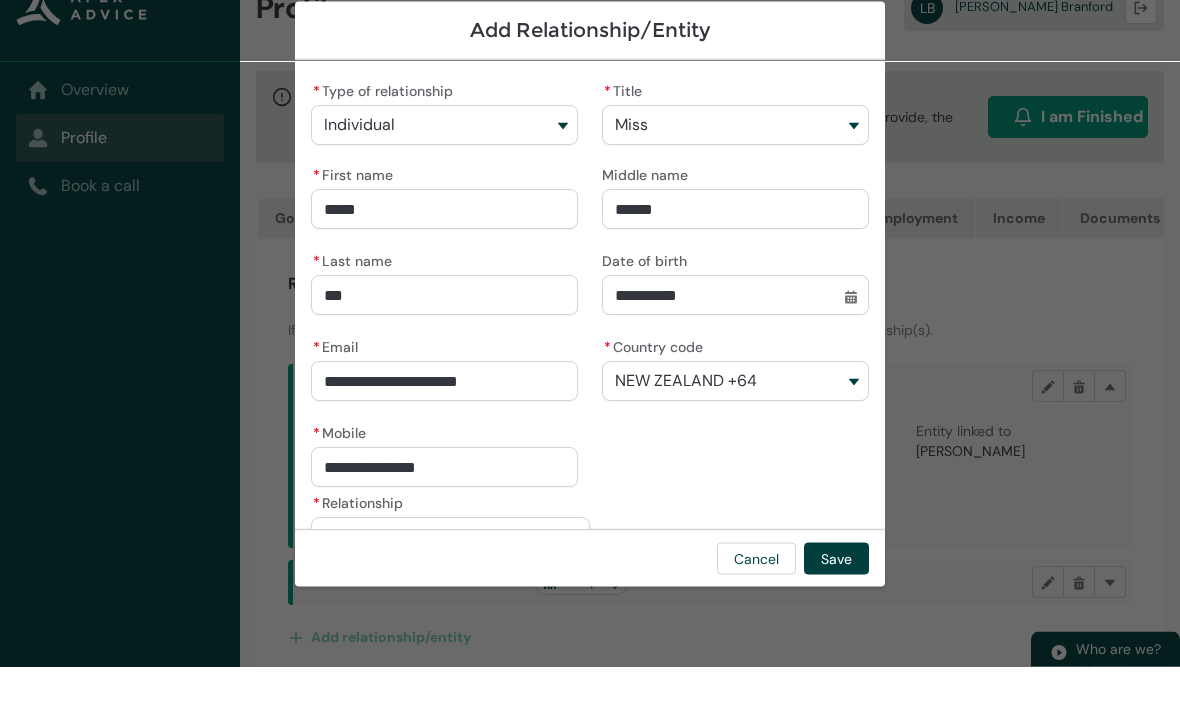 type on "We" 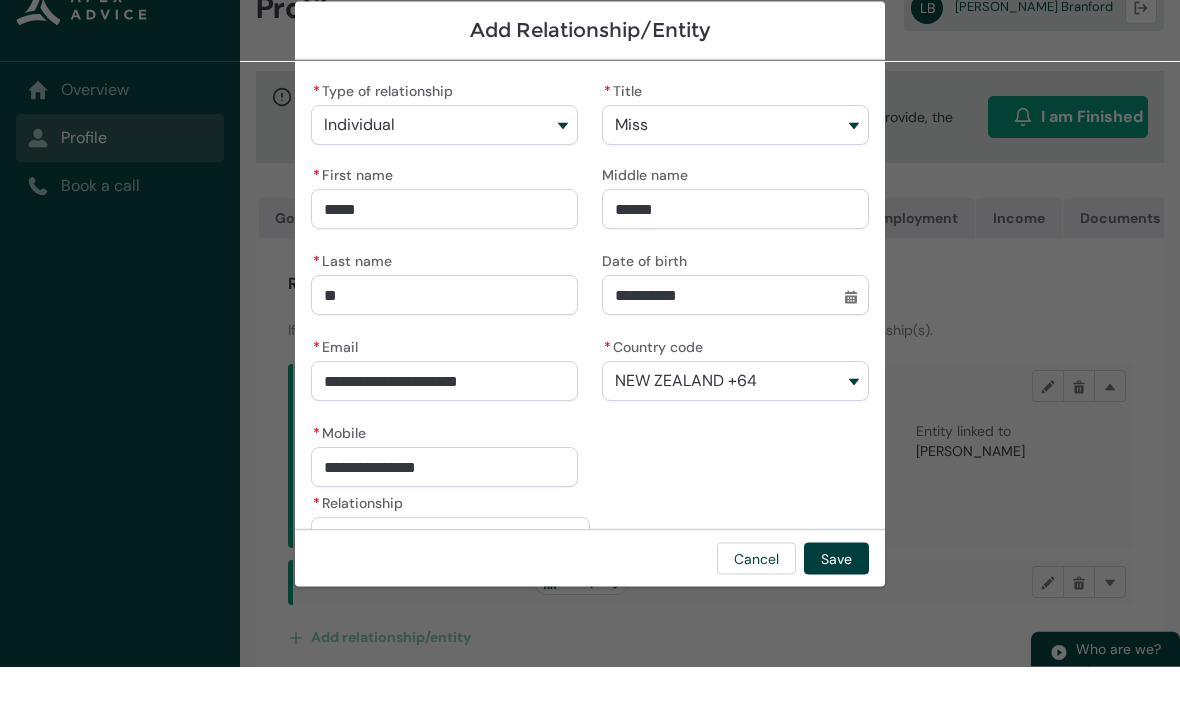 type on "W" 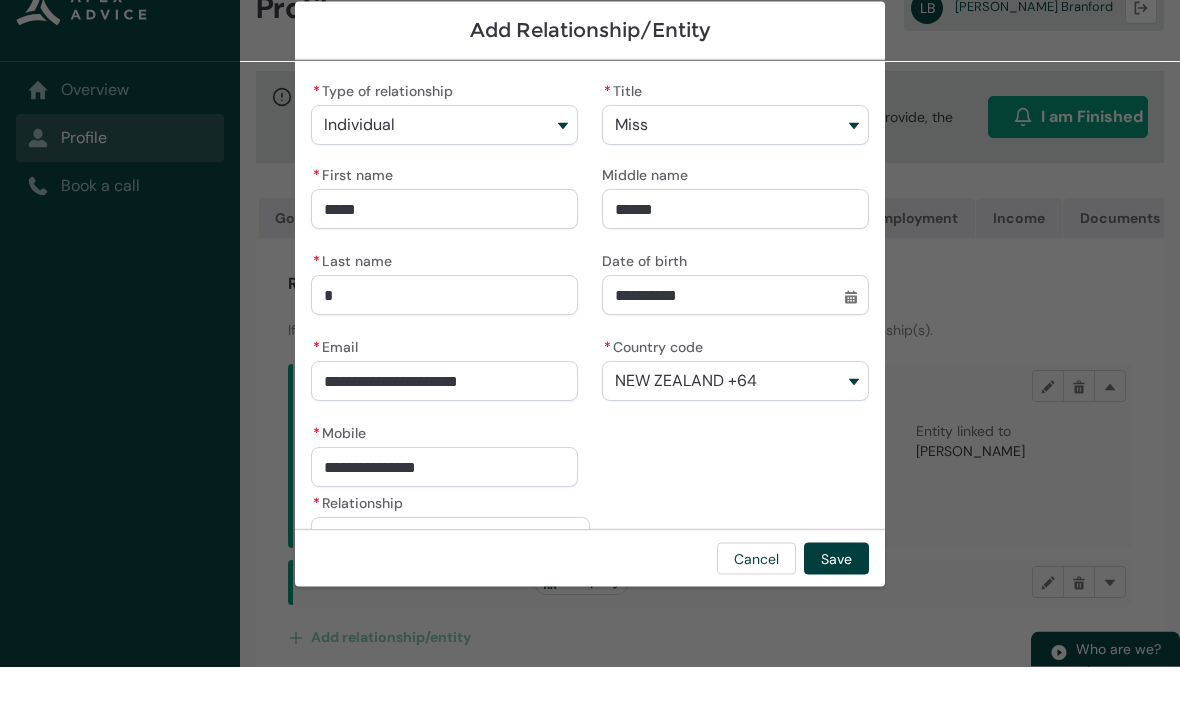 type 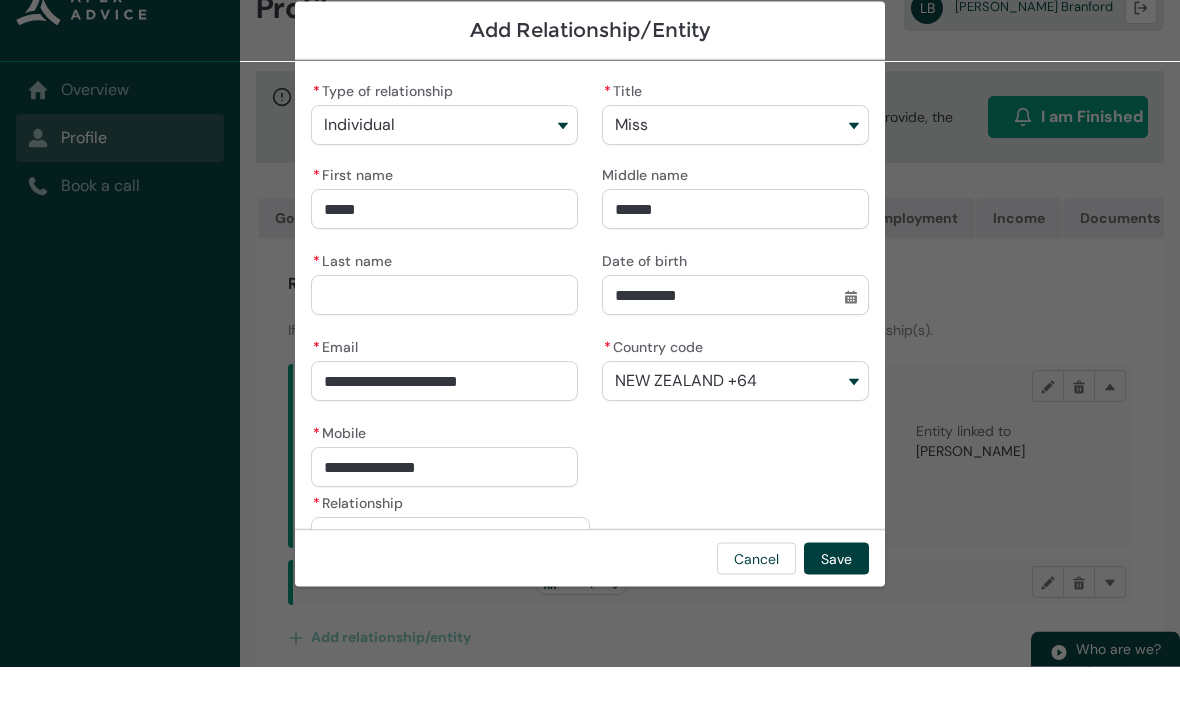 type on "B" 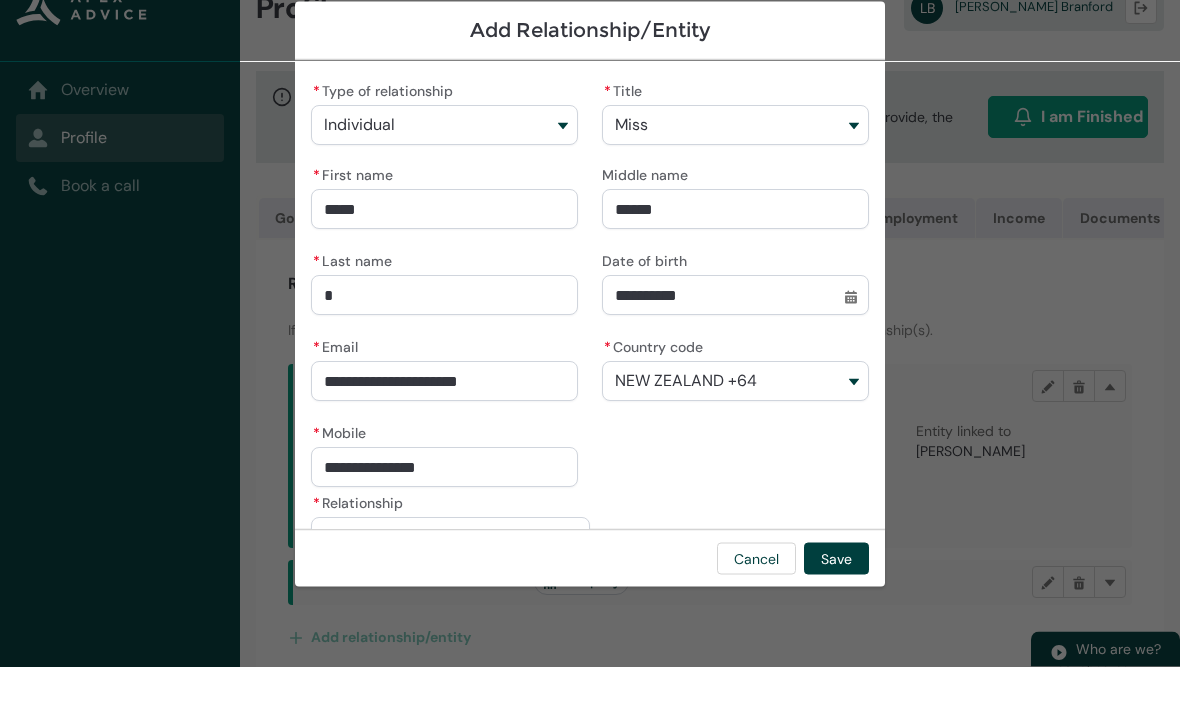 type on "Br" 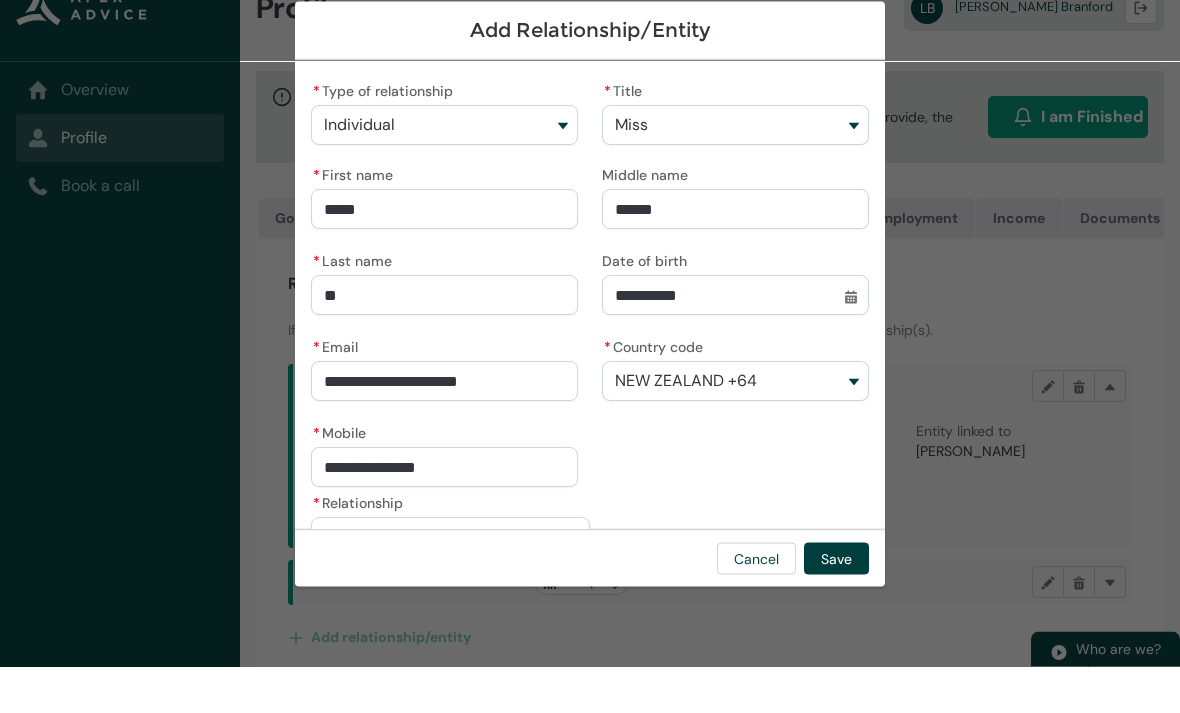 type on "Bra" 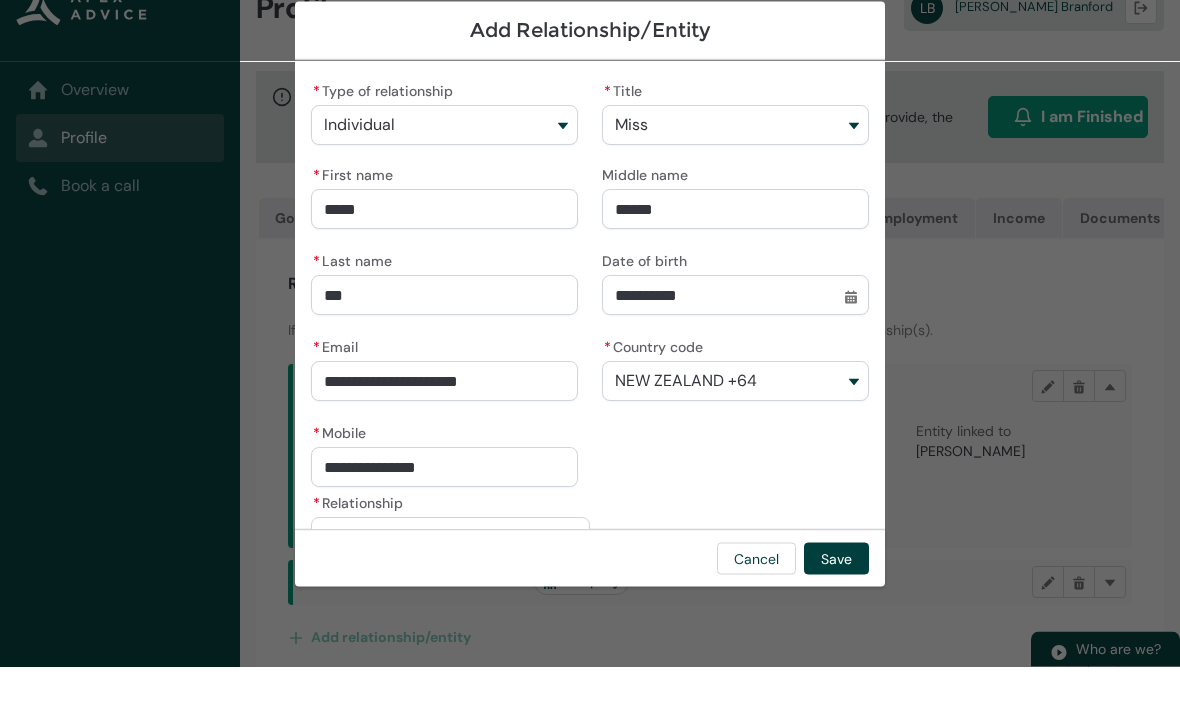 type on "Bran" 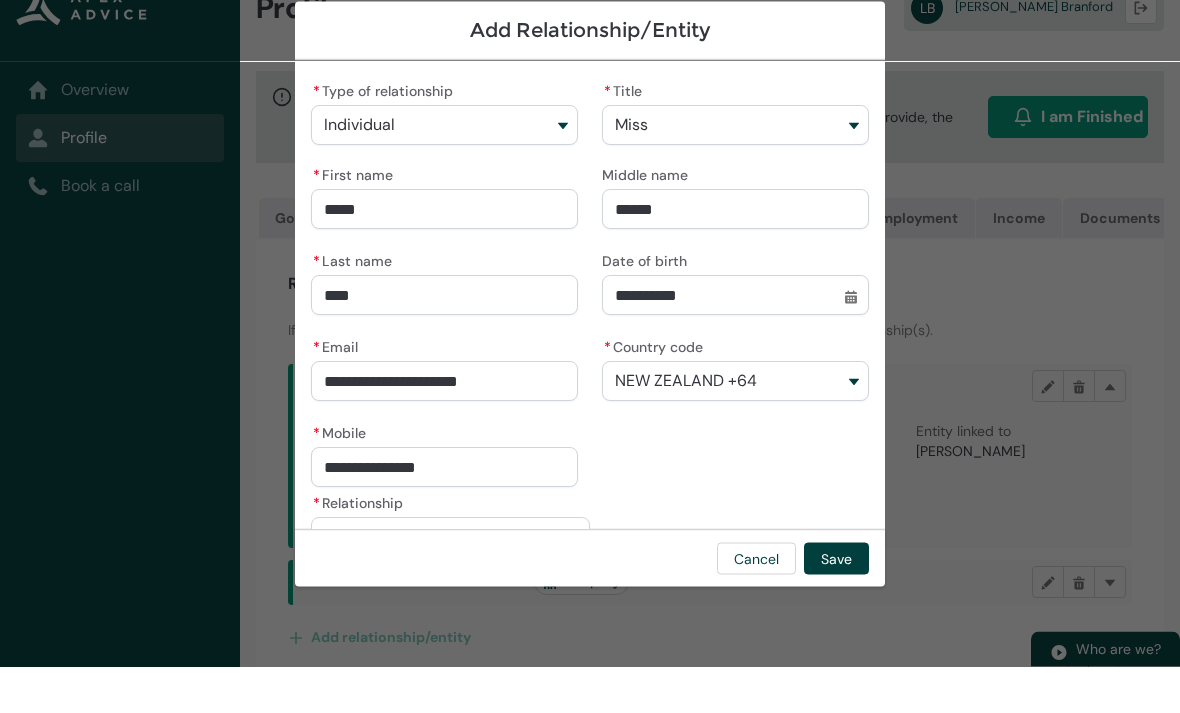 type on "Branf" 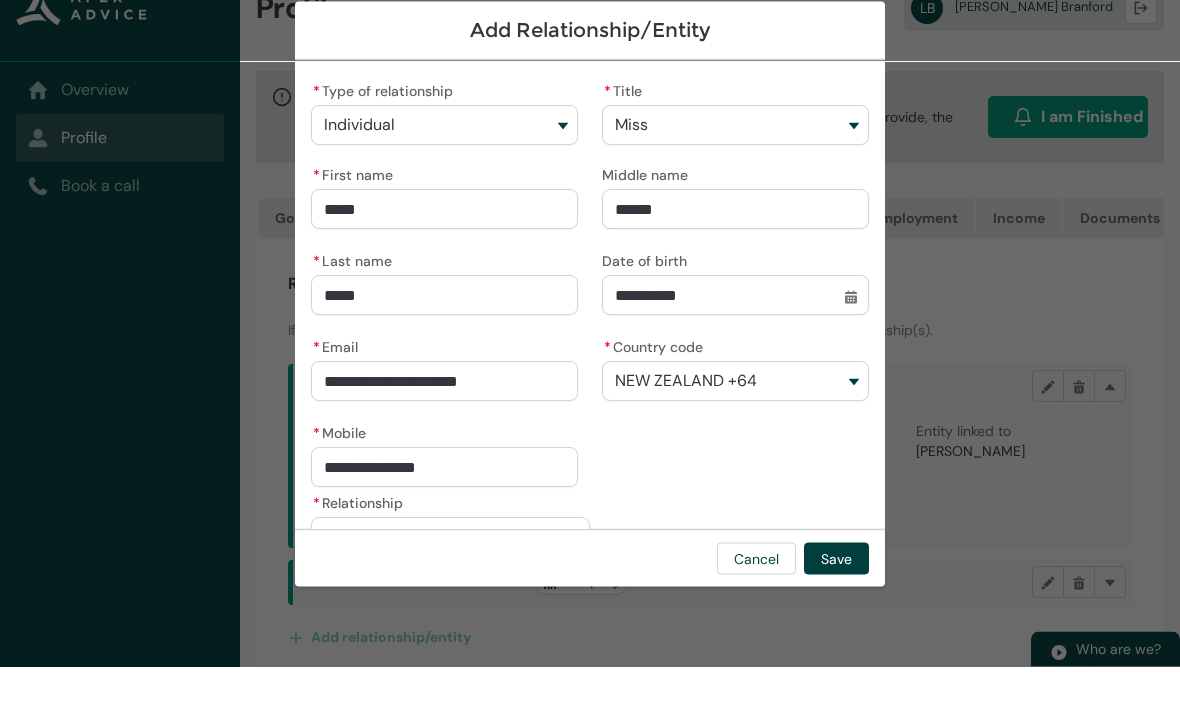 type on "Branfo" 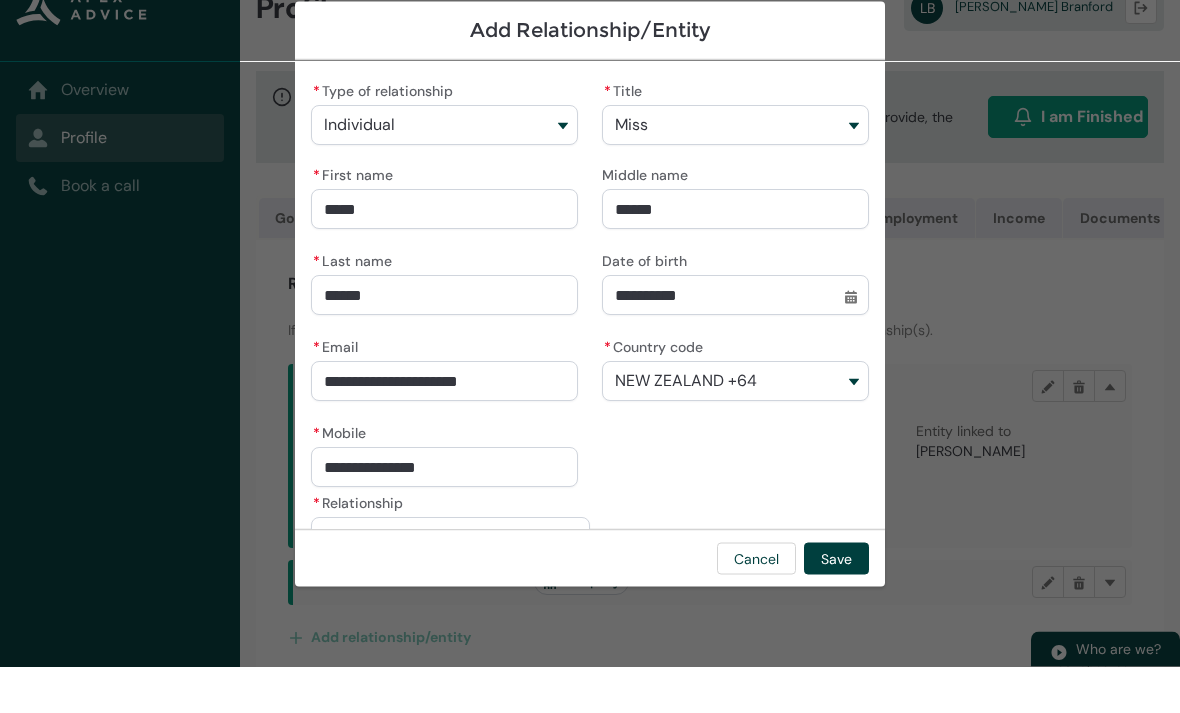 type on "Branfor" 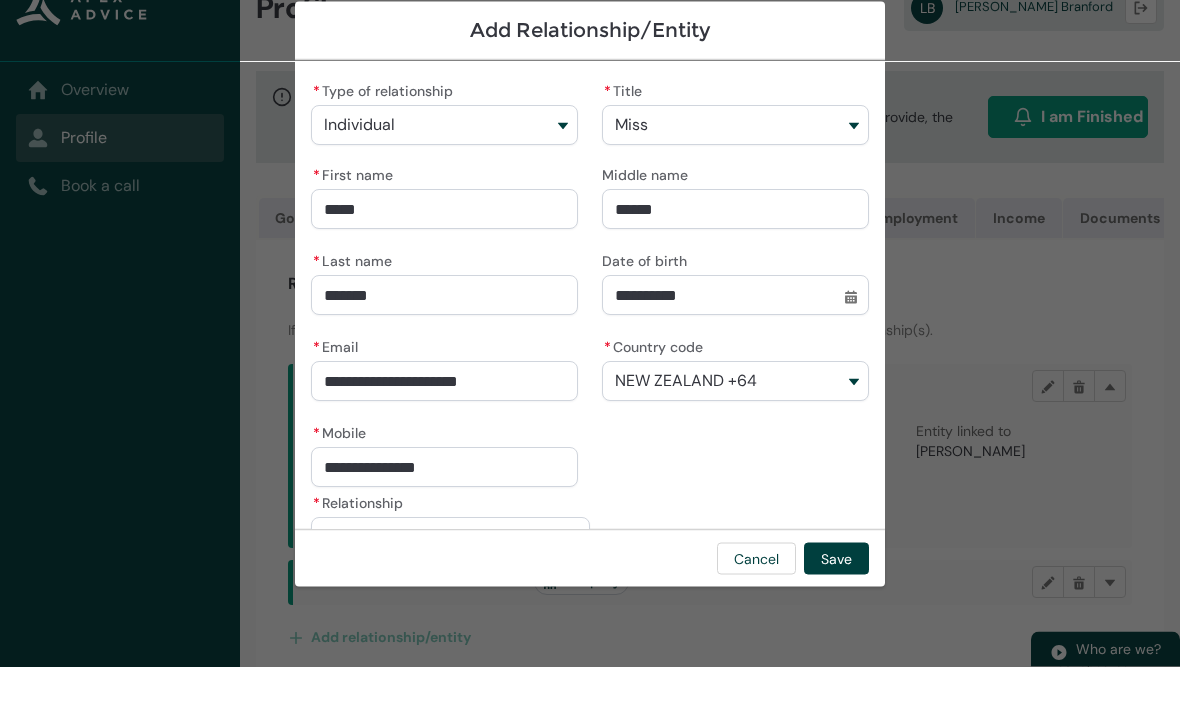type on "Branford" 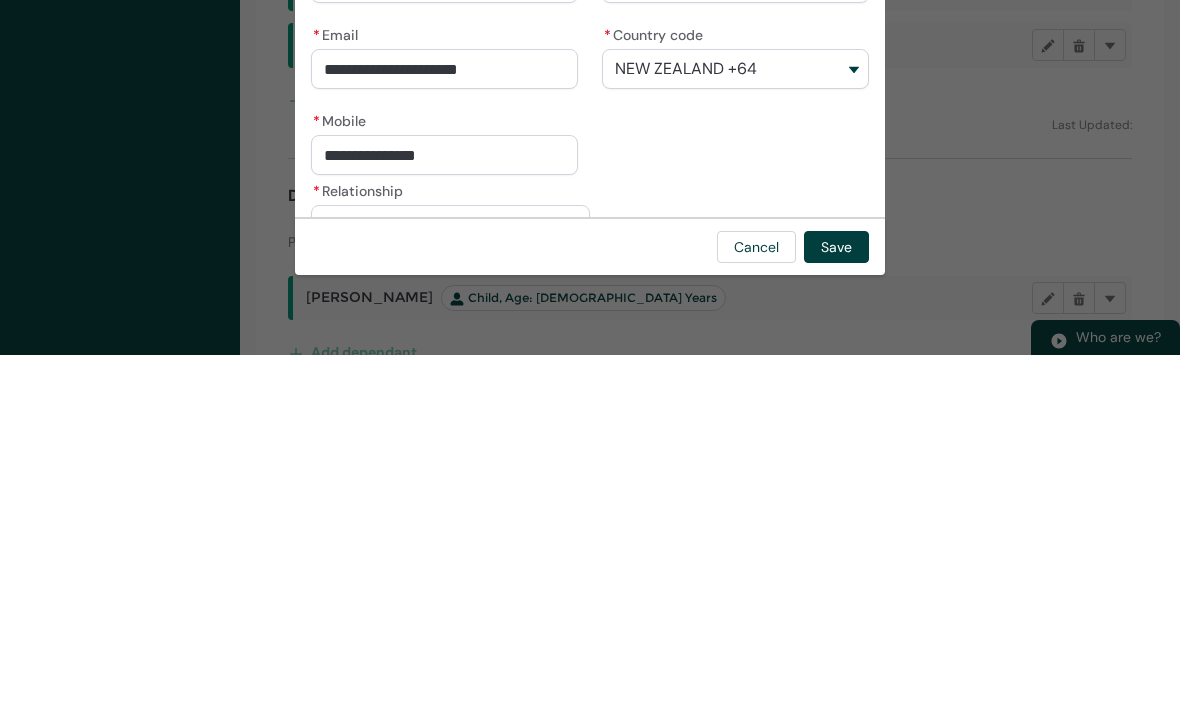 scroll, scrollTop: 250, scrollLeft: 0, axis: vertical 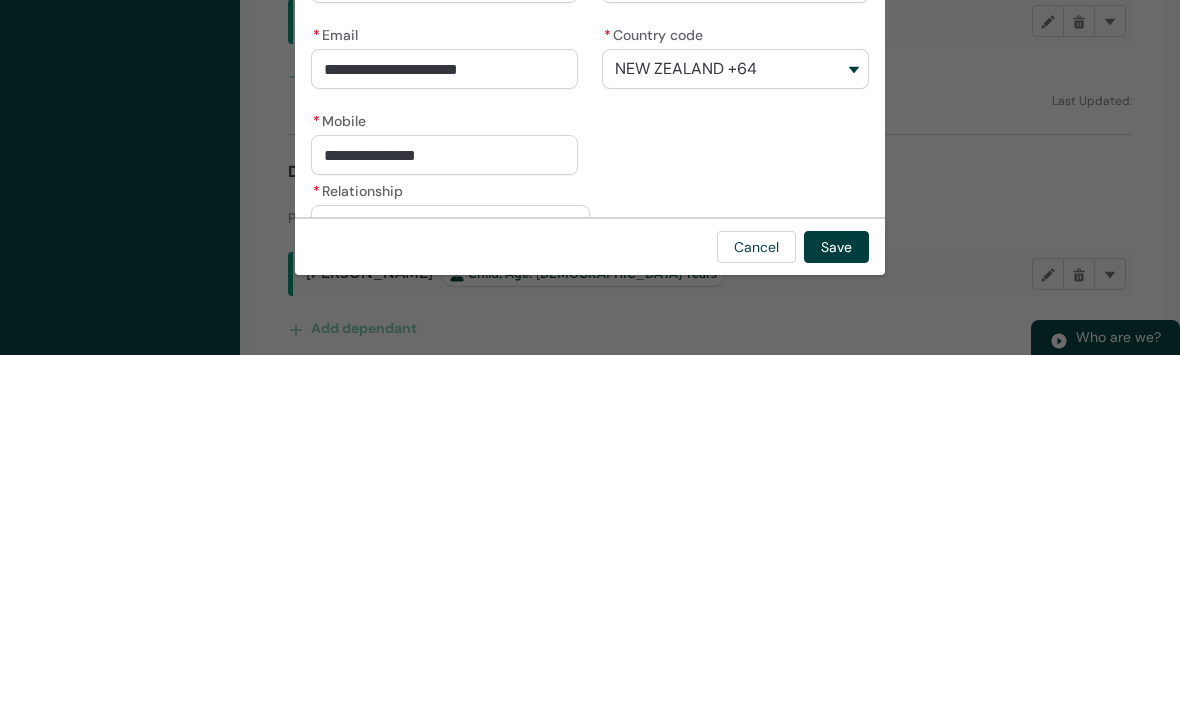click on "Save" at bounding box center [836, 605] 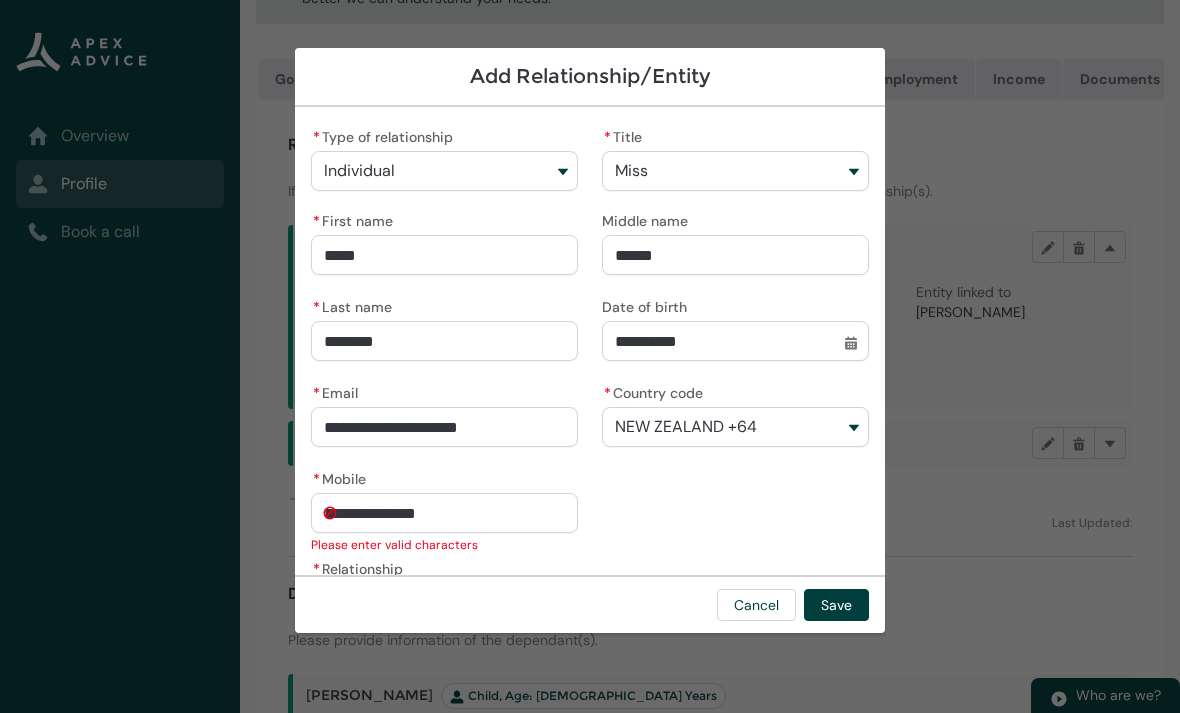 click on "**********" at bounding box center [444, 513] 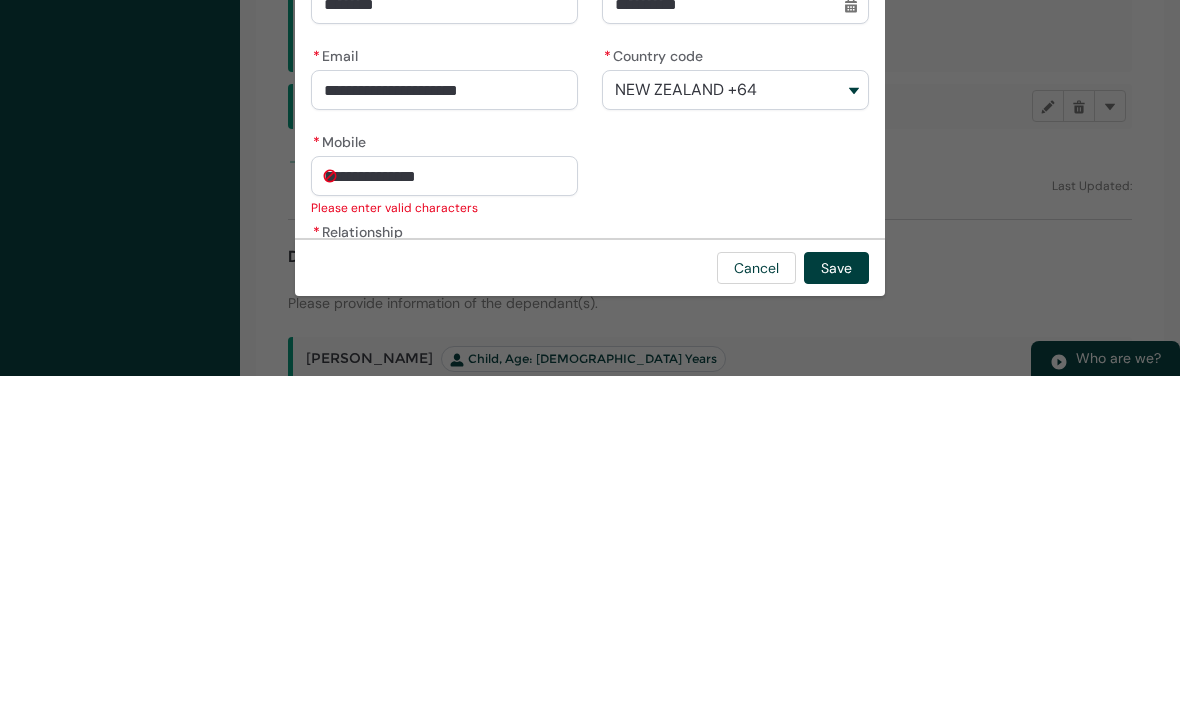 click on "**********" at bounding box center (444, 513) 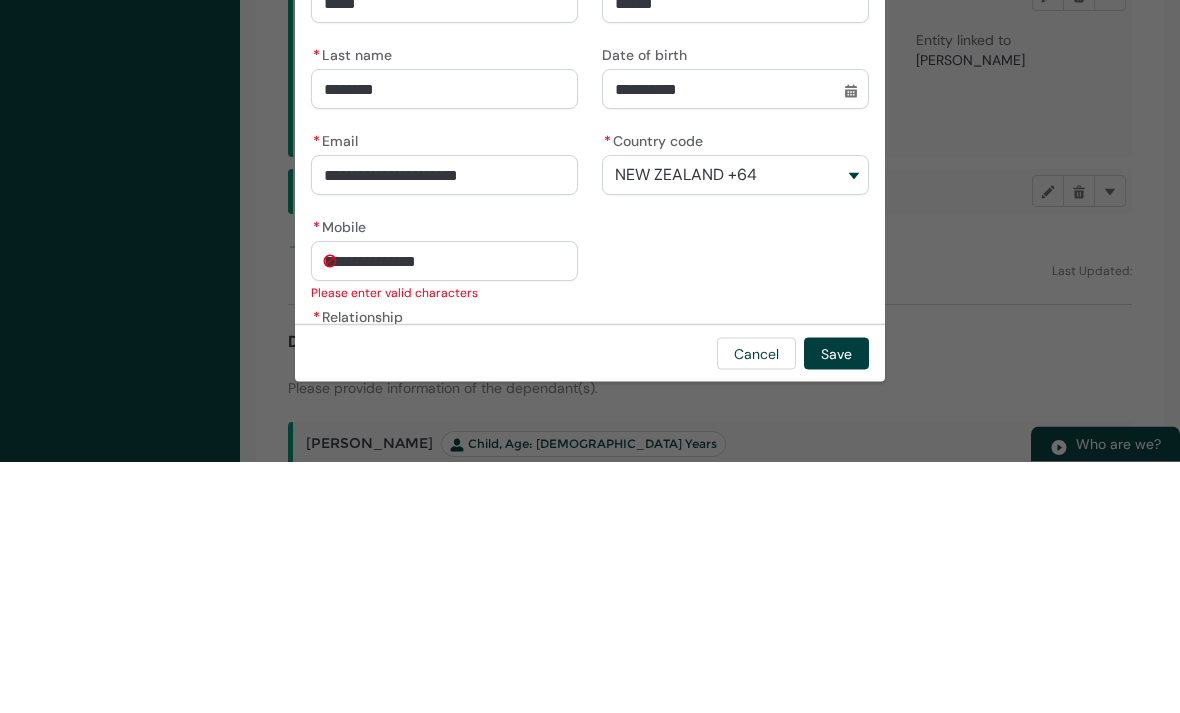 click on "**********" at bounding box center (444, 513) 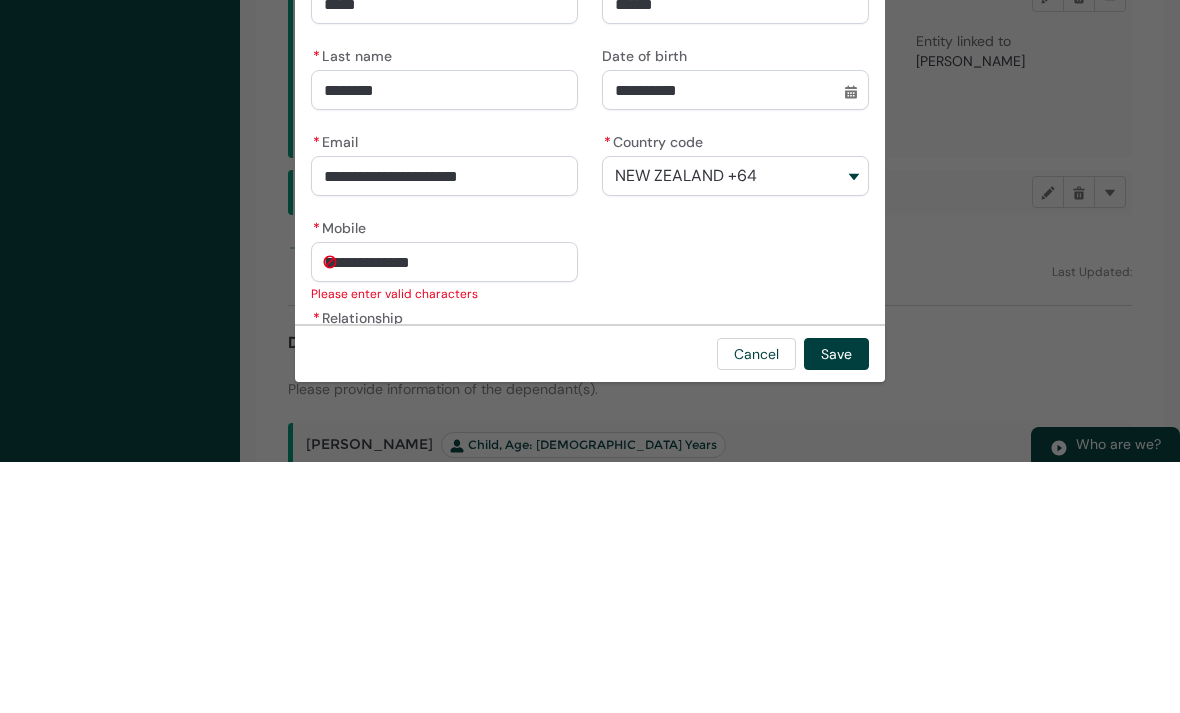 type on "[PHONE_NUMBER]" 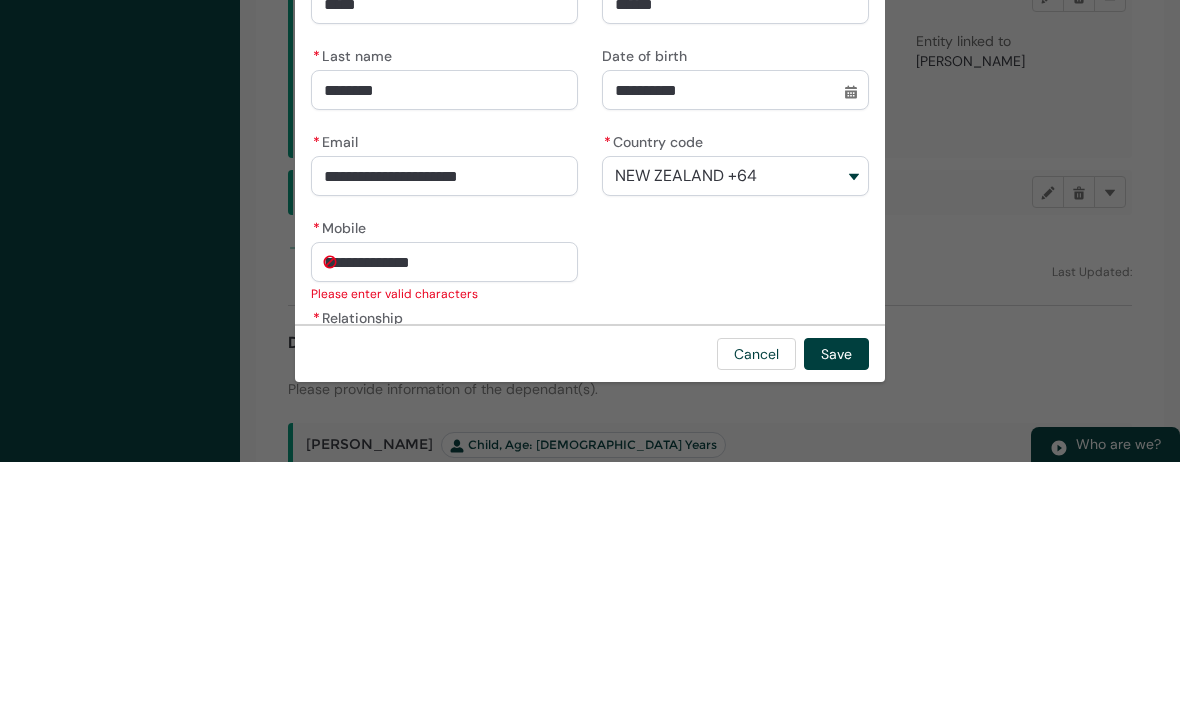 type on "**********" 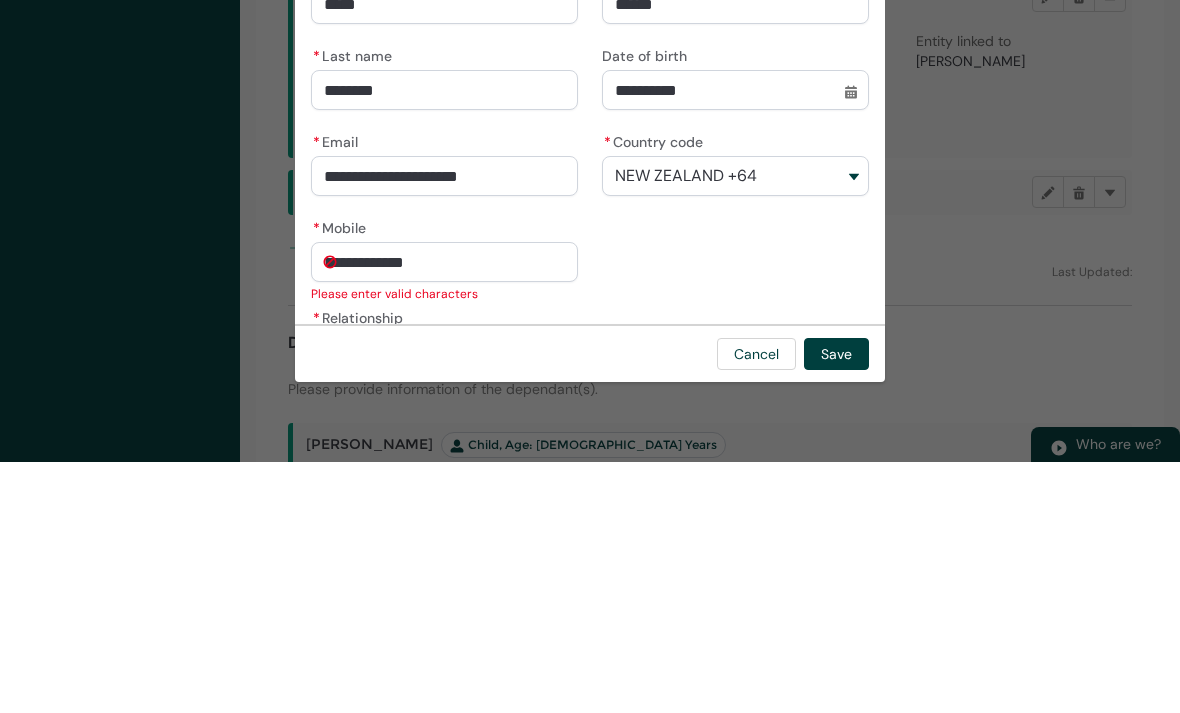 type on "[PHONE_NUMBER]" 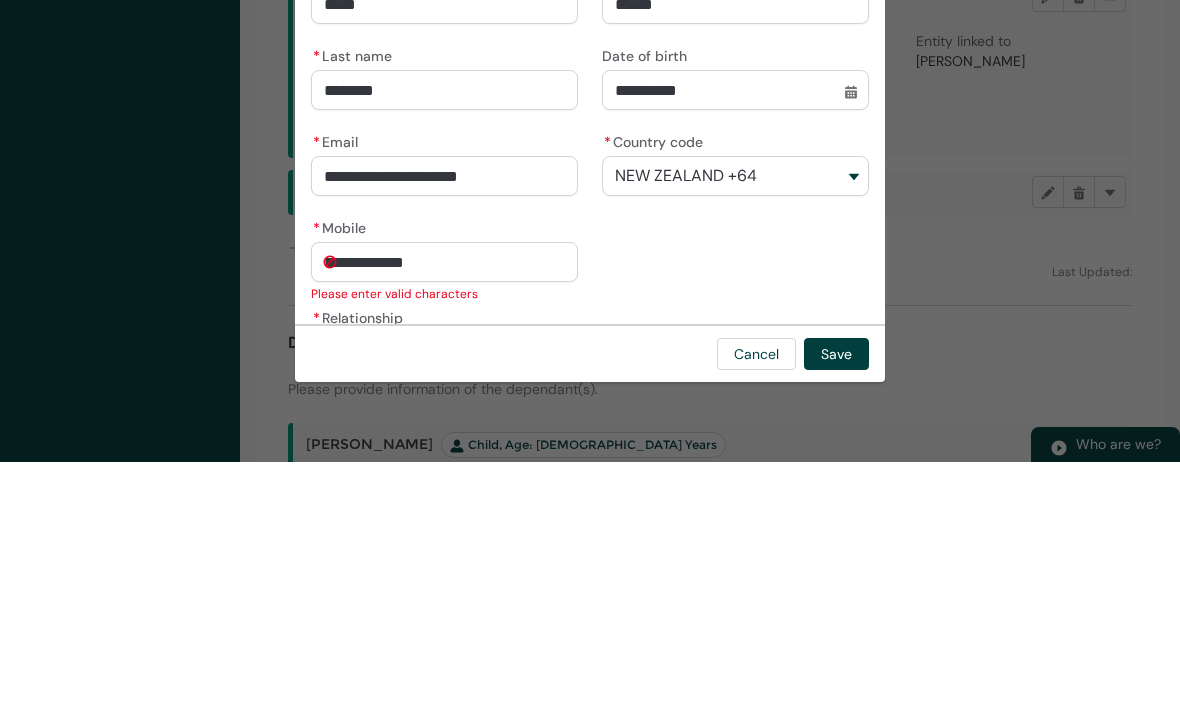 type on "**********" 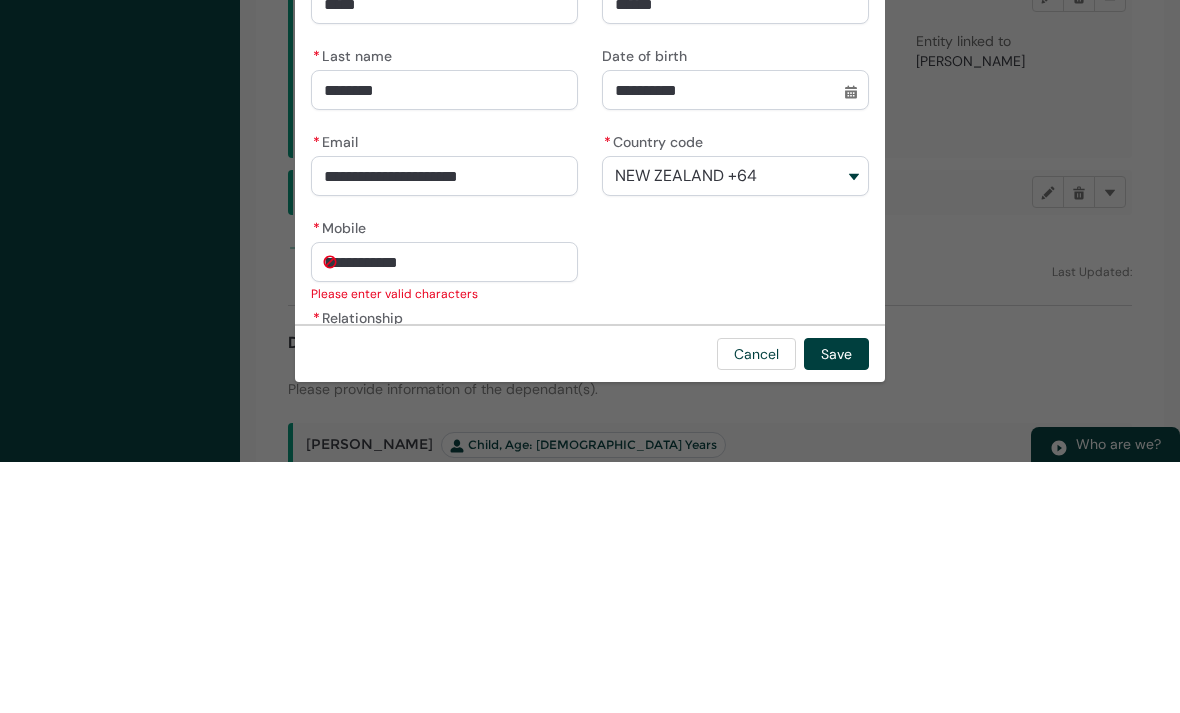 type on "[PHONE_NUMBER]" 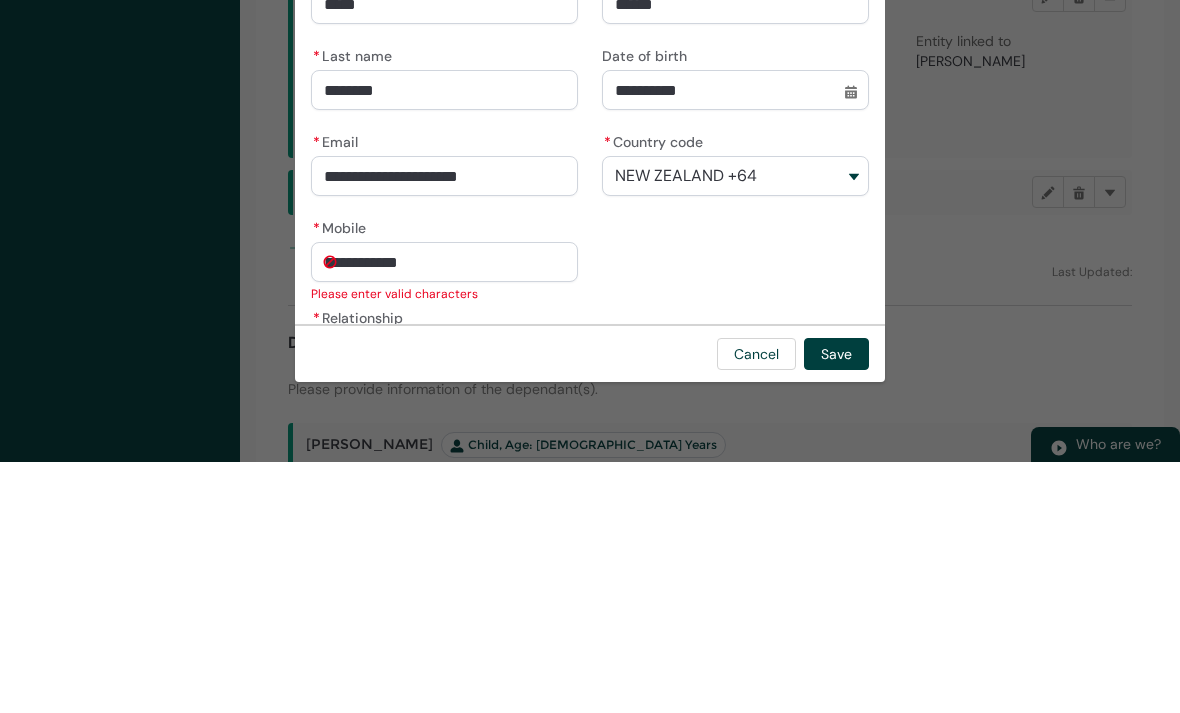 type on "**********" 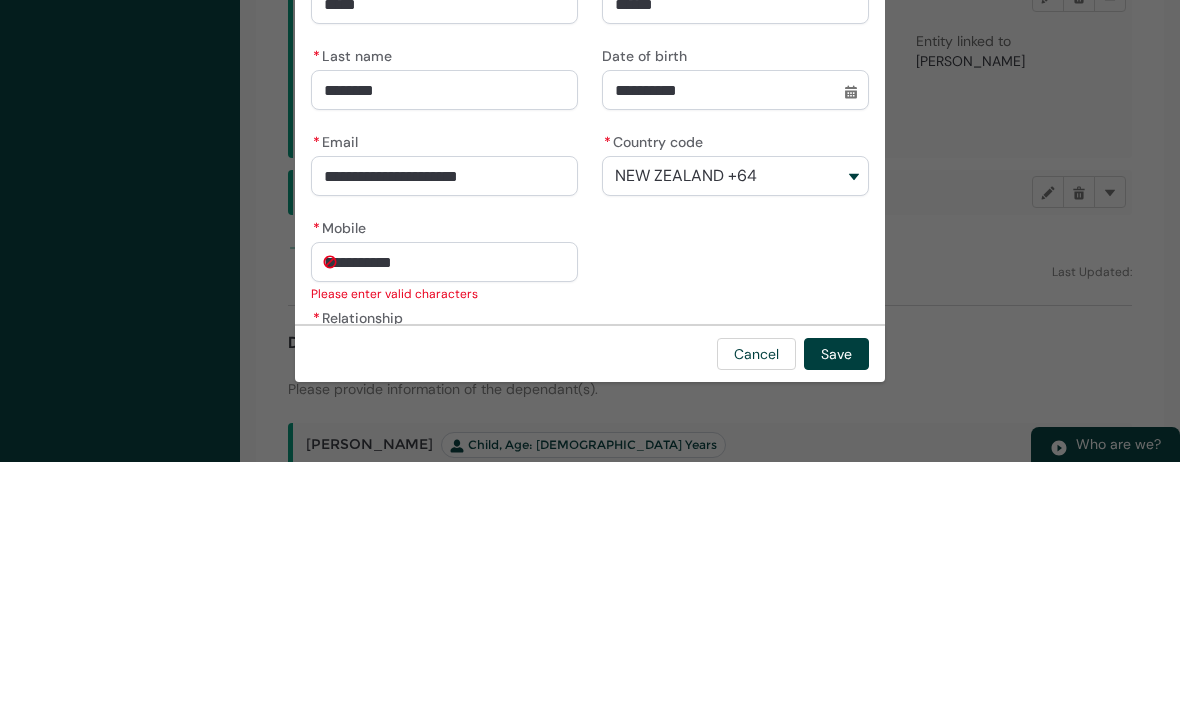 type on "[PHONE_NUMBER]" 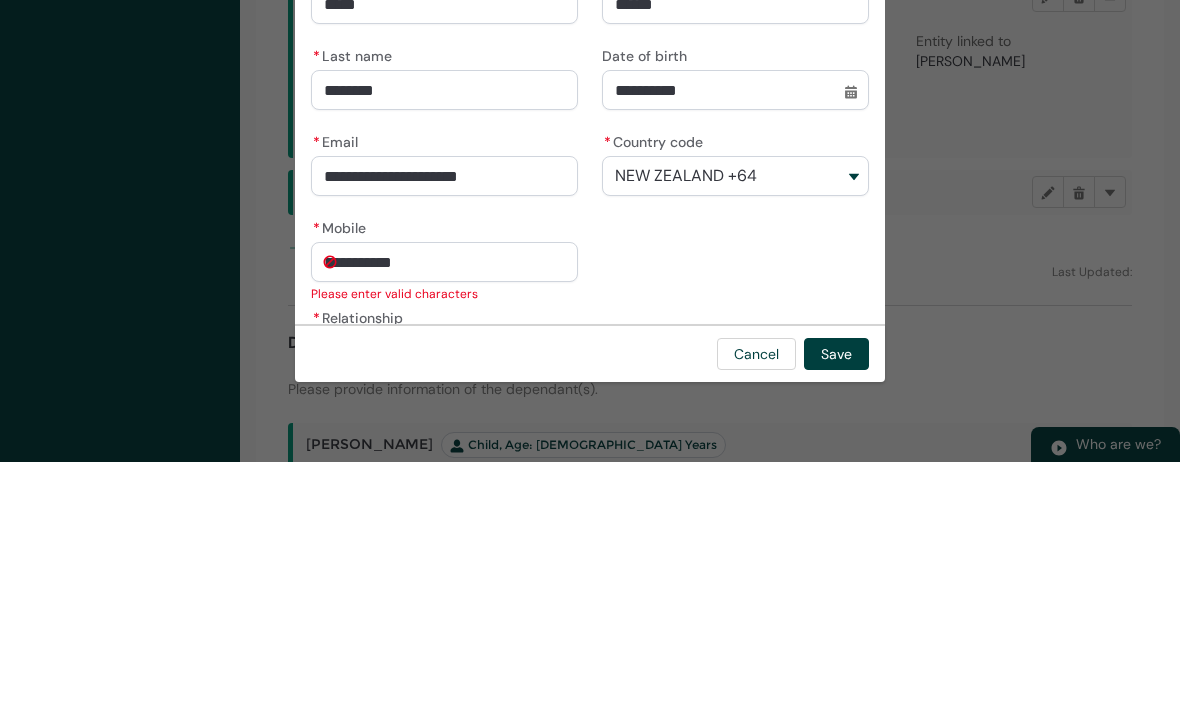 type on "**********" 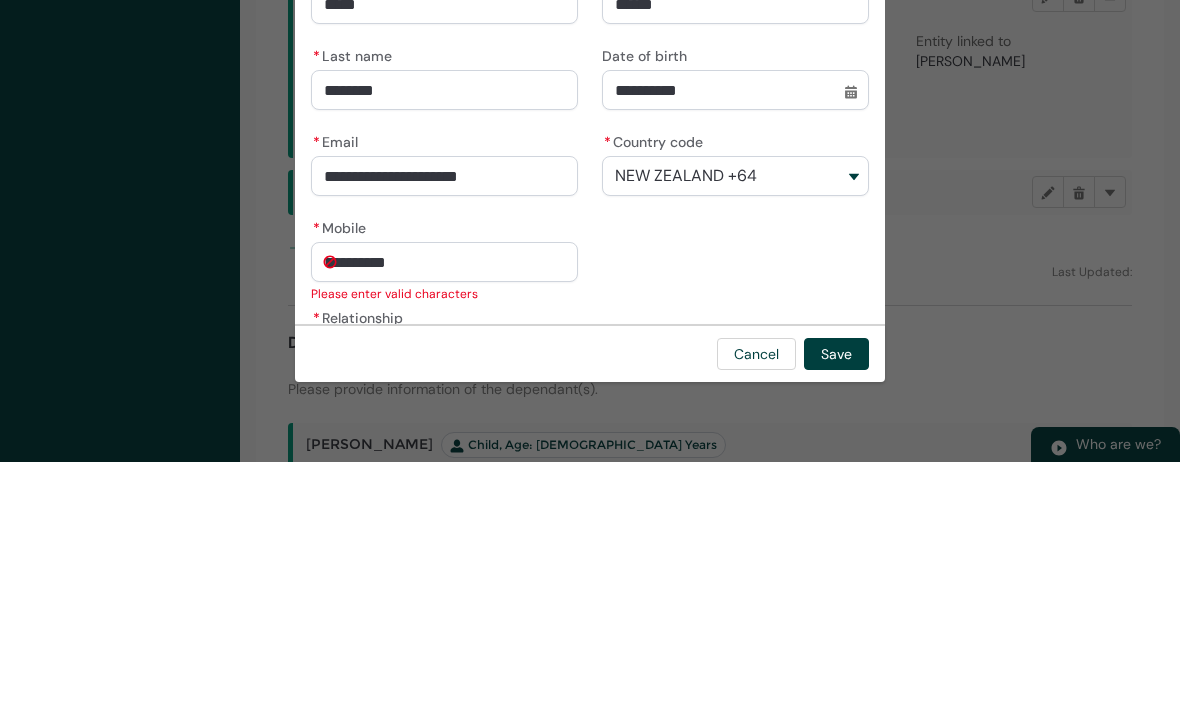 type on "+64 22 64" 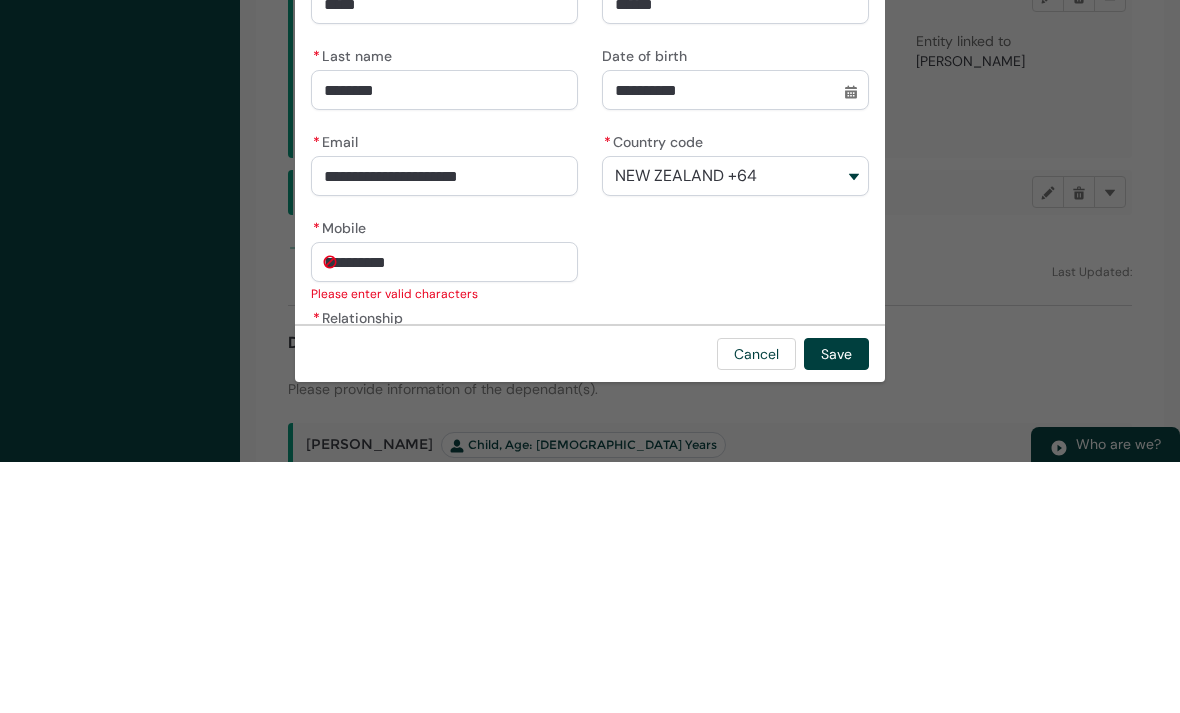 type on "*********" 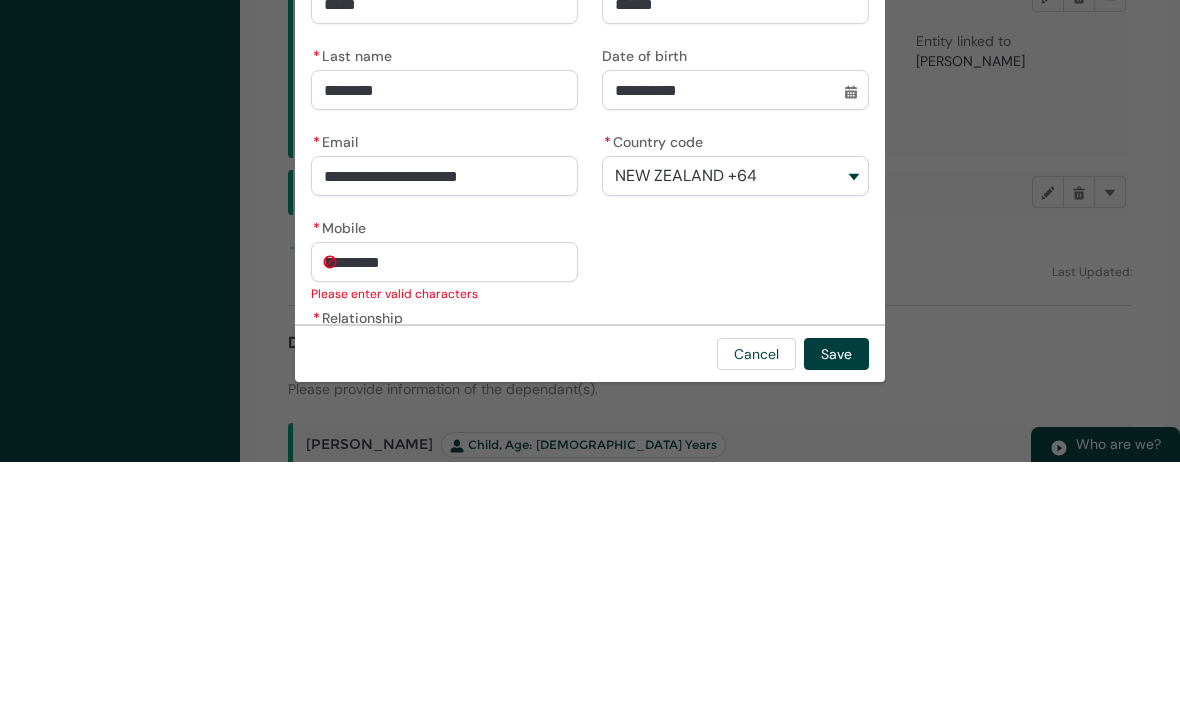 type on "+64 22 6" 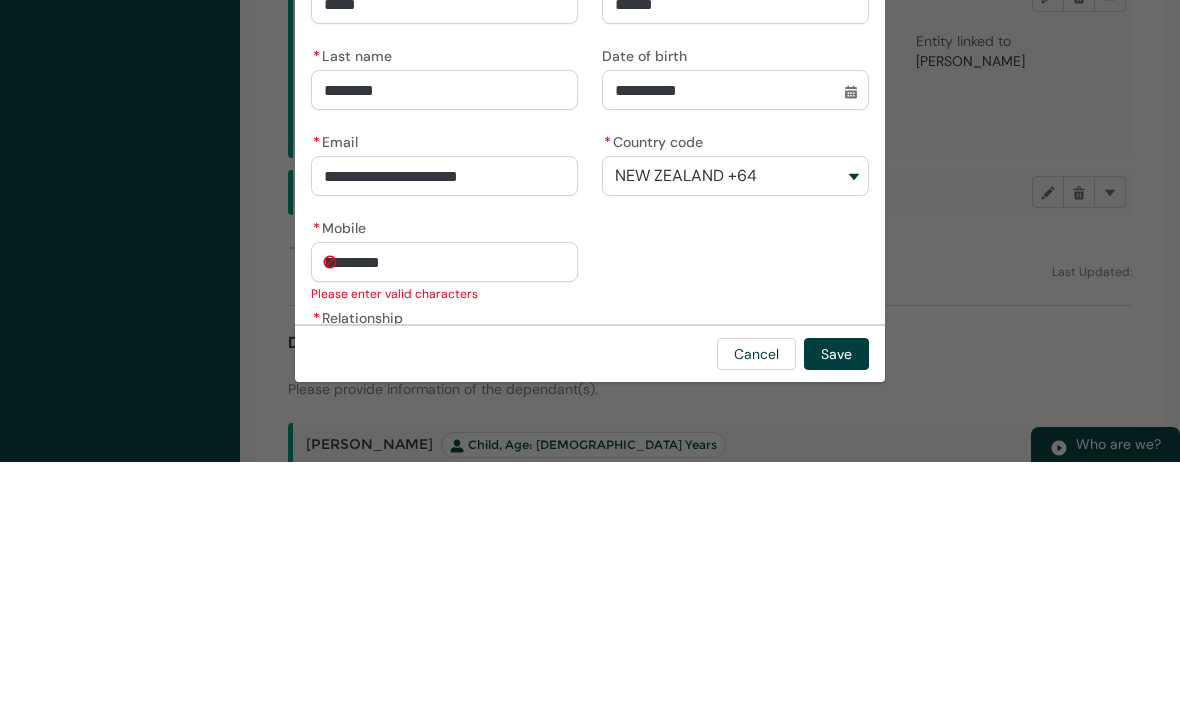 type on "********" 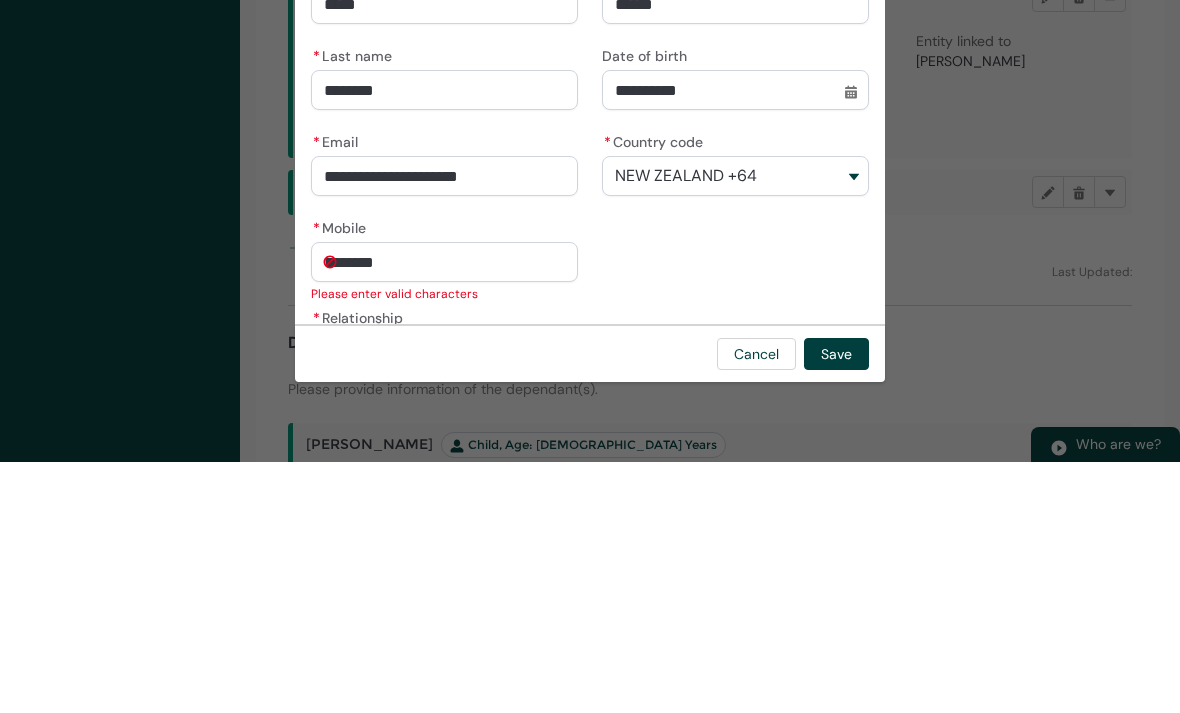 type on "+64 22" 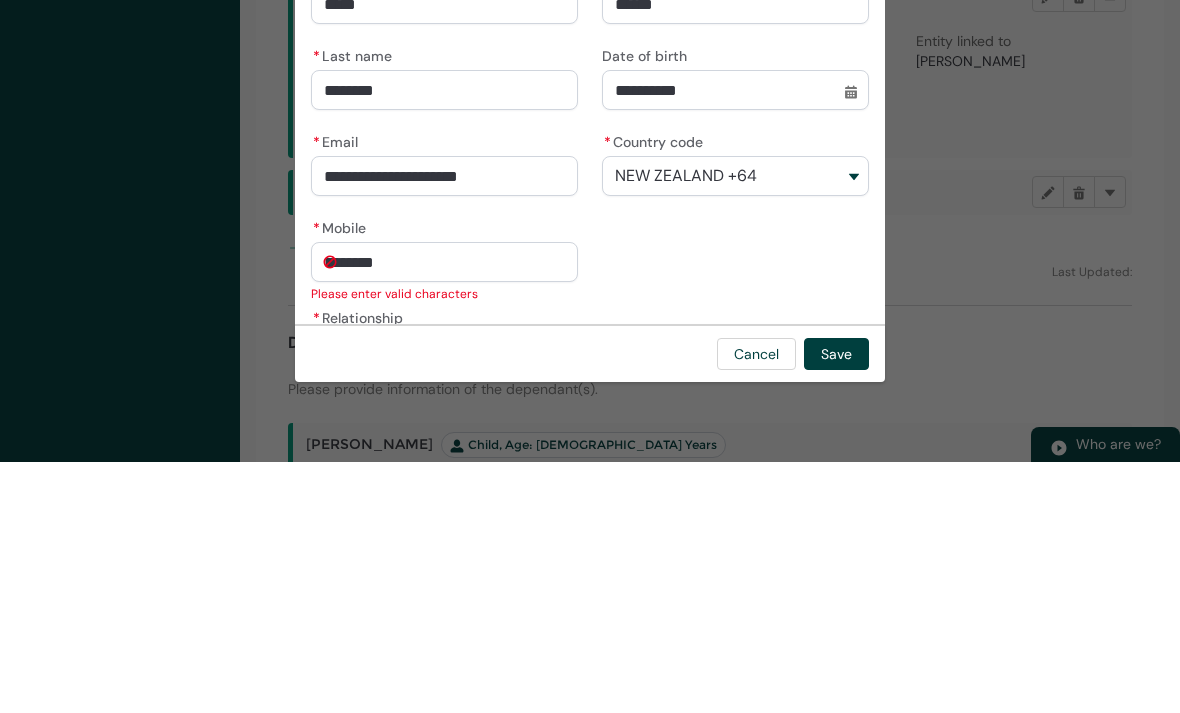 type on "******" 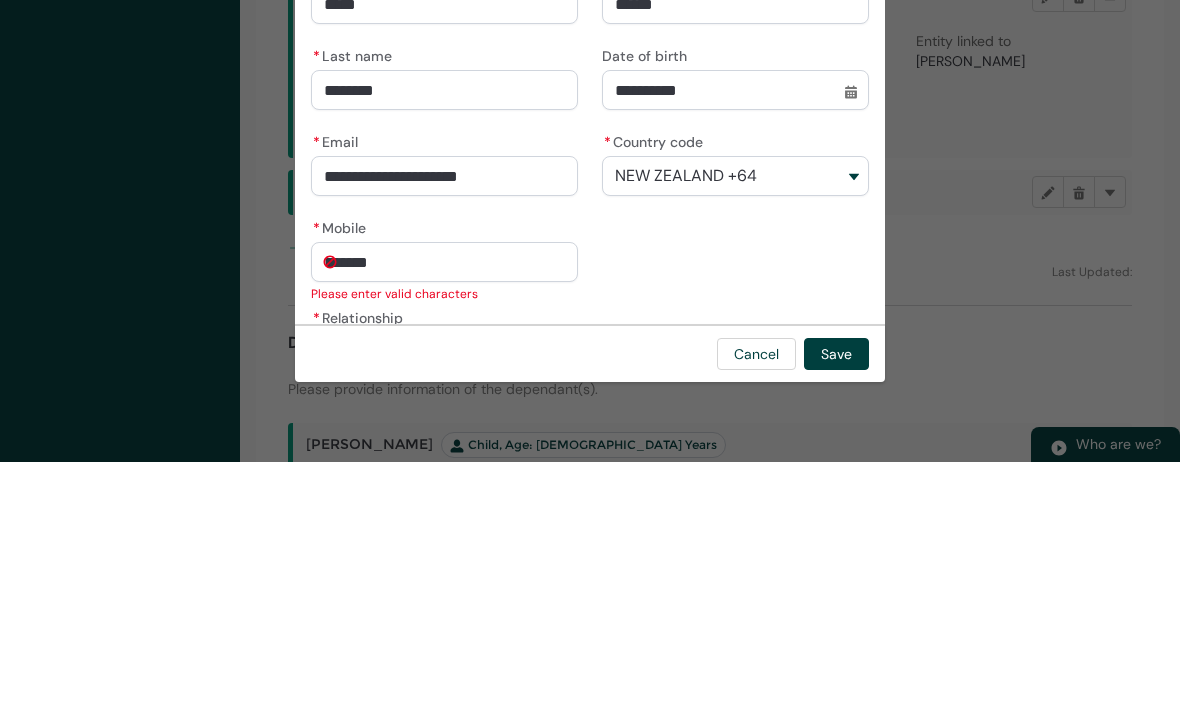 type on "+64 22" 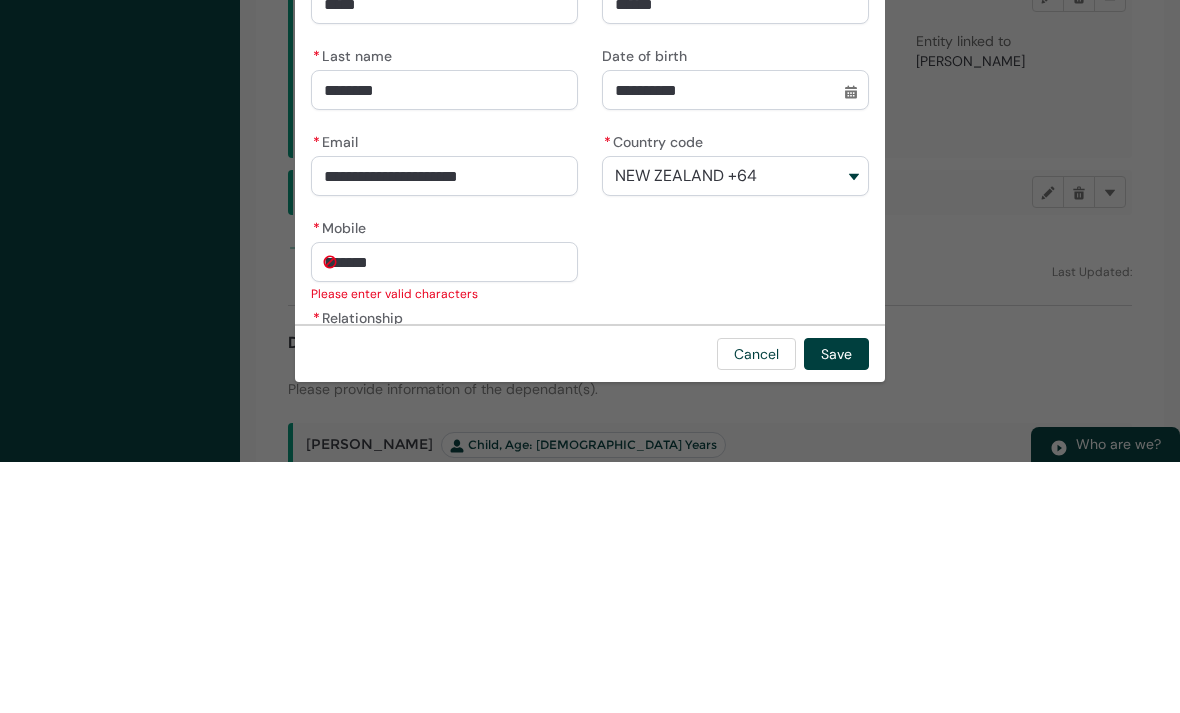 type on "******" 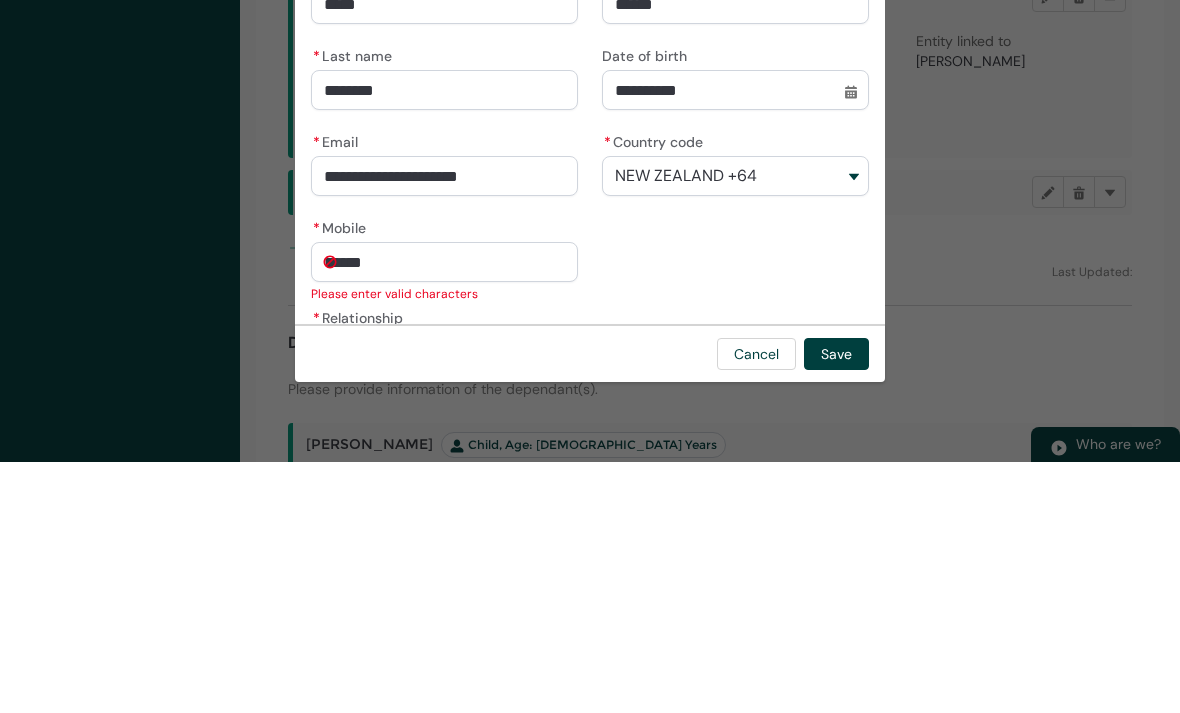 type on "+64 2" 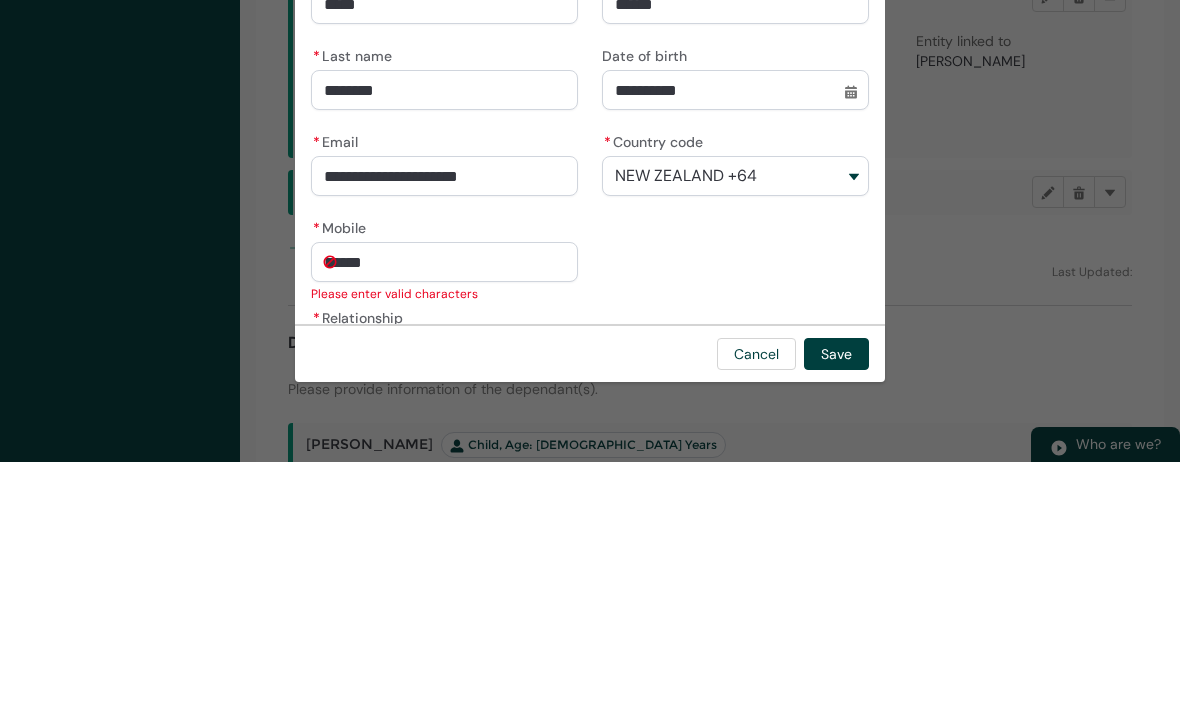type on "*****" 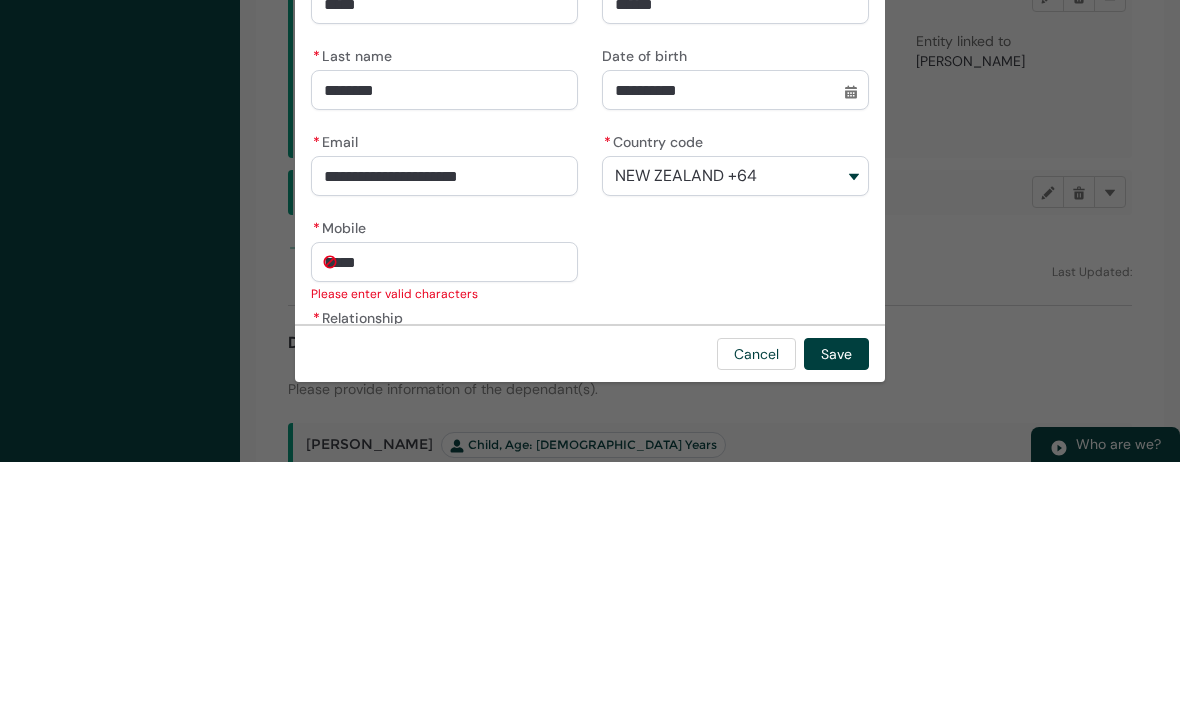 type on "+64" 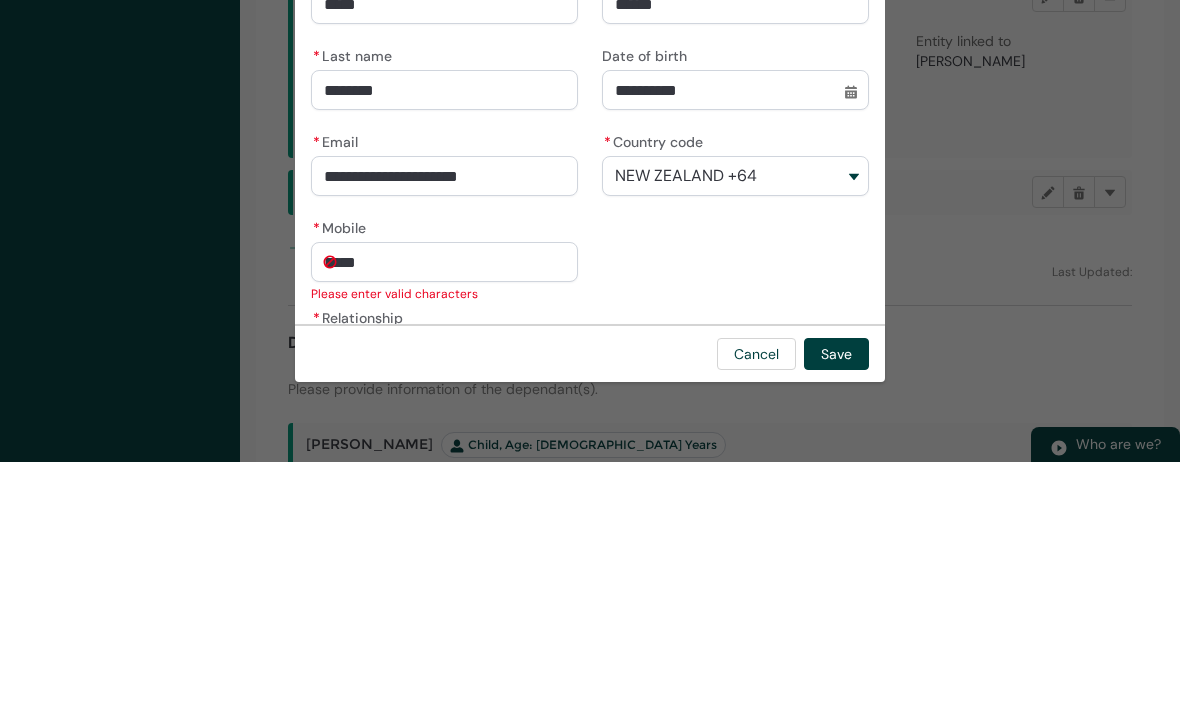 type on "***" 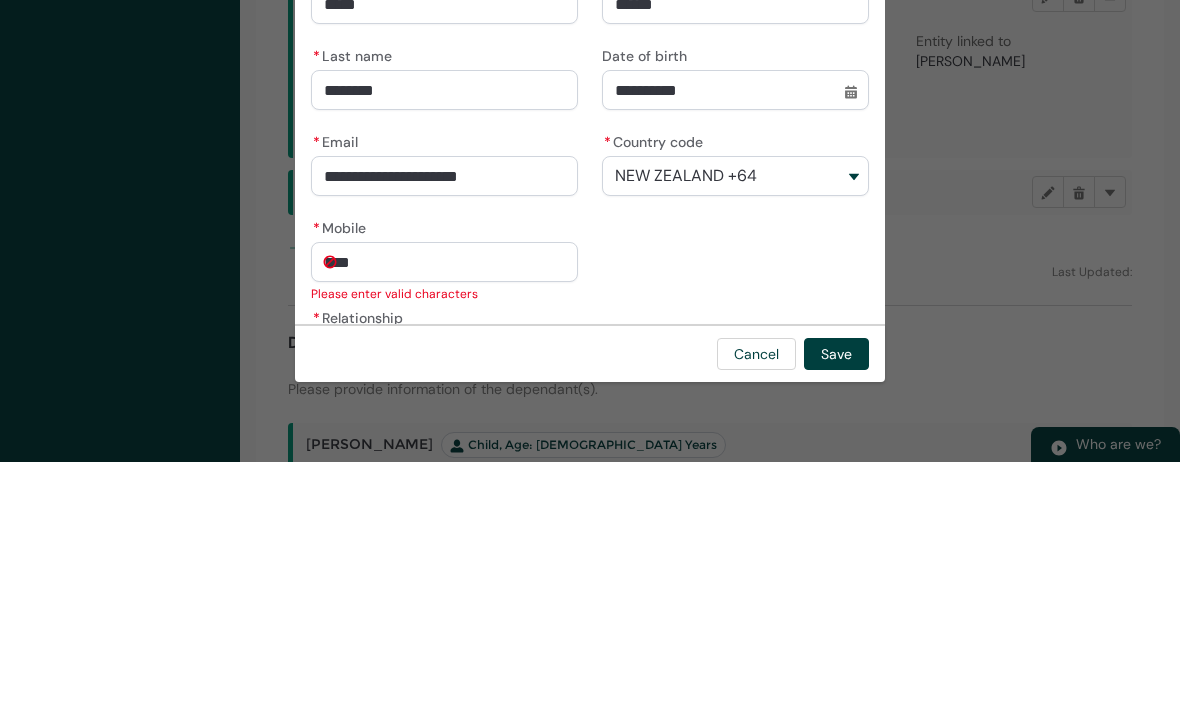 type on "+64" 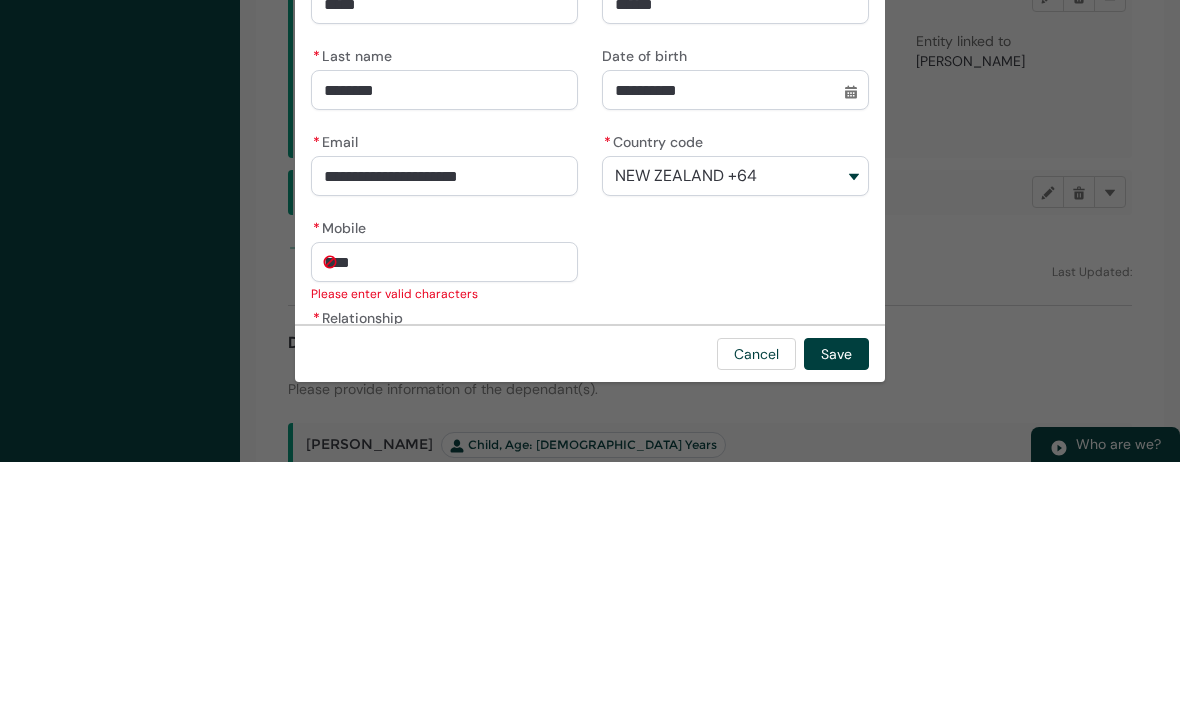 type on "***" 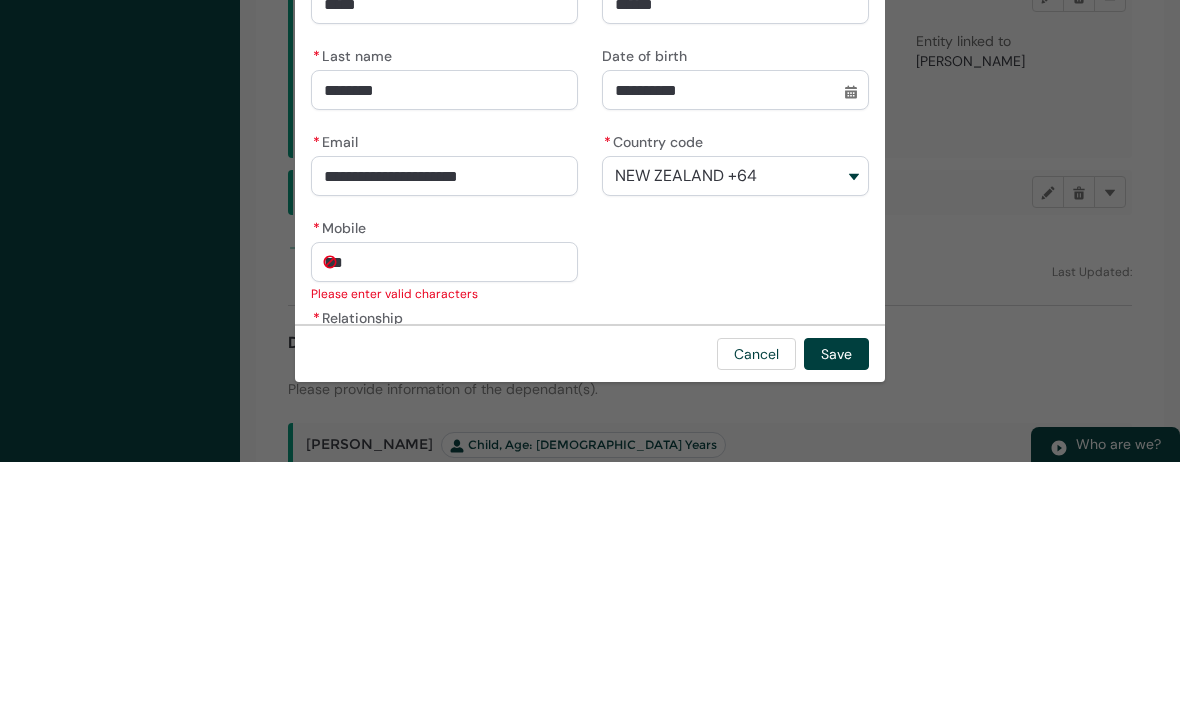 type on "+6" 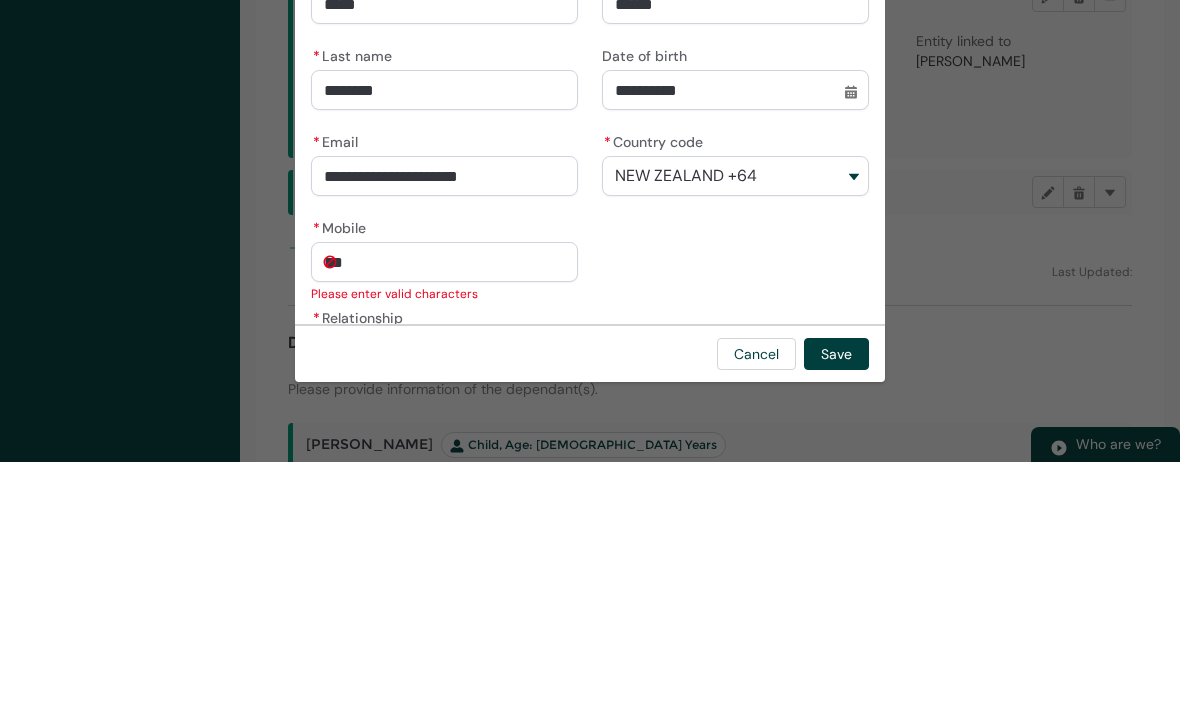 type on "**" 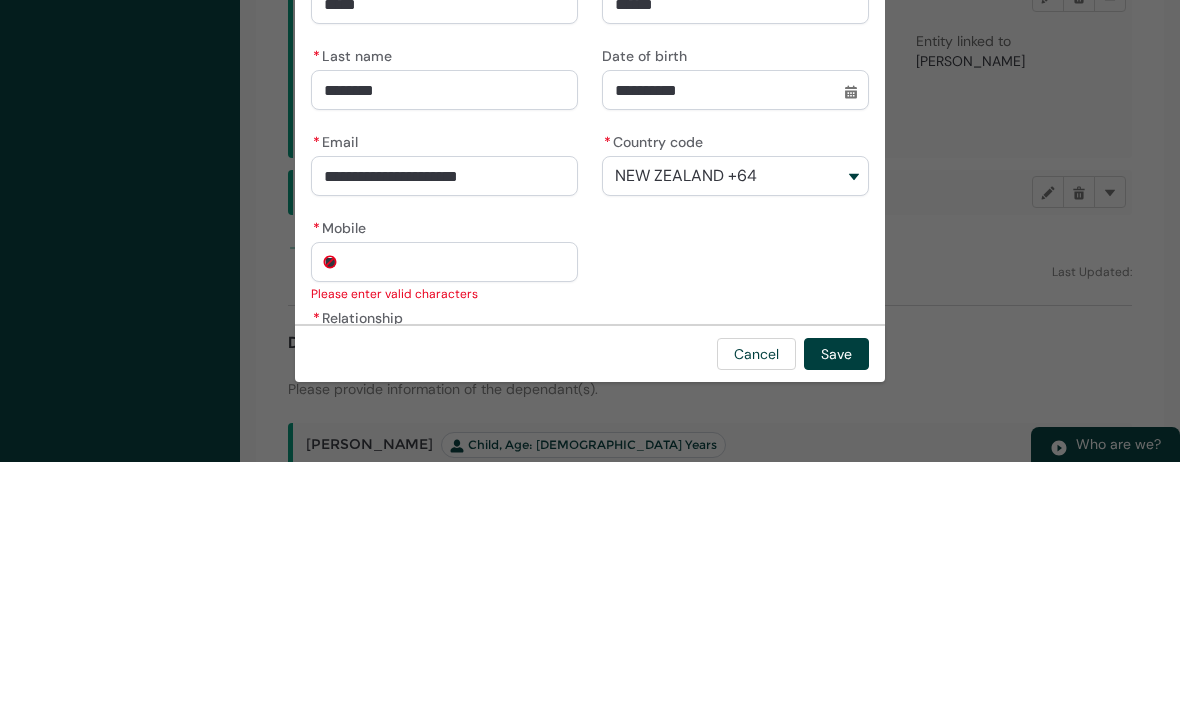 type on "+" 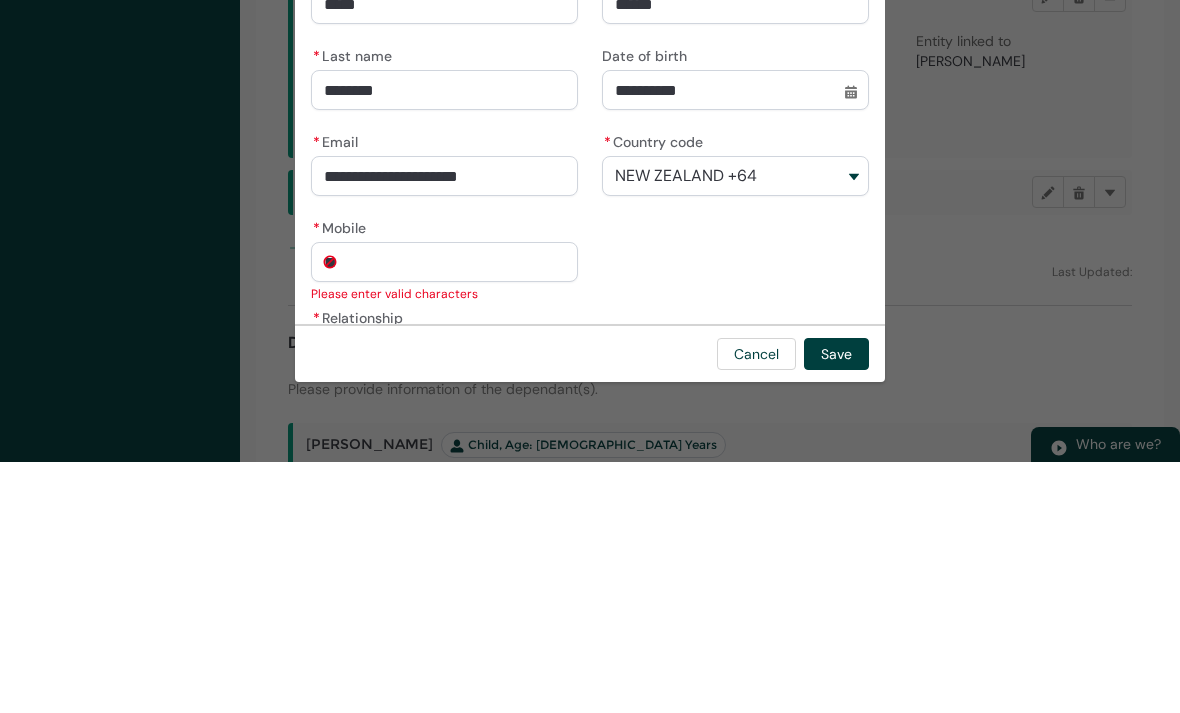 type on "*" 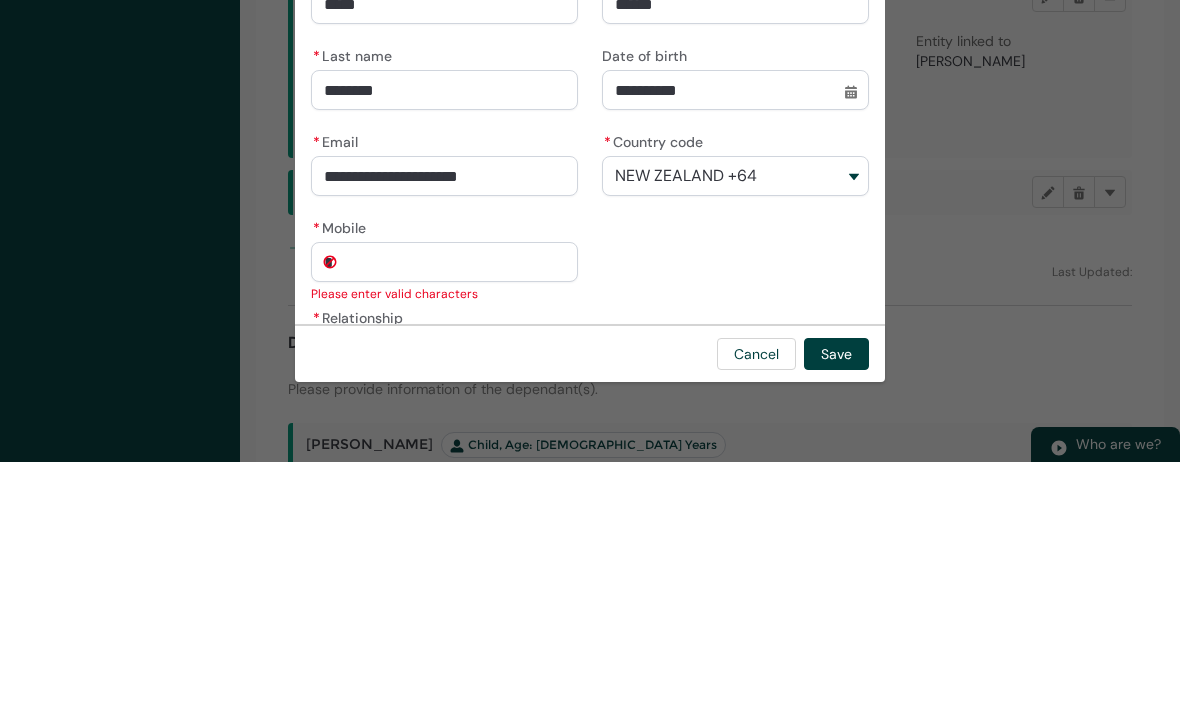 type 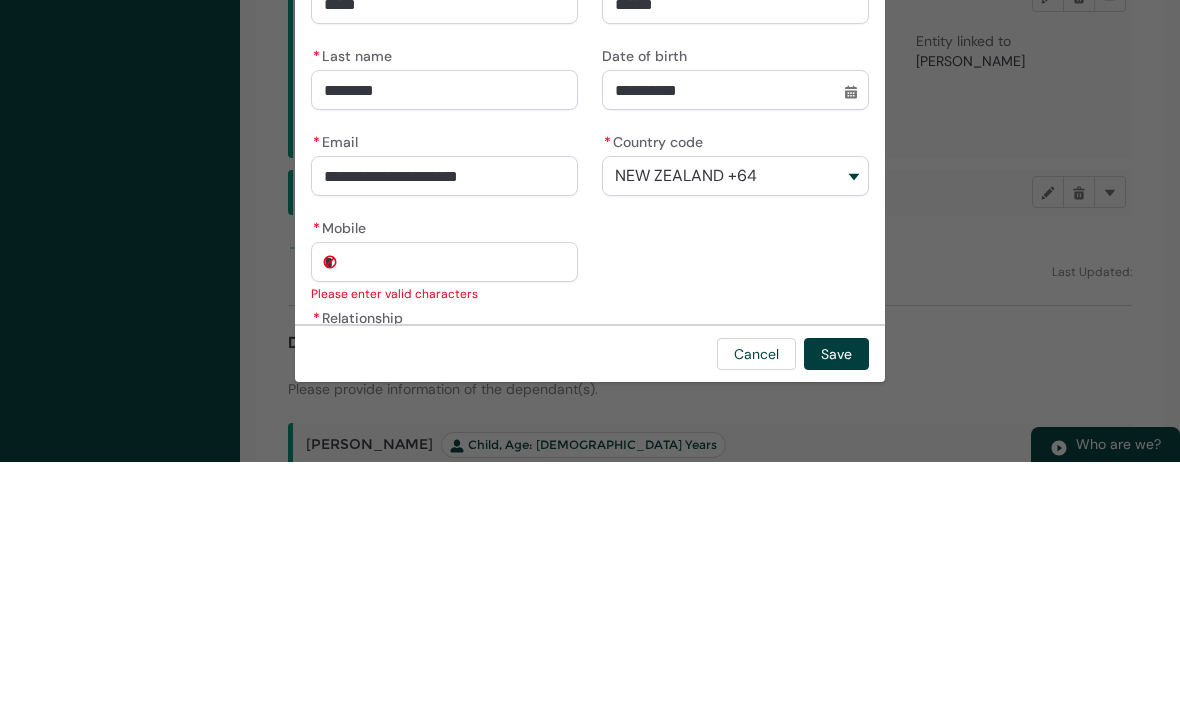 type 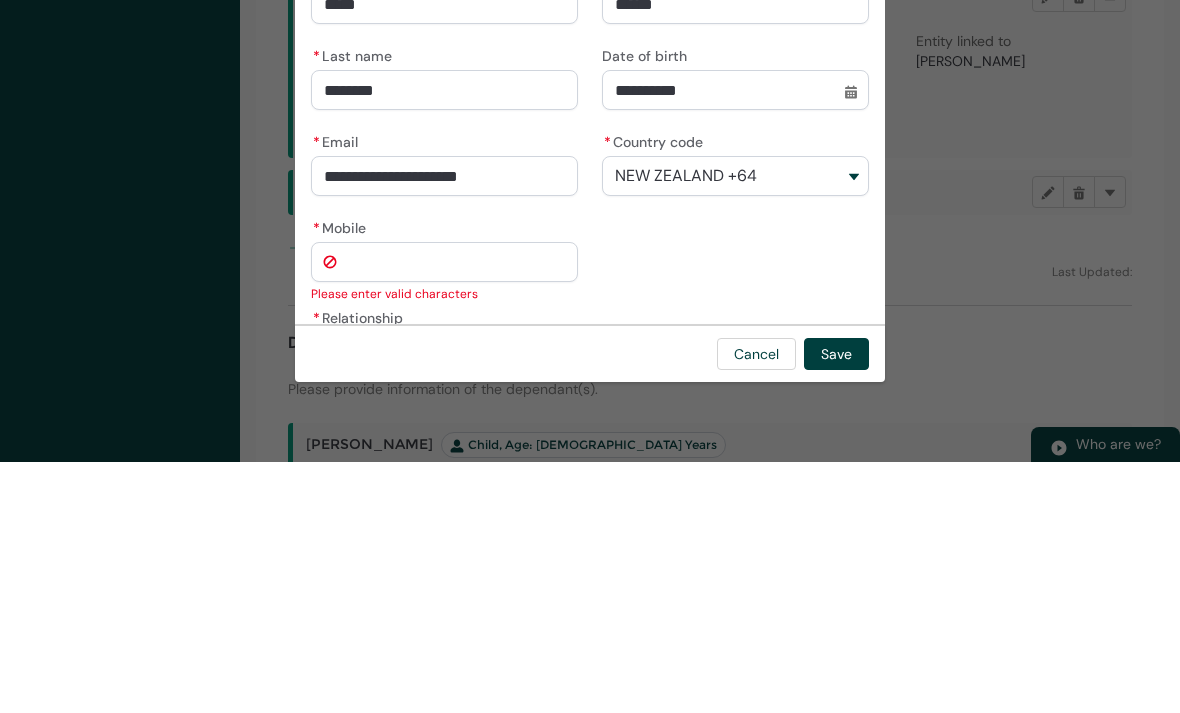 type on "0" 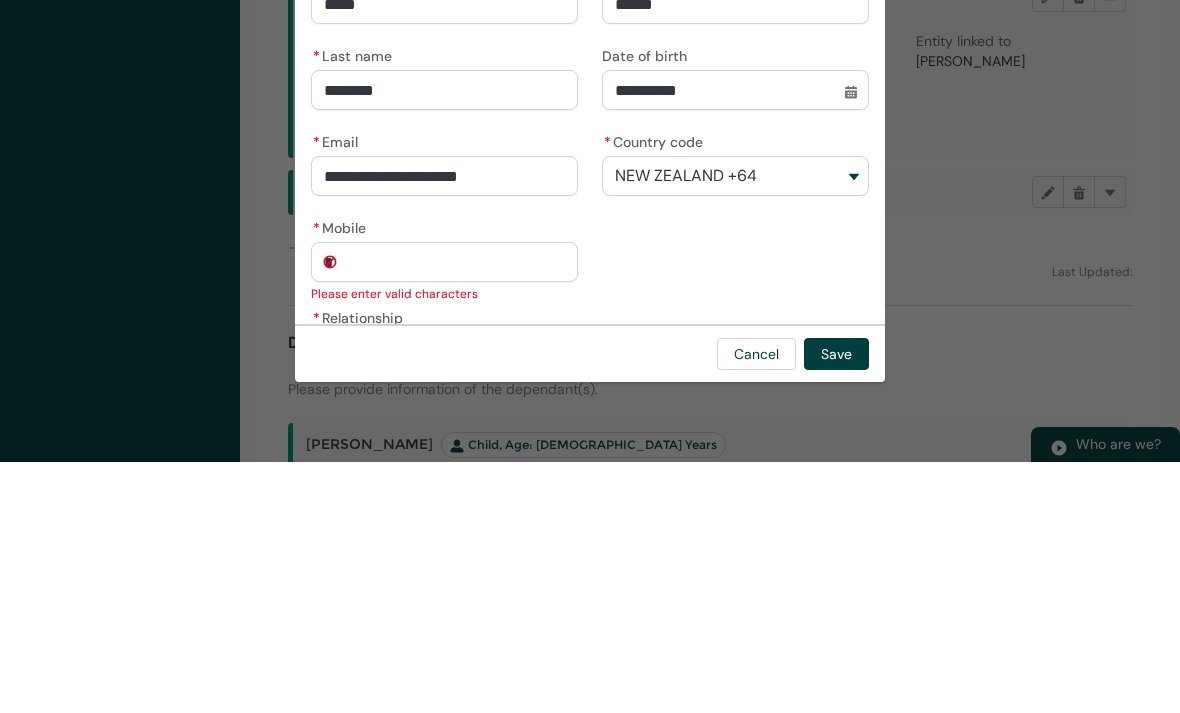 type on "02" 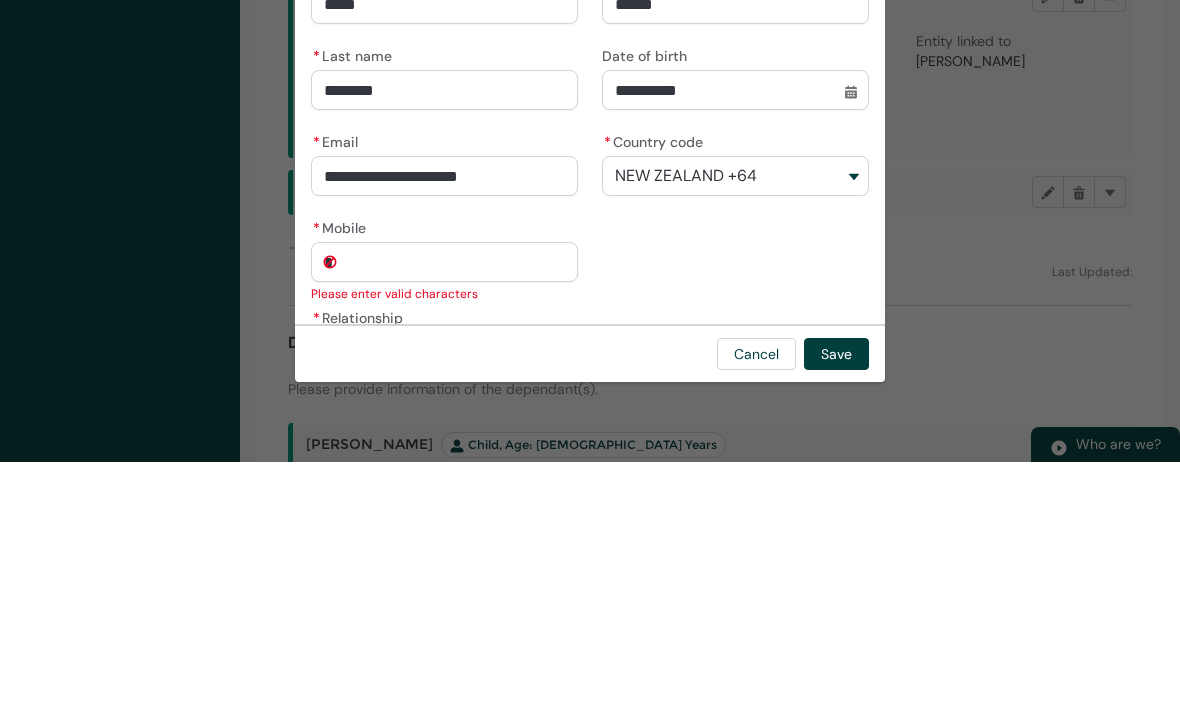 type on "**" 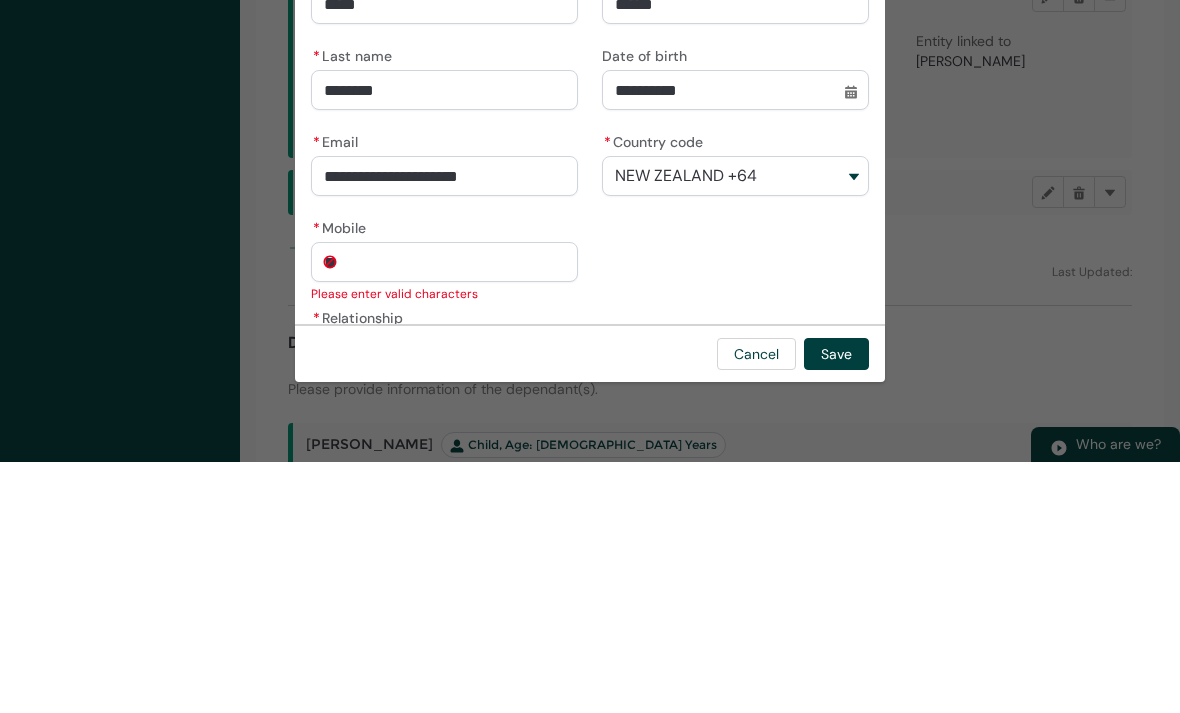 type on "022" 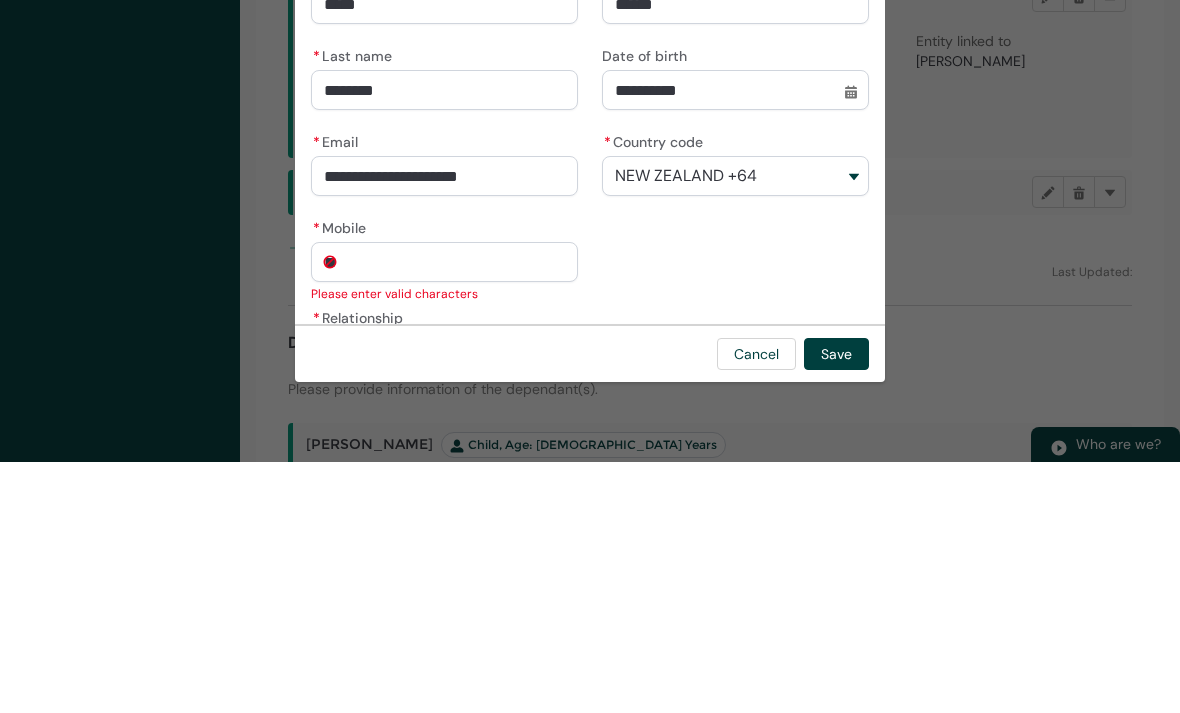 type on "***" 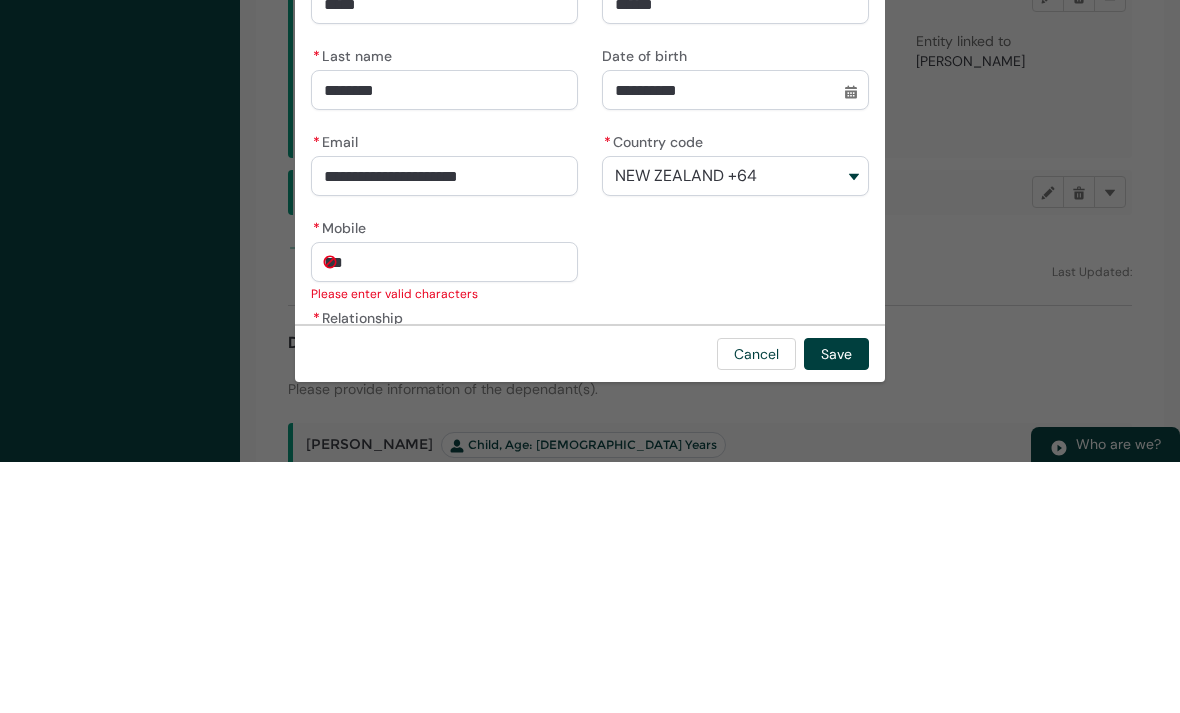 type on "0226" 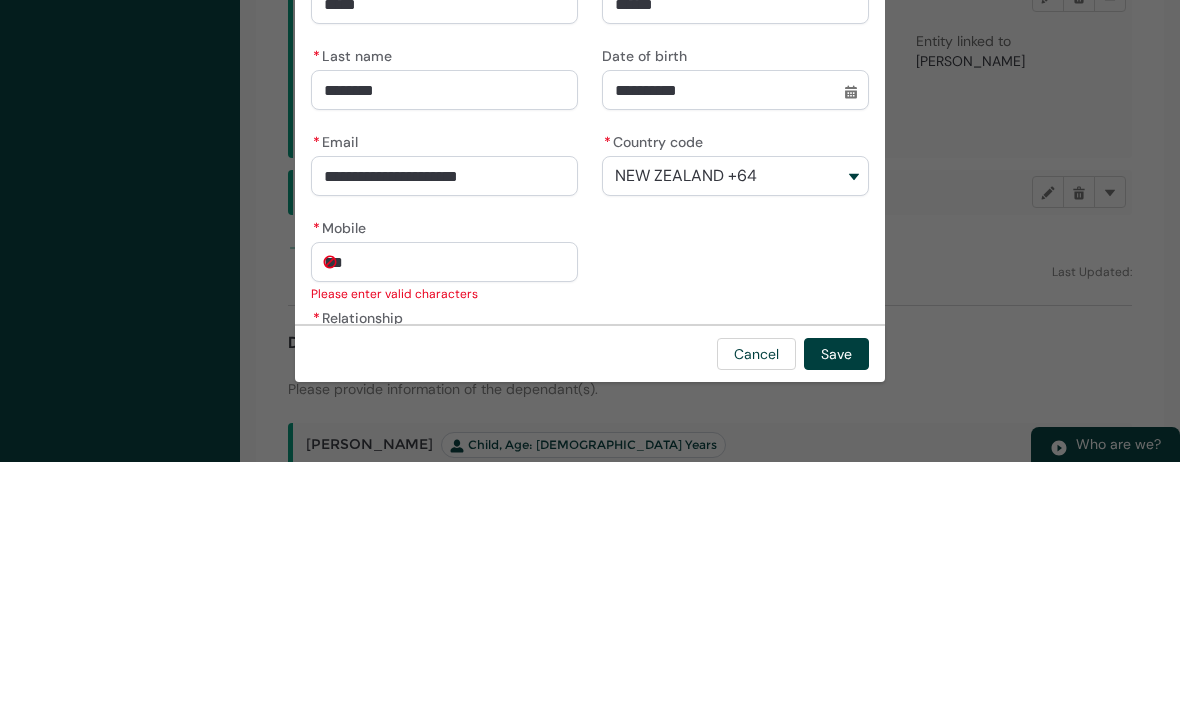 type on "****" 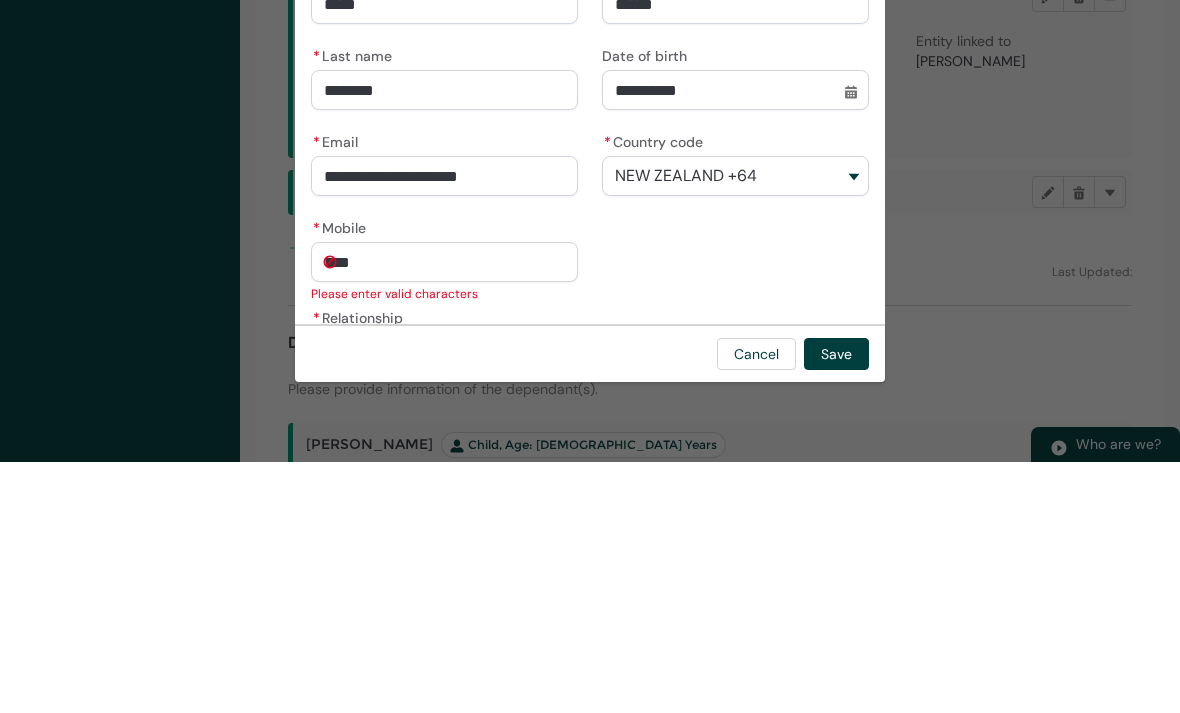 type on "02264" 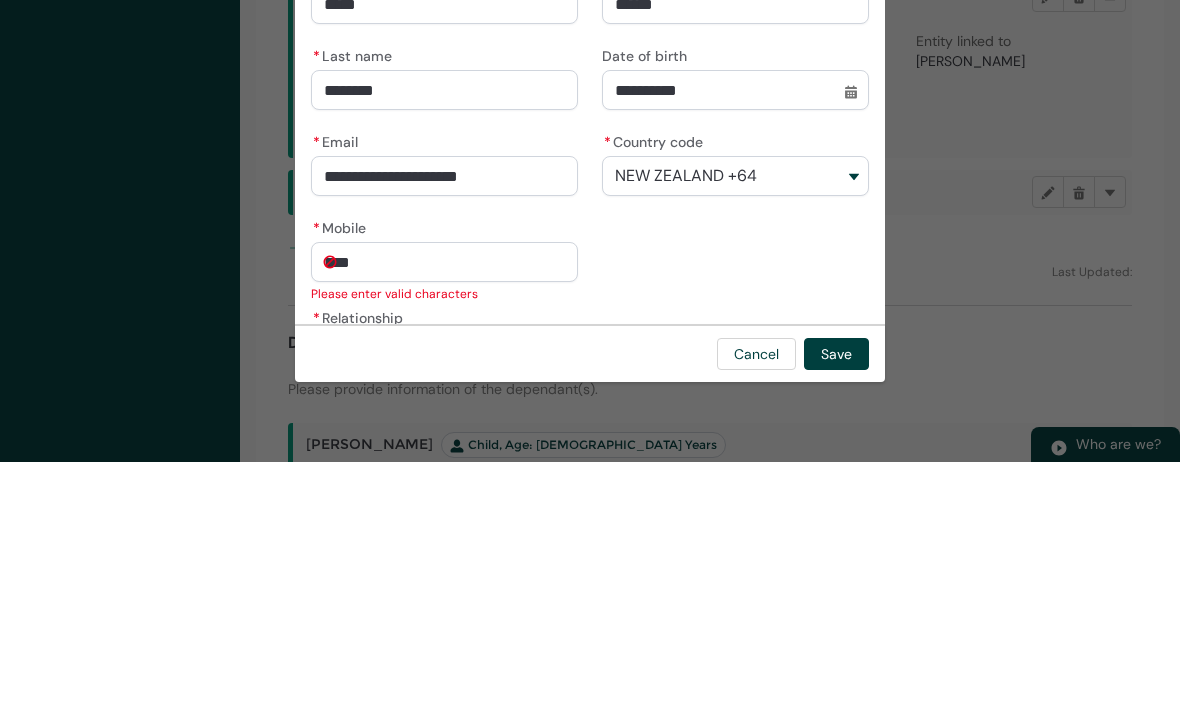 type on "*****" 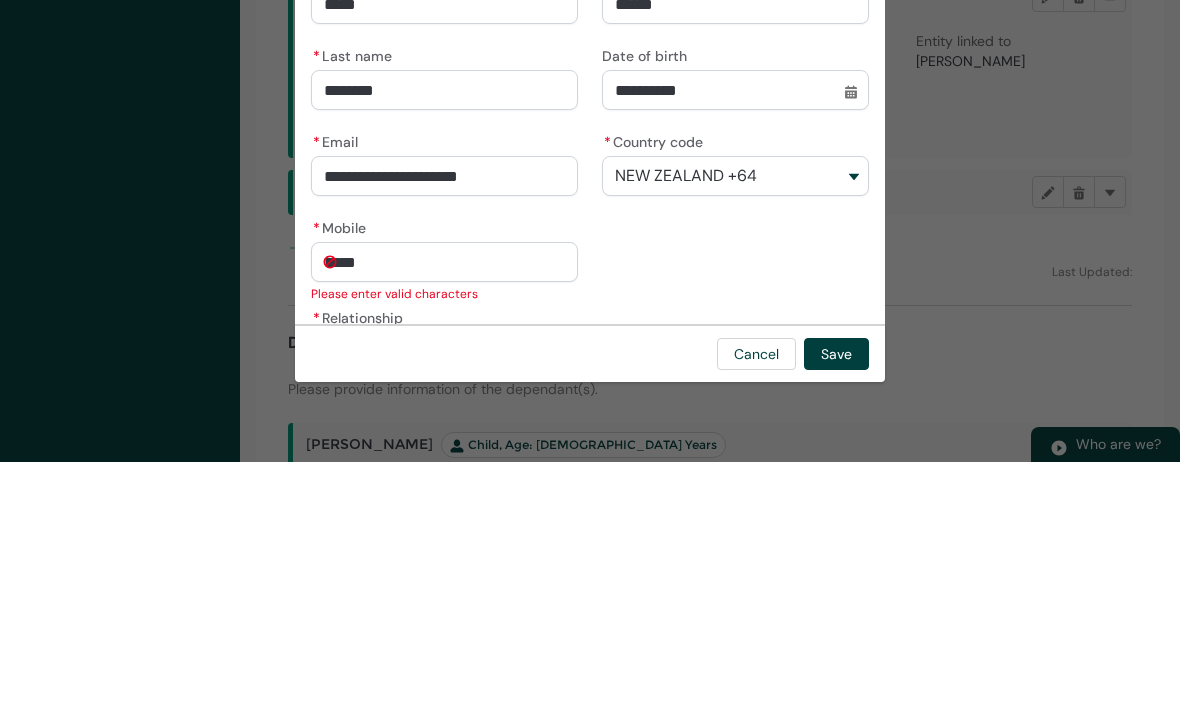 type on "022647" 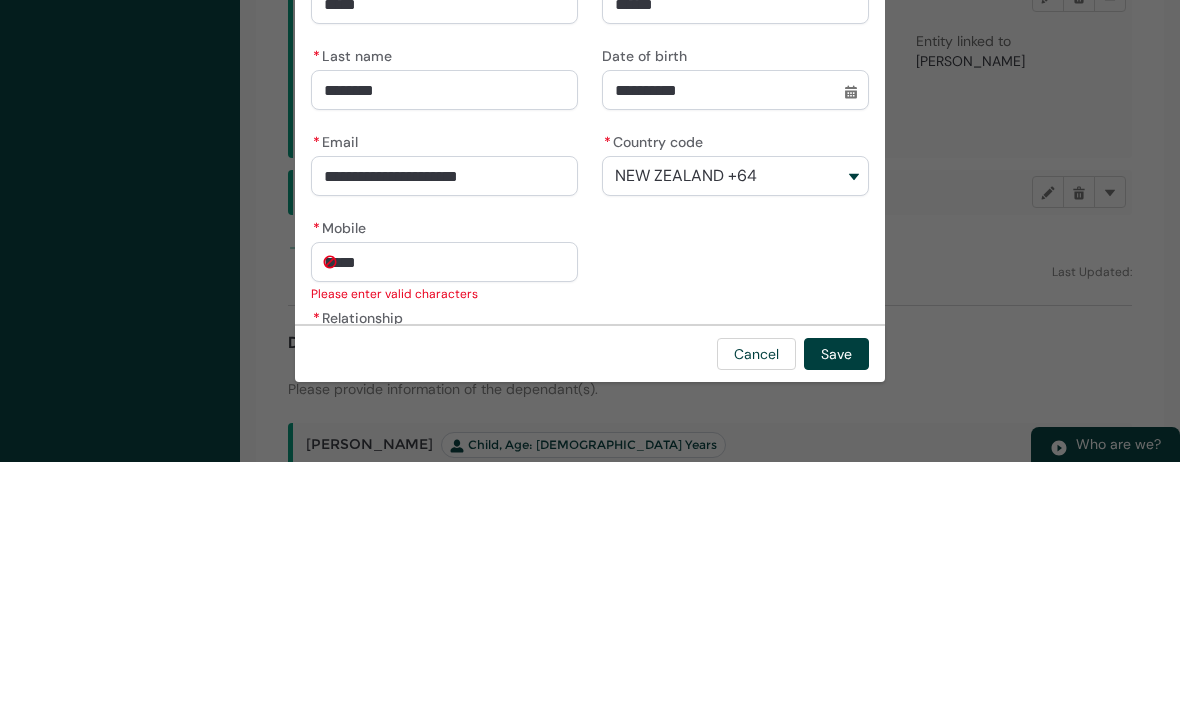 type on "******" 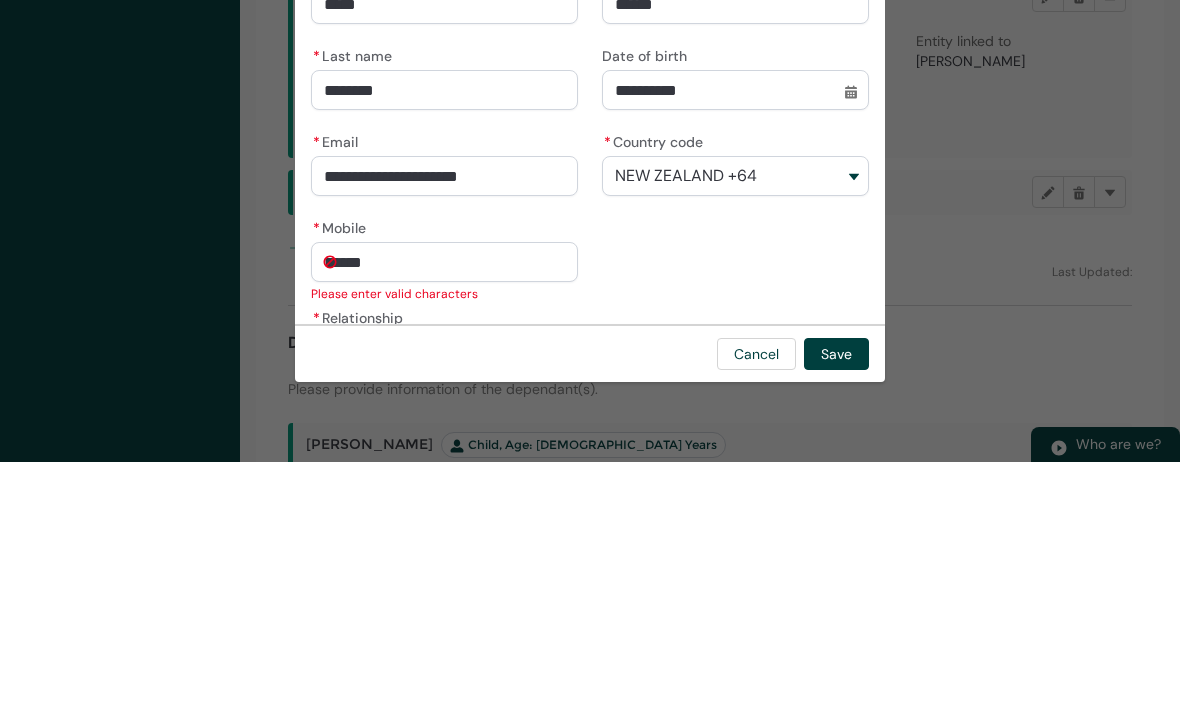 type on "0226471" 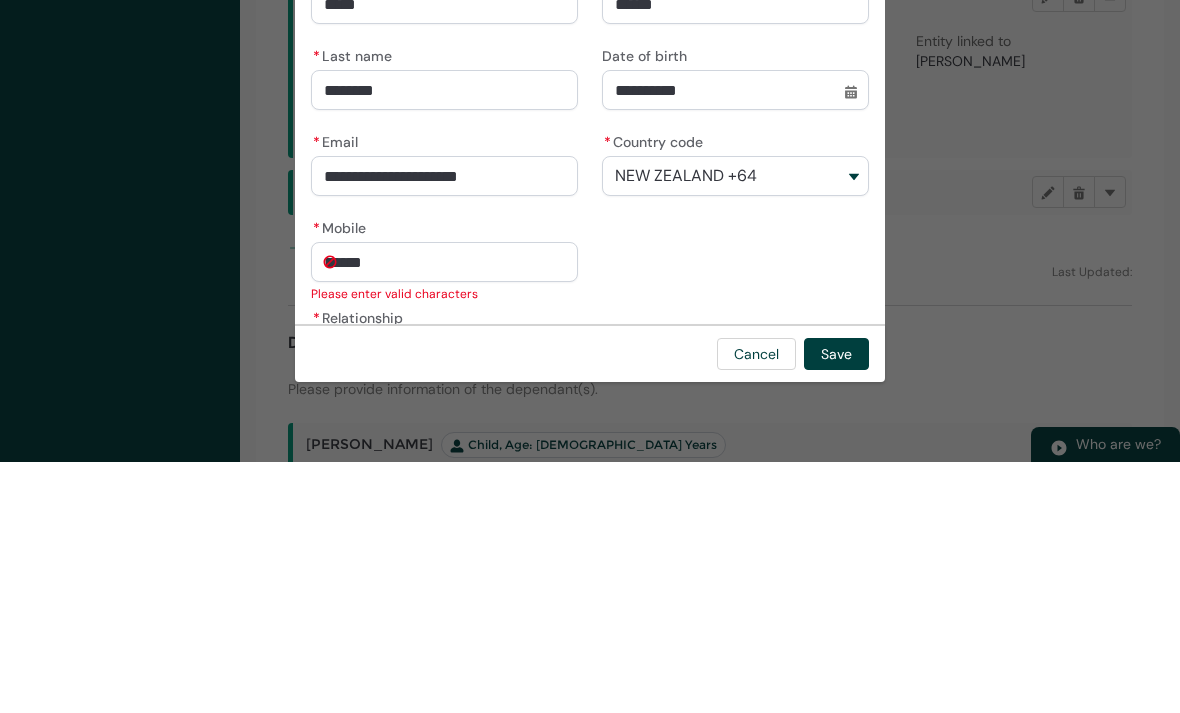 type on "*******" 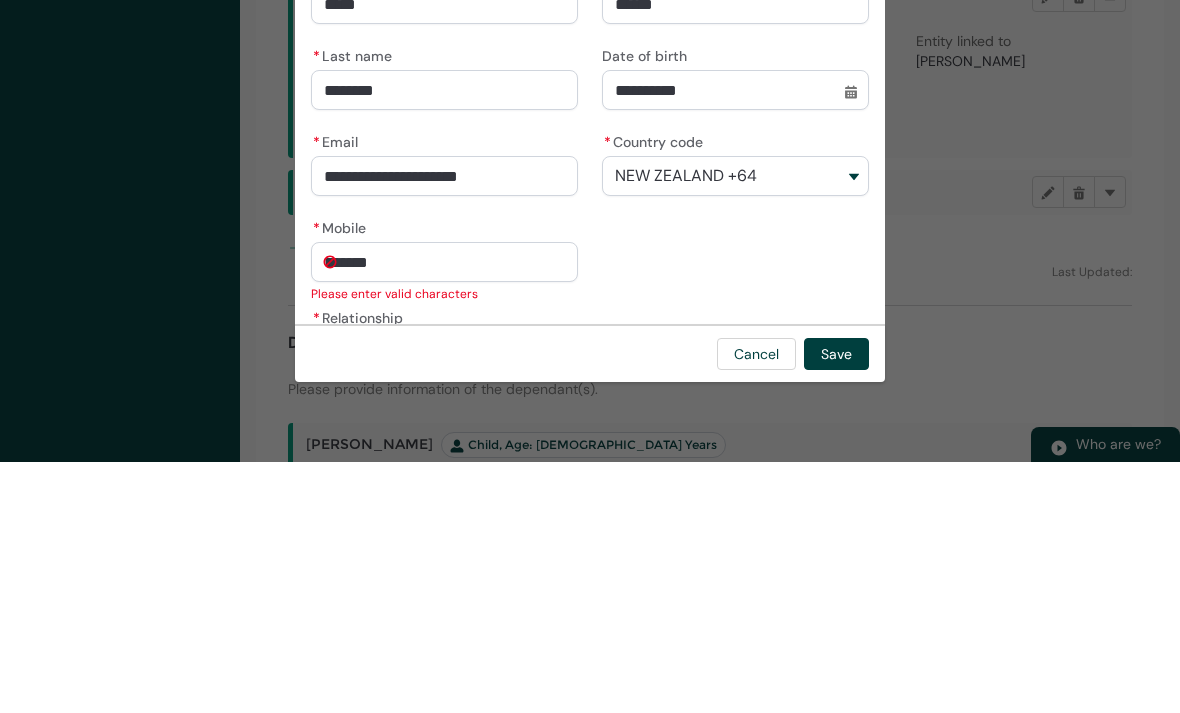 type on "02264717" 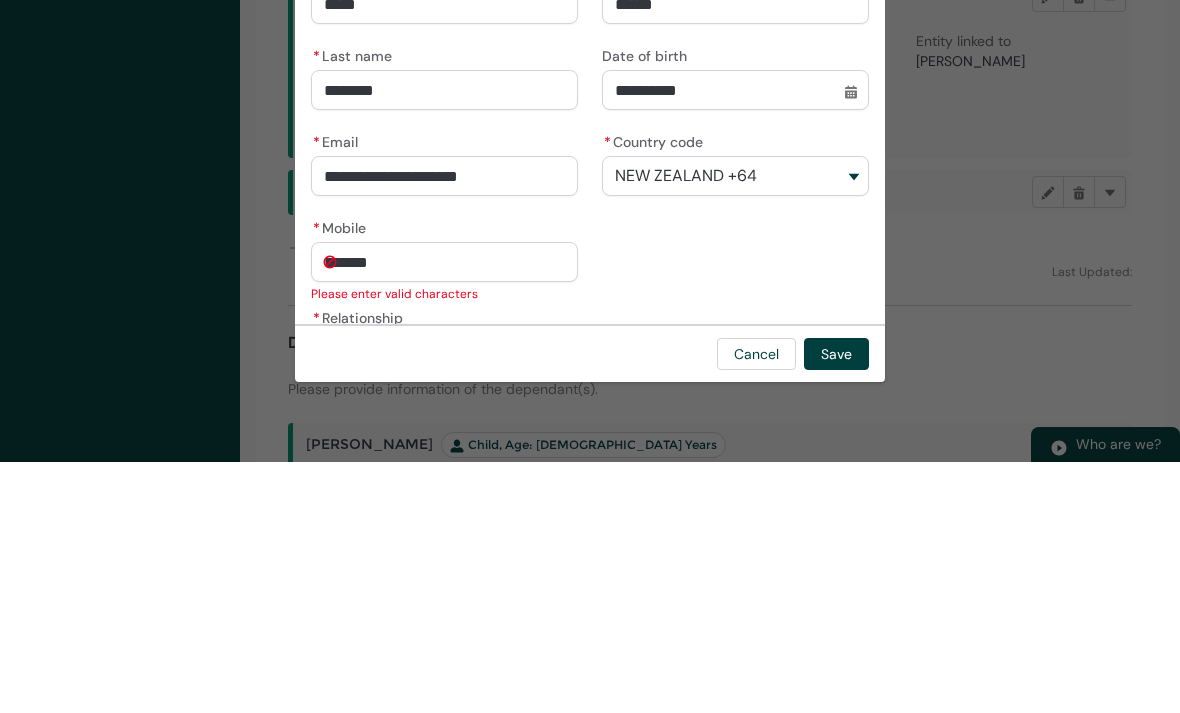 type on "********" 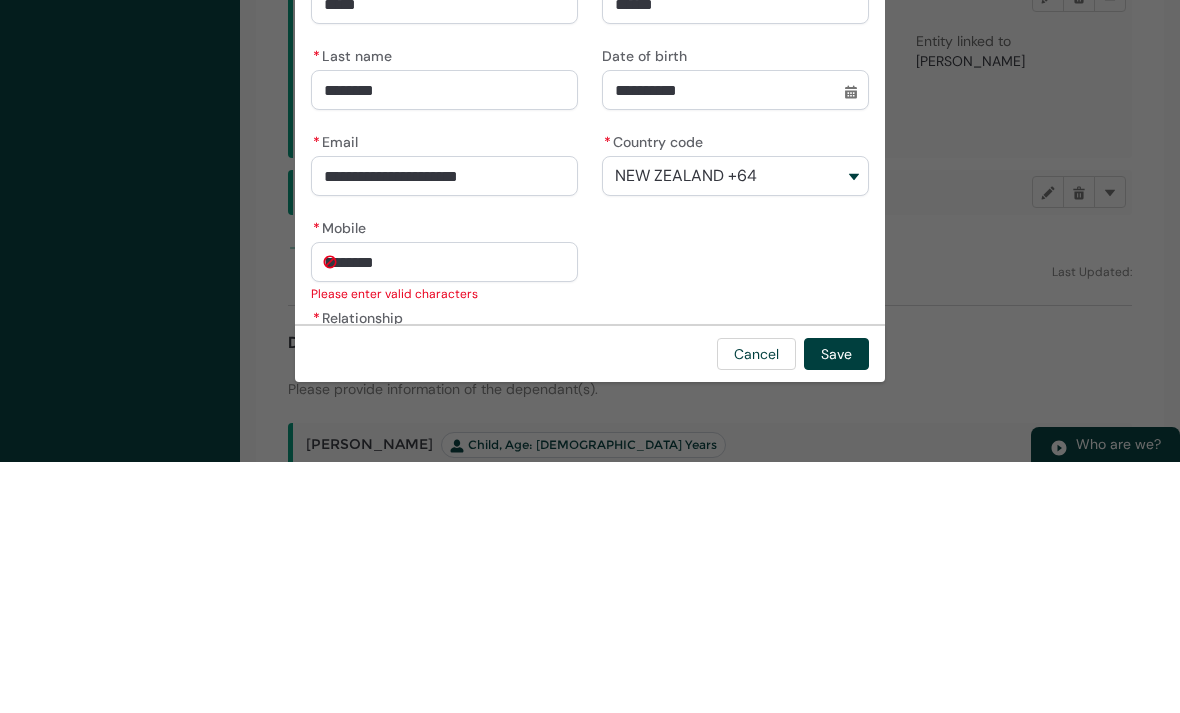 type on "022647173" 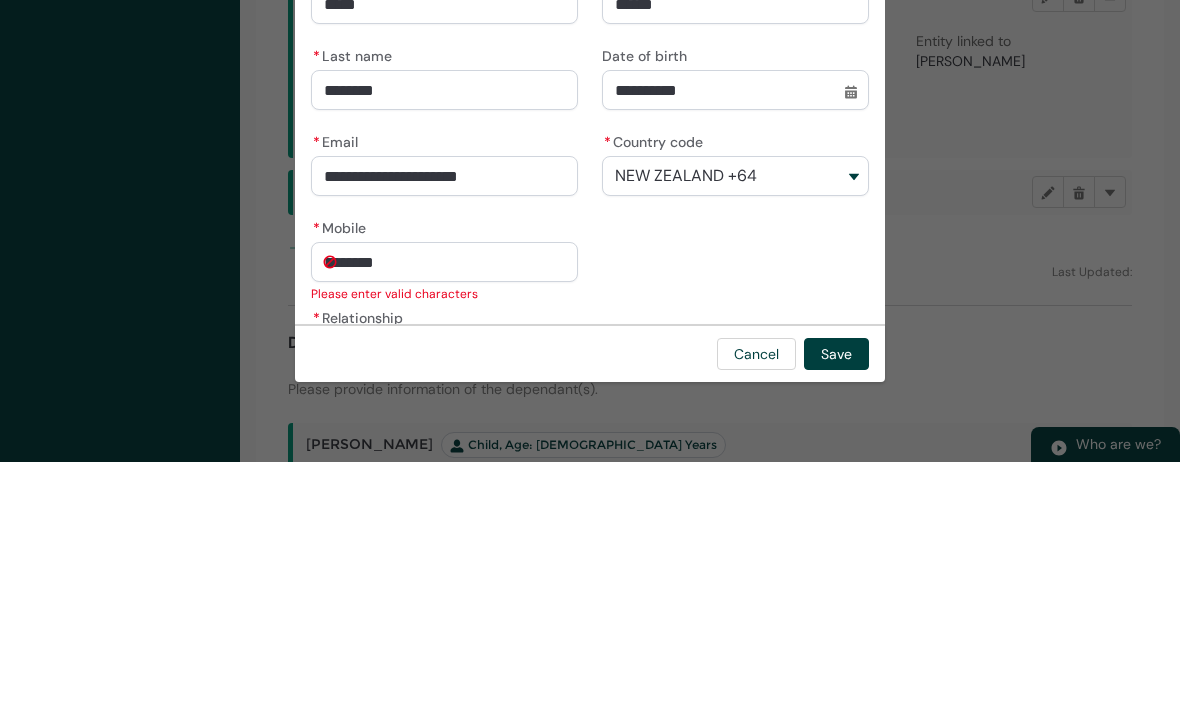 type on "*********" 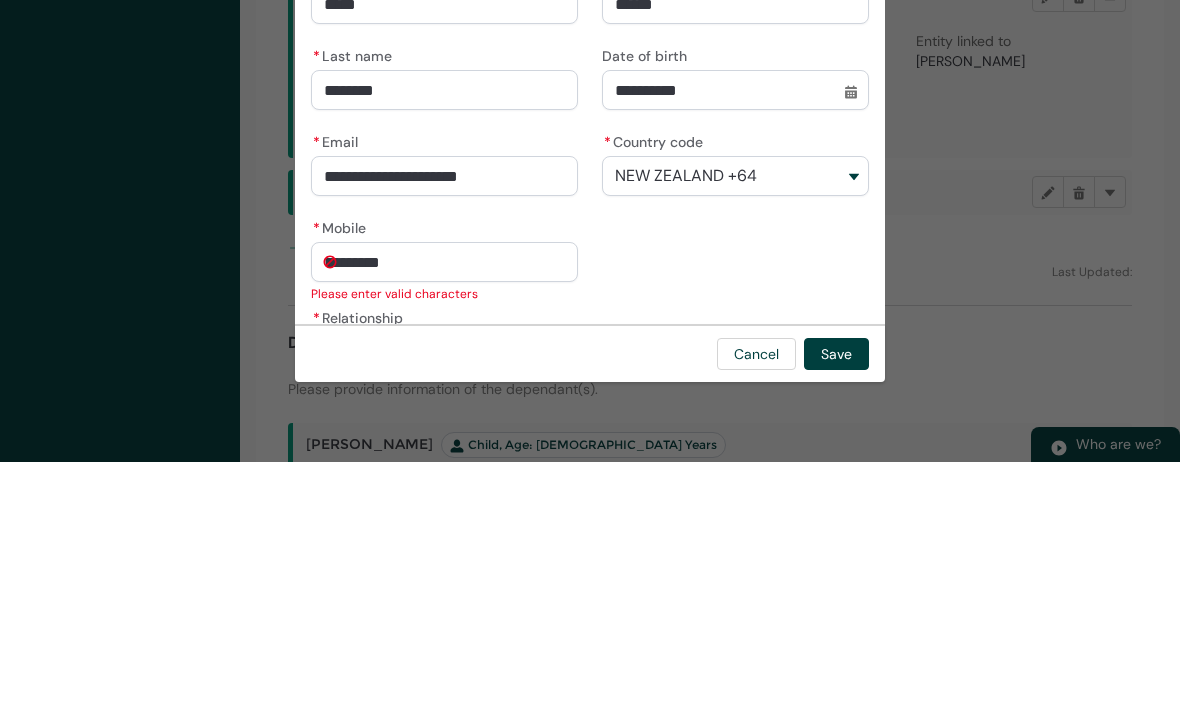 type on "0226471734" 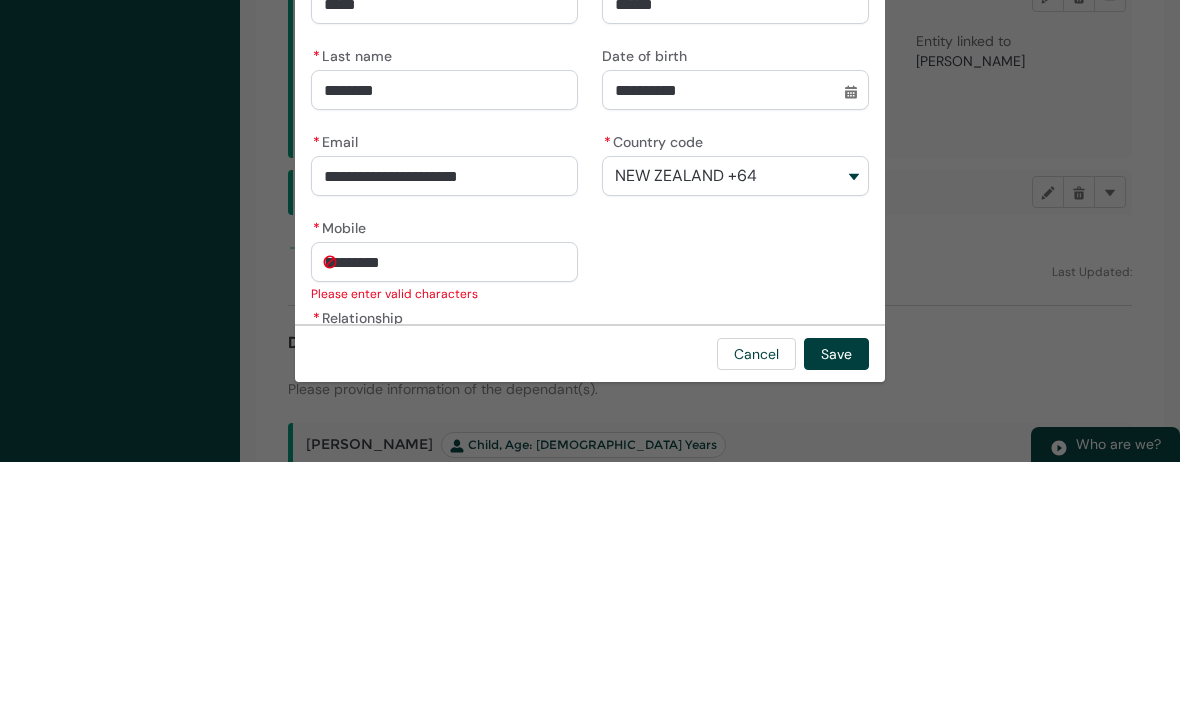 type on "**********" 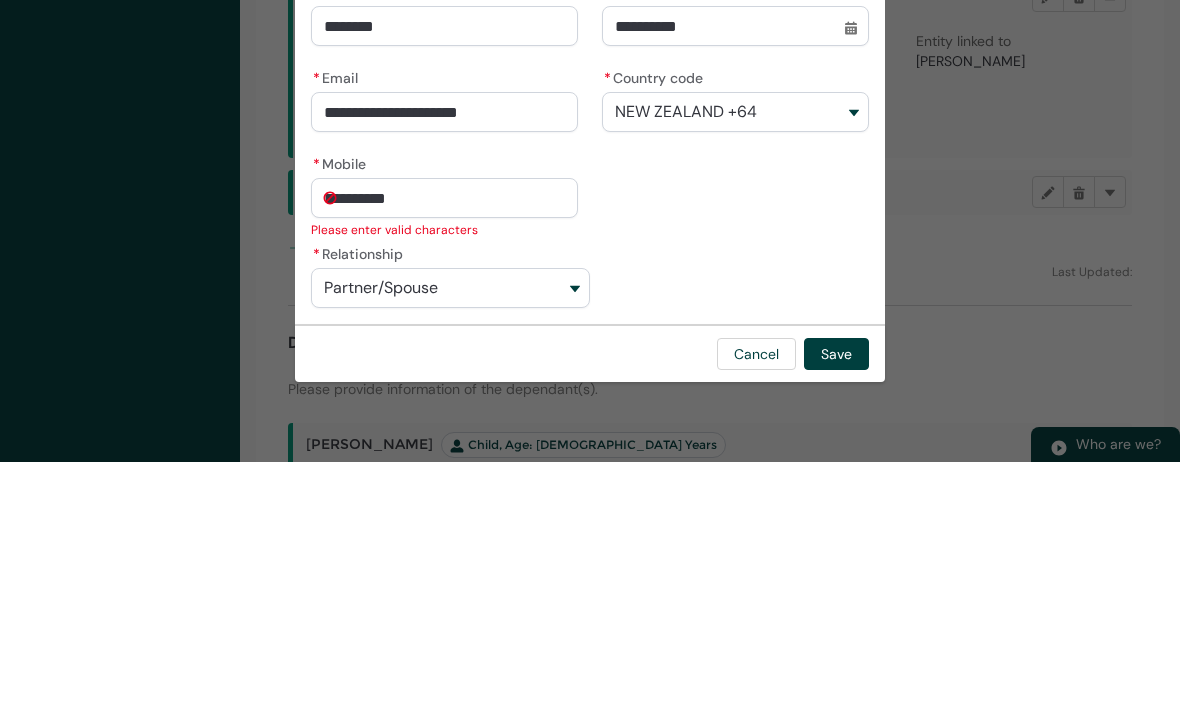 scroll, scrollTop: 68, scrollLeft: 0, axis: vertical 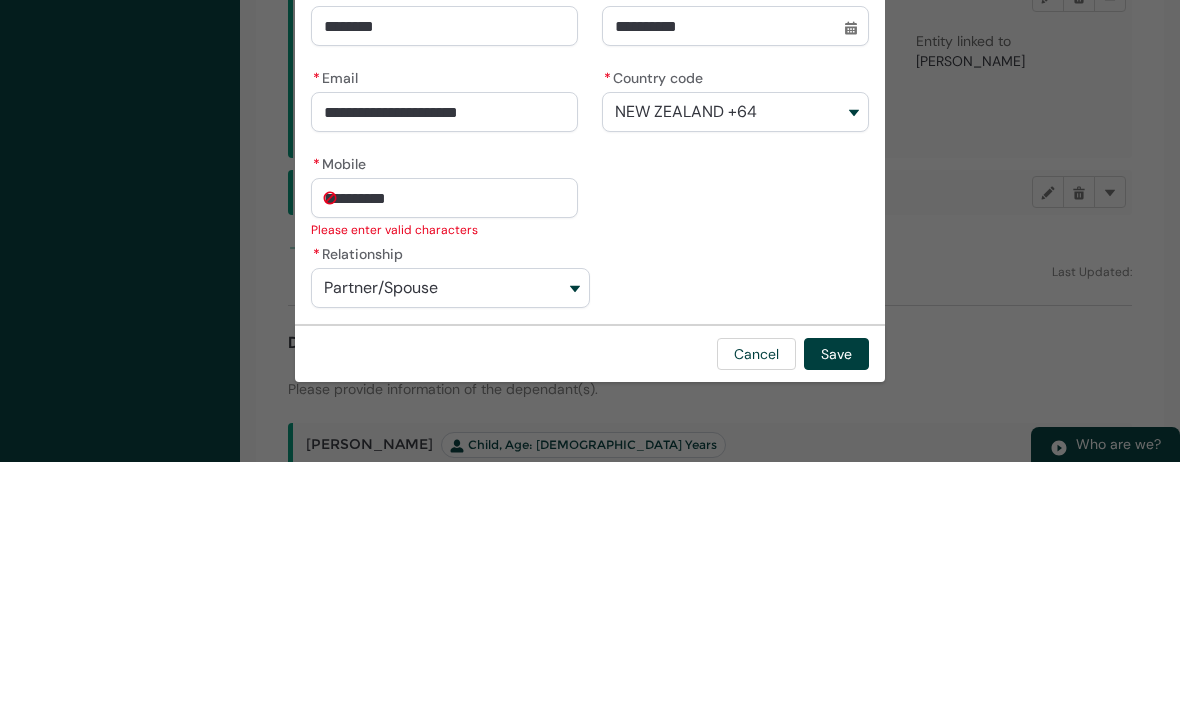 click on "Save" at bounding box center (836, 605) 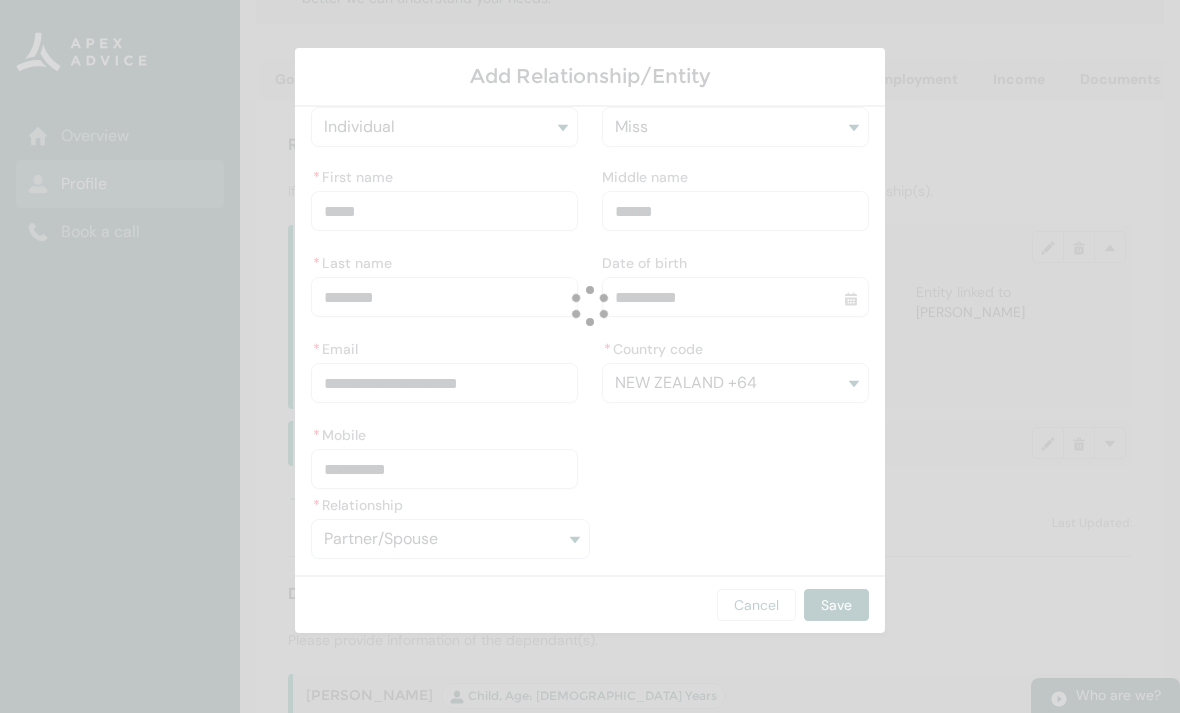scroll, scrollTop: 0, scrollLeft: 0, axis: both 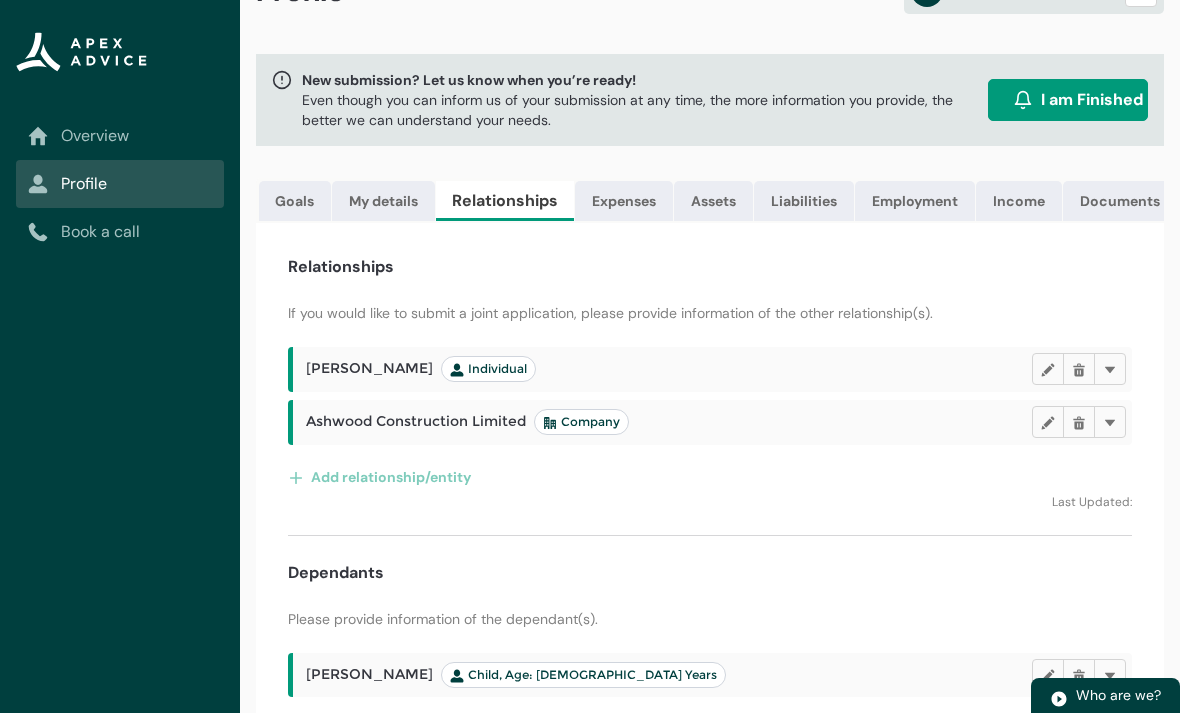 click on "Delete" at bounding box center [1110, 675] 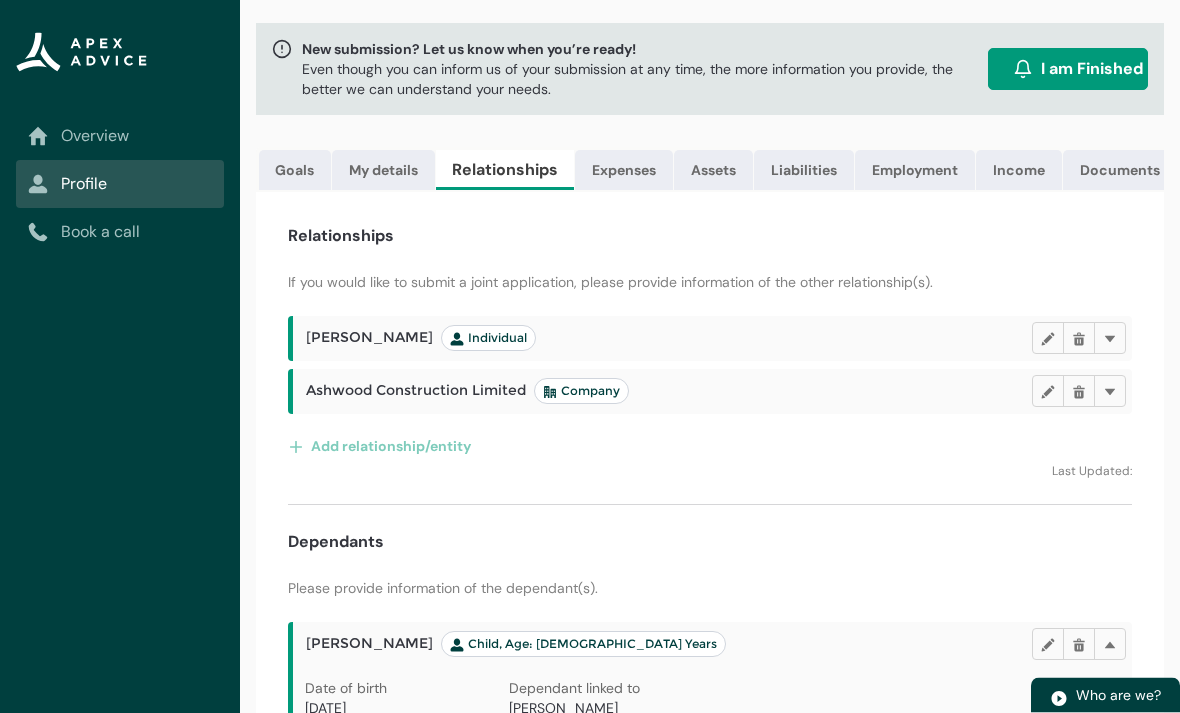 scroll, scrollTop: 150, scrollLeft: 0, axis: vertical 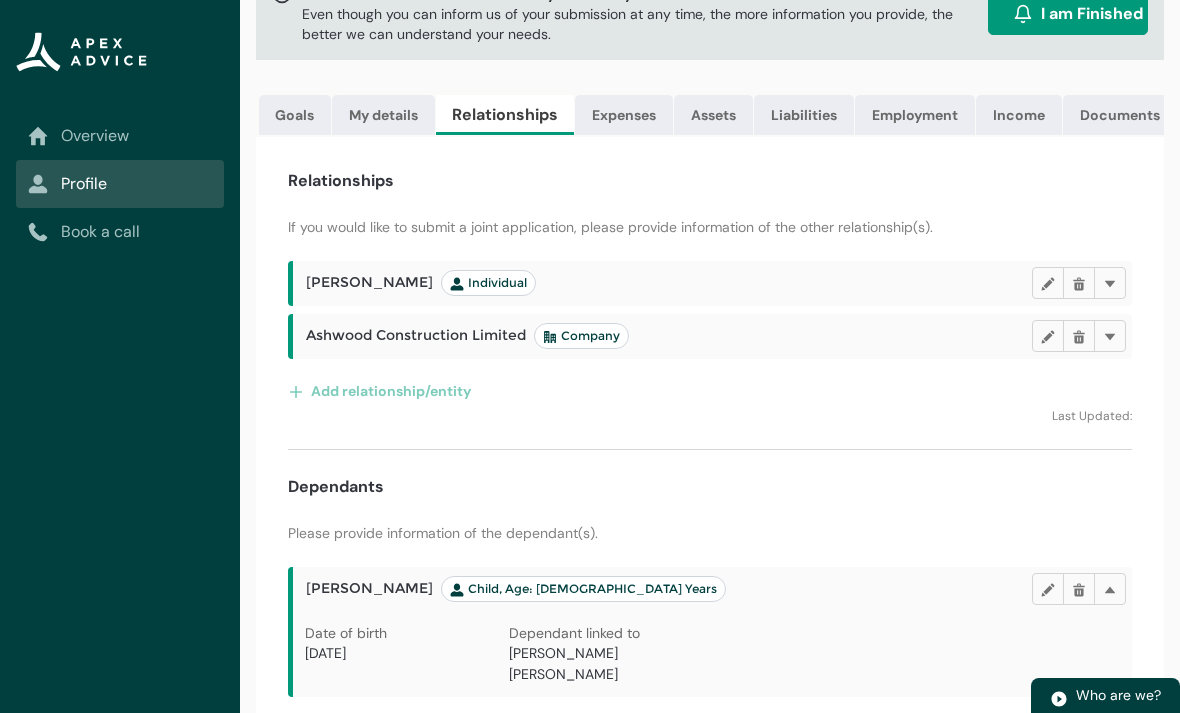 click on "Edit" at bounding box center [1048, 589] 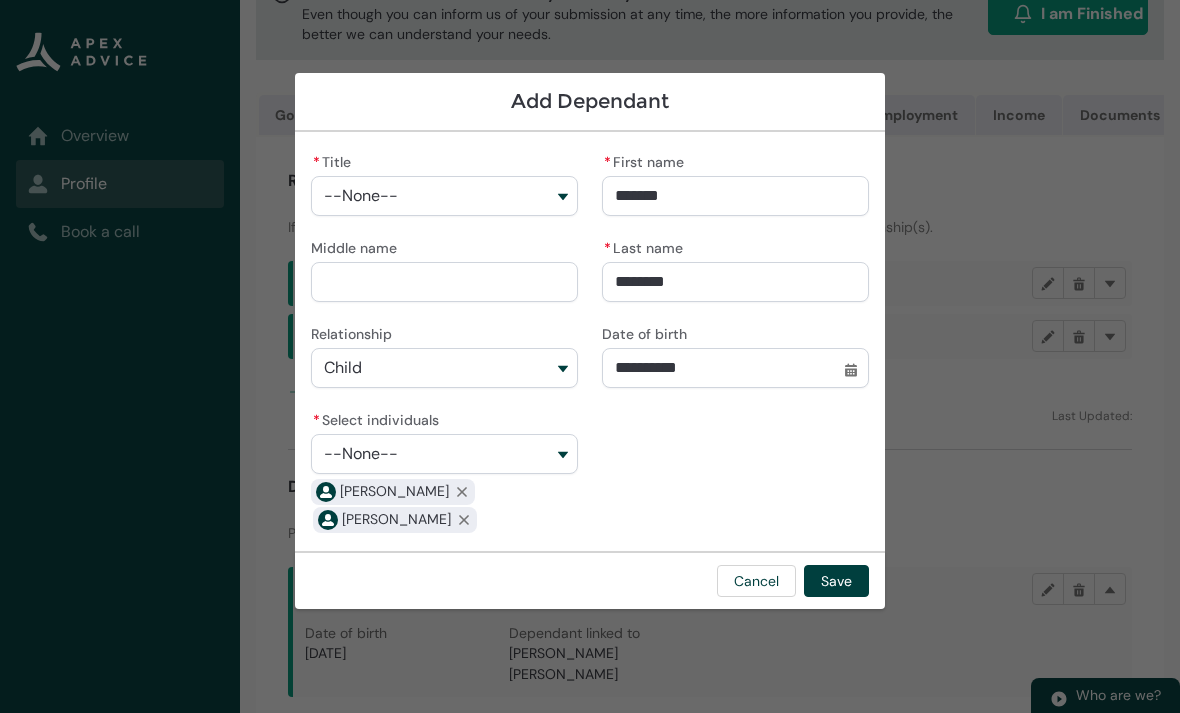 click on "--None--" at bounding box center (444, 196) 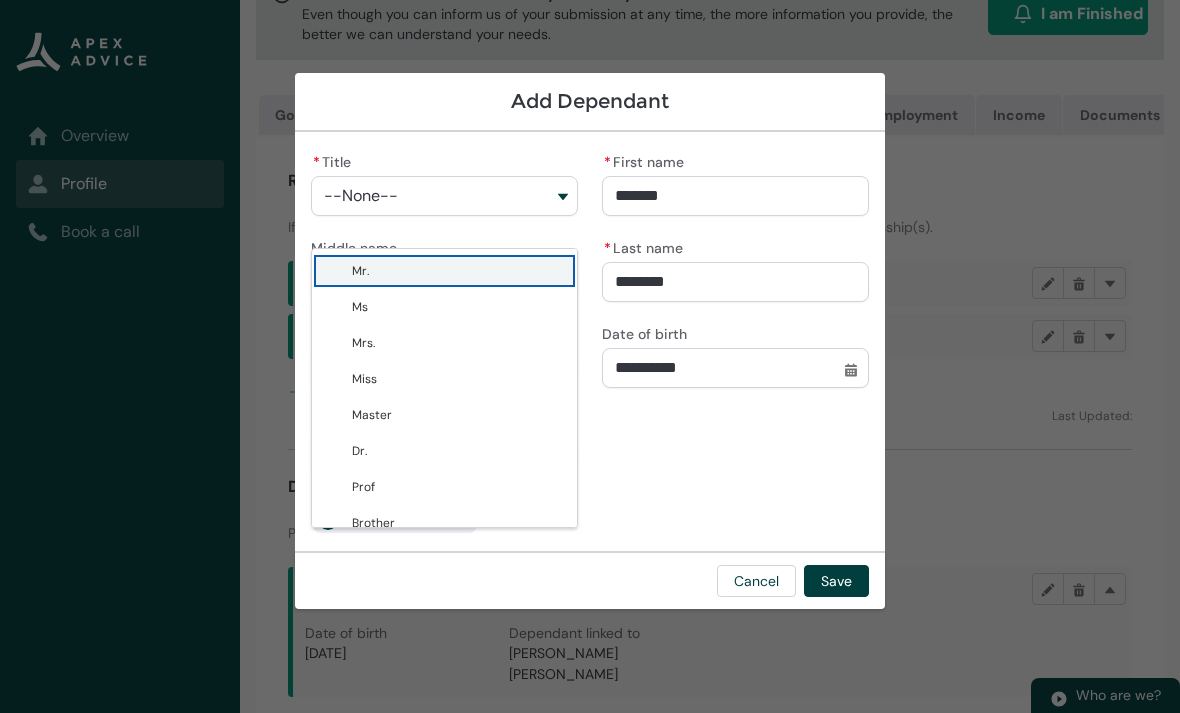 click on "Miss" at bounding box center [458, 379] 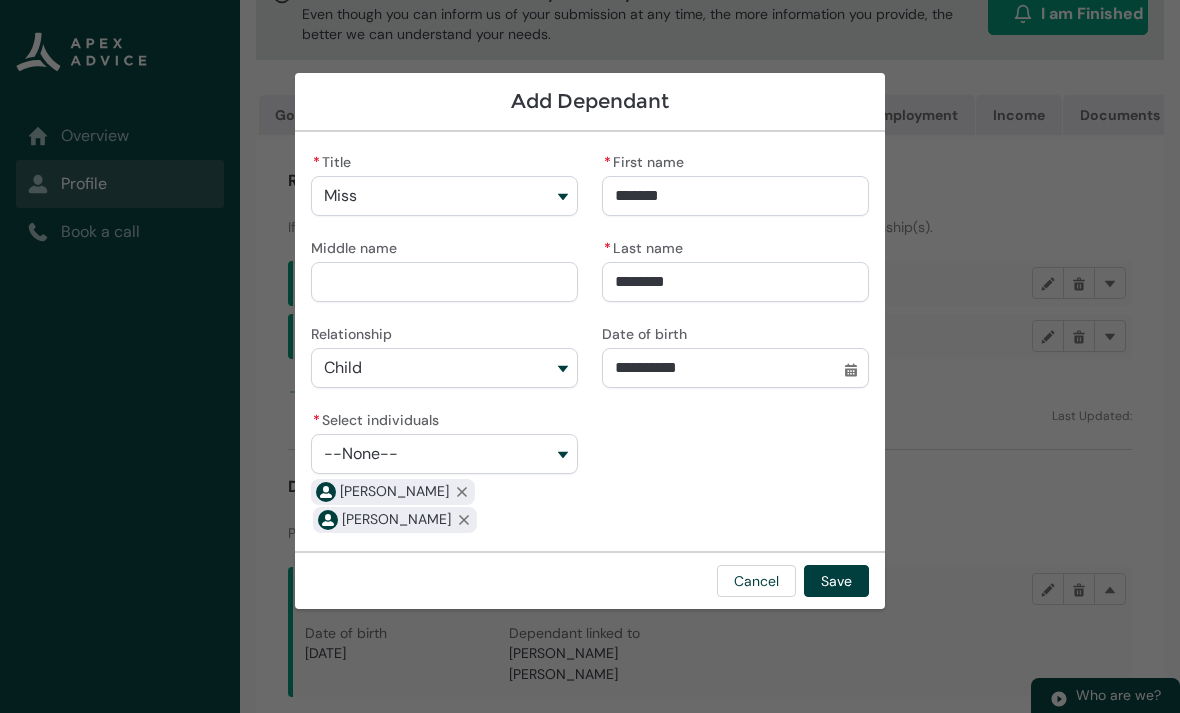click on "*******" at bounding box center (735, 196) 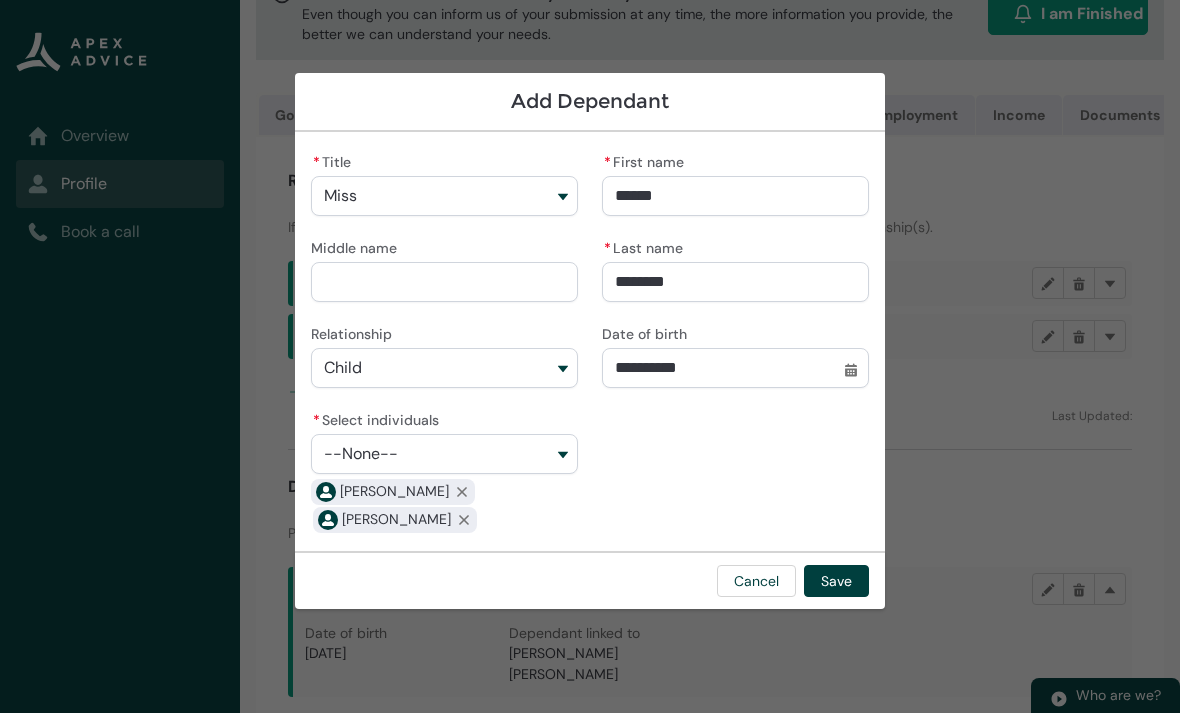 type on "[PERSON_NAME]" 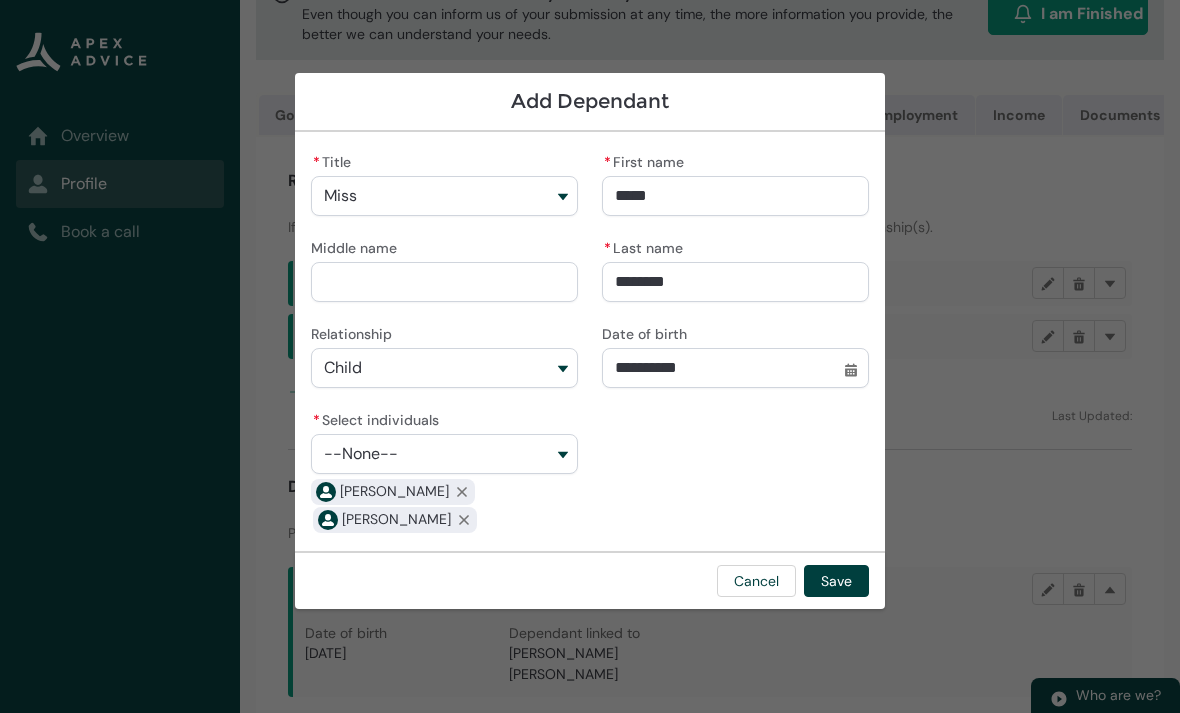 type on "[PERSON_NAME]" 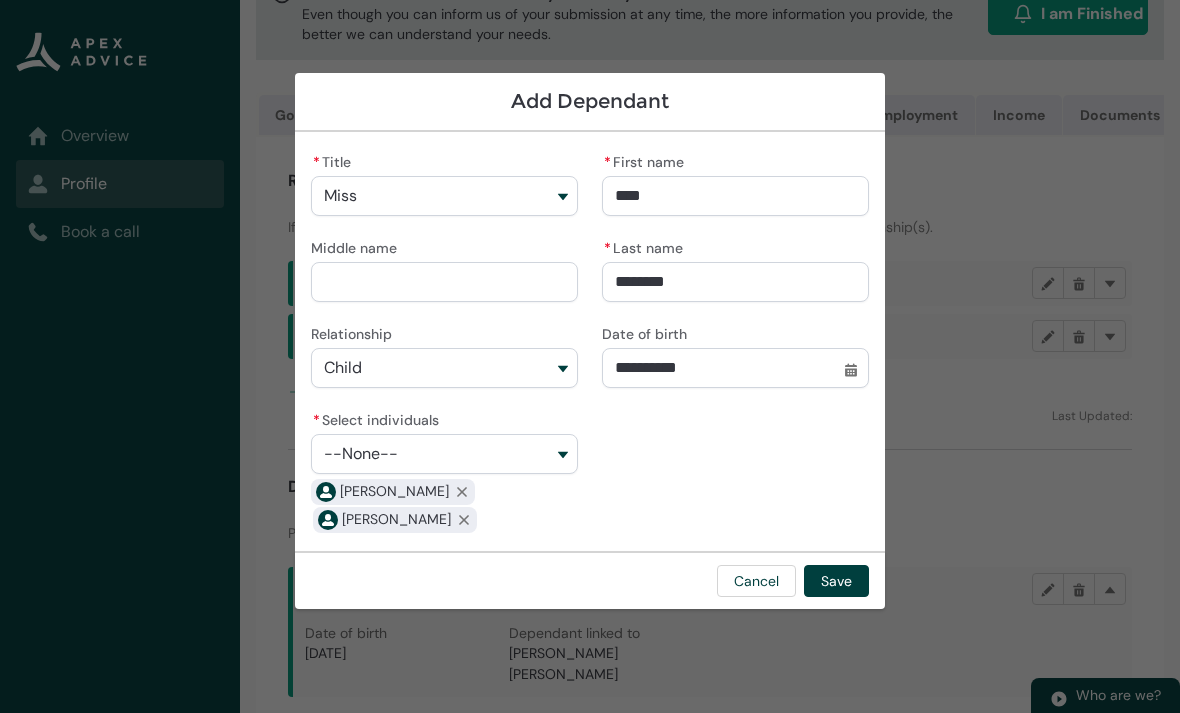 type on "Fra" 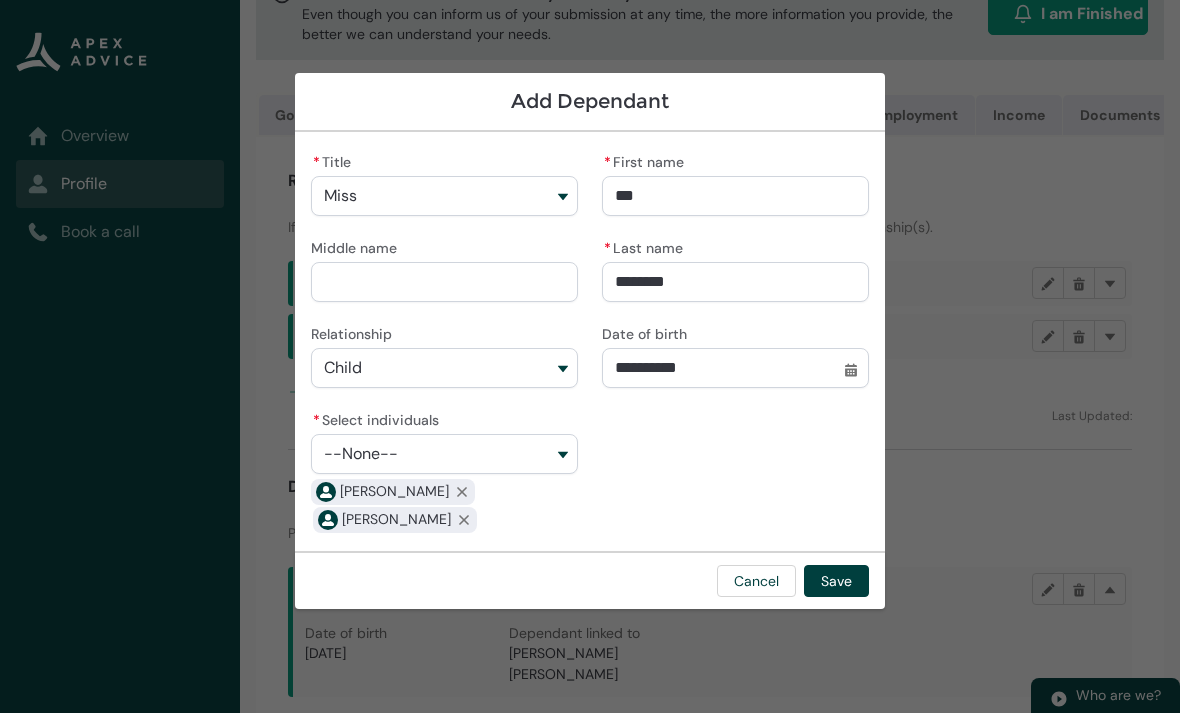 type on "Fr" 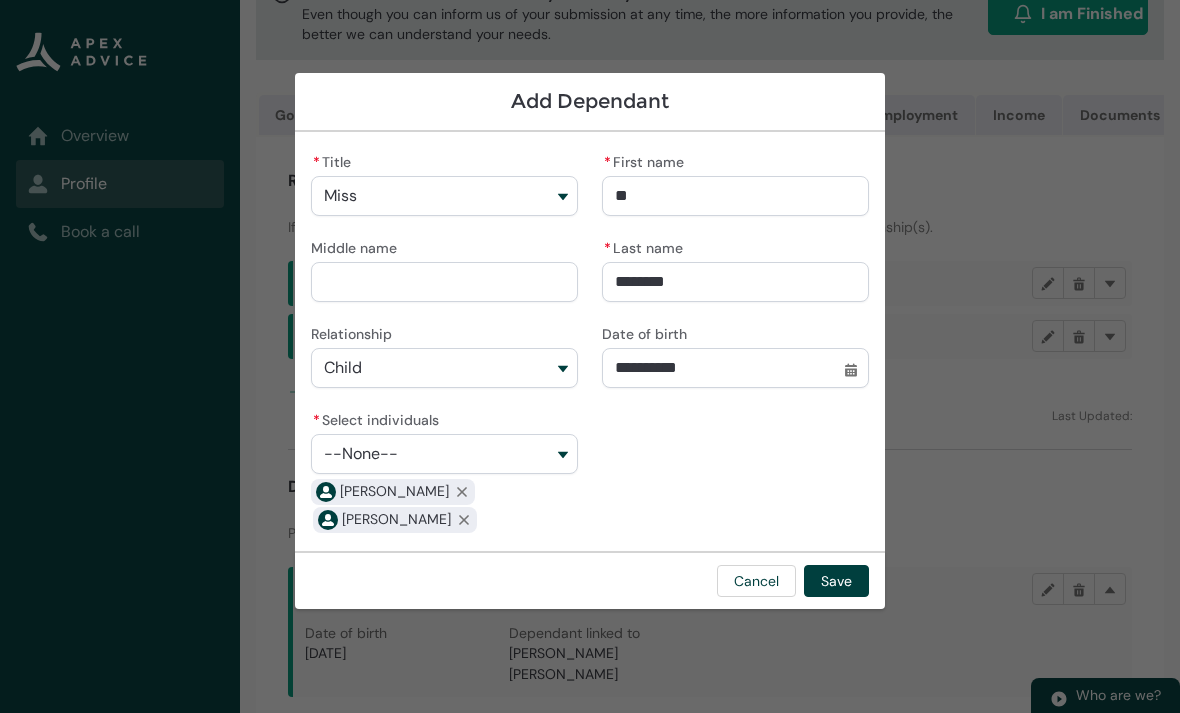 type on "F" 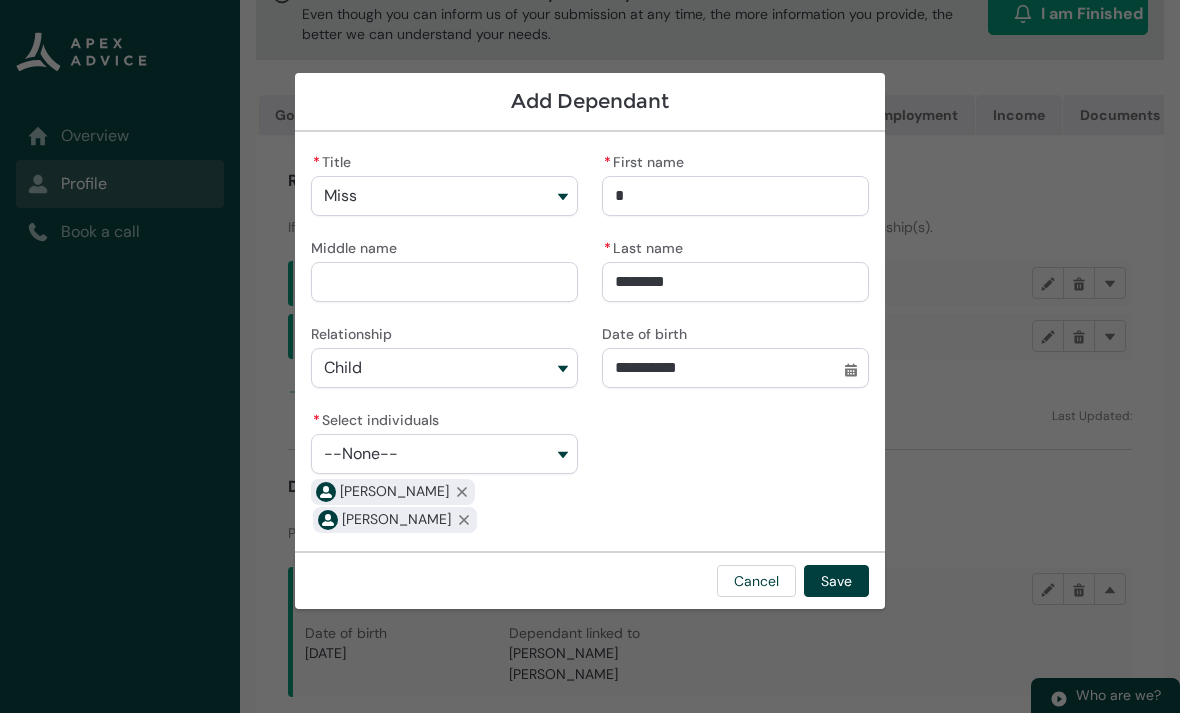 type 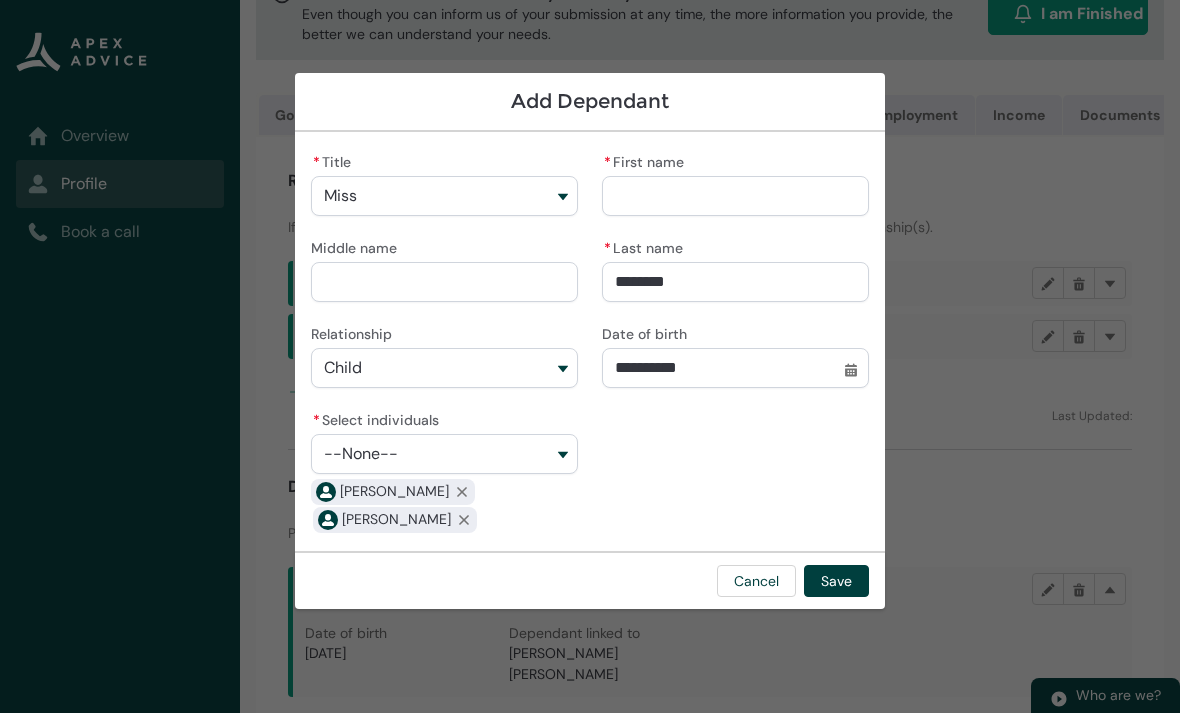 type on "R" 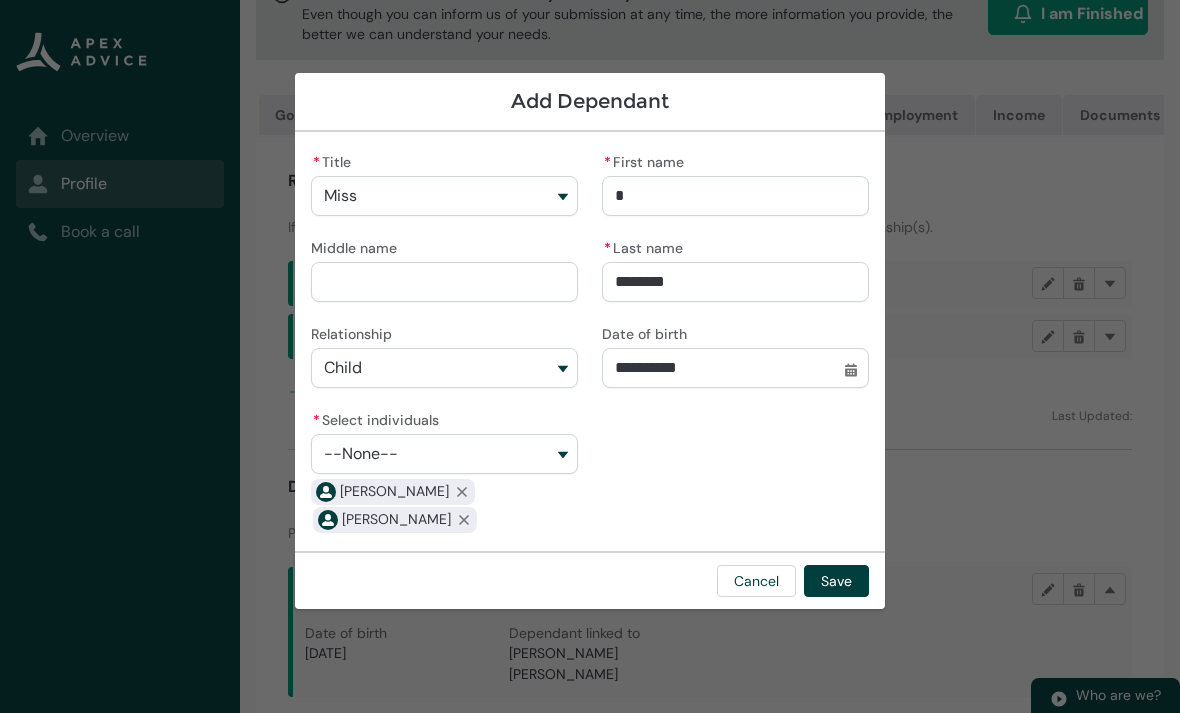 type on "Ro" 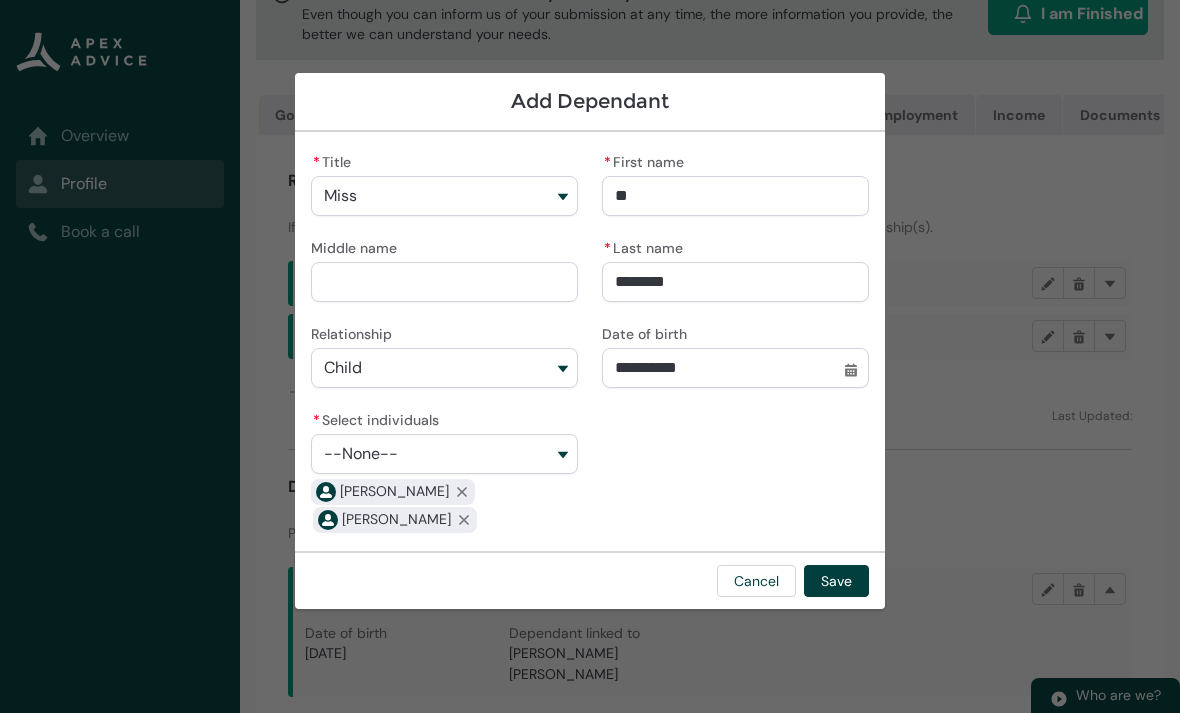 type on "[PERSON_NAME]" 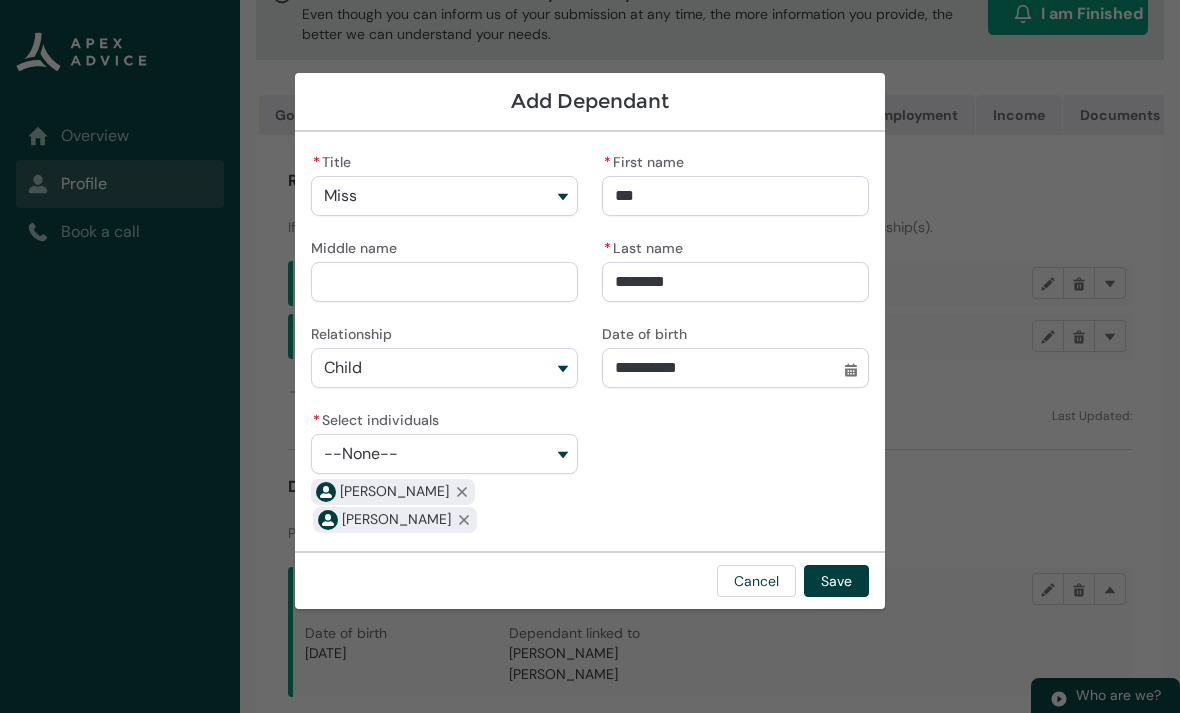 type on "[PERSON_NAME]" 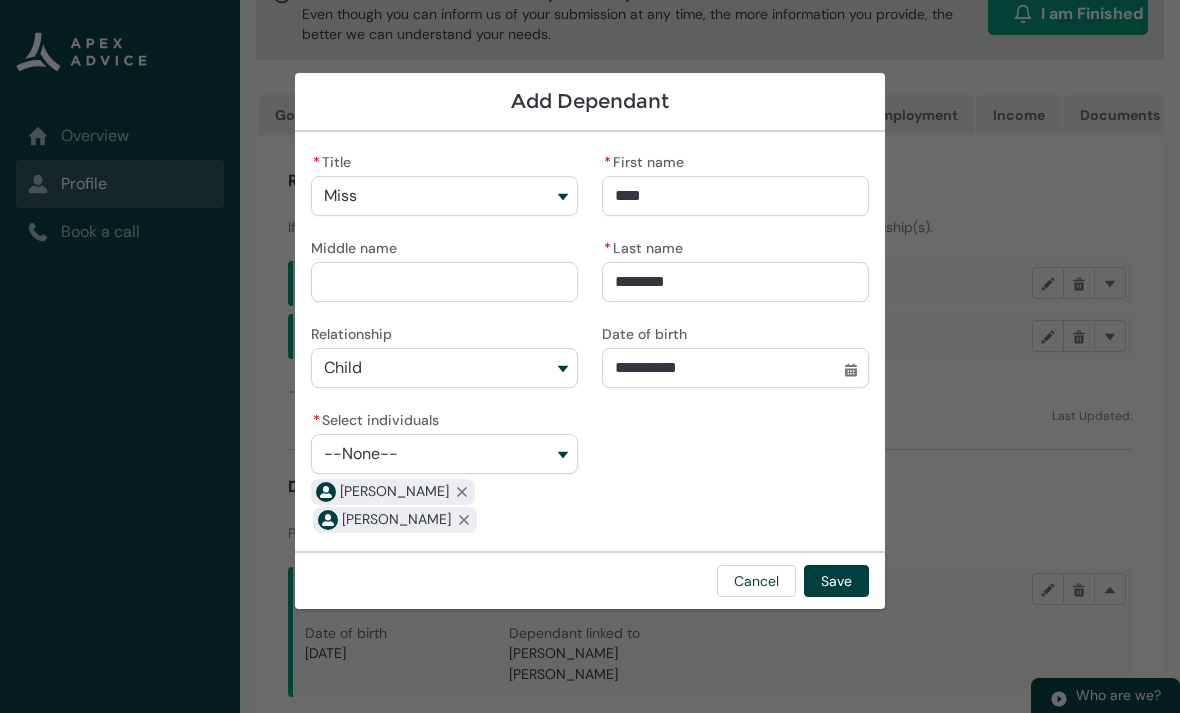type on "[PERSON_NAME]" 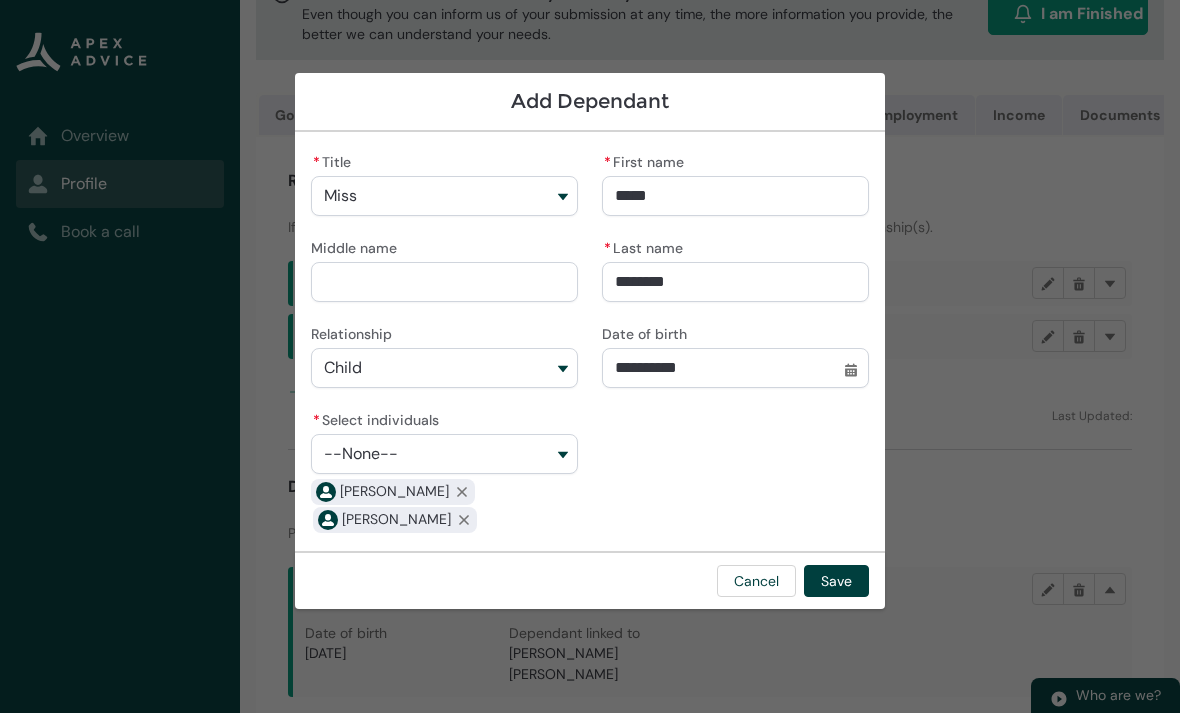 type on "[PERSON_NAME]" 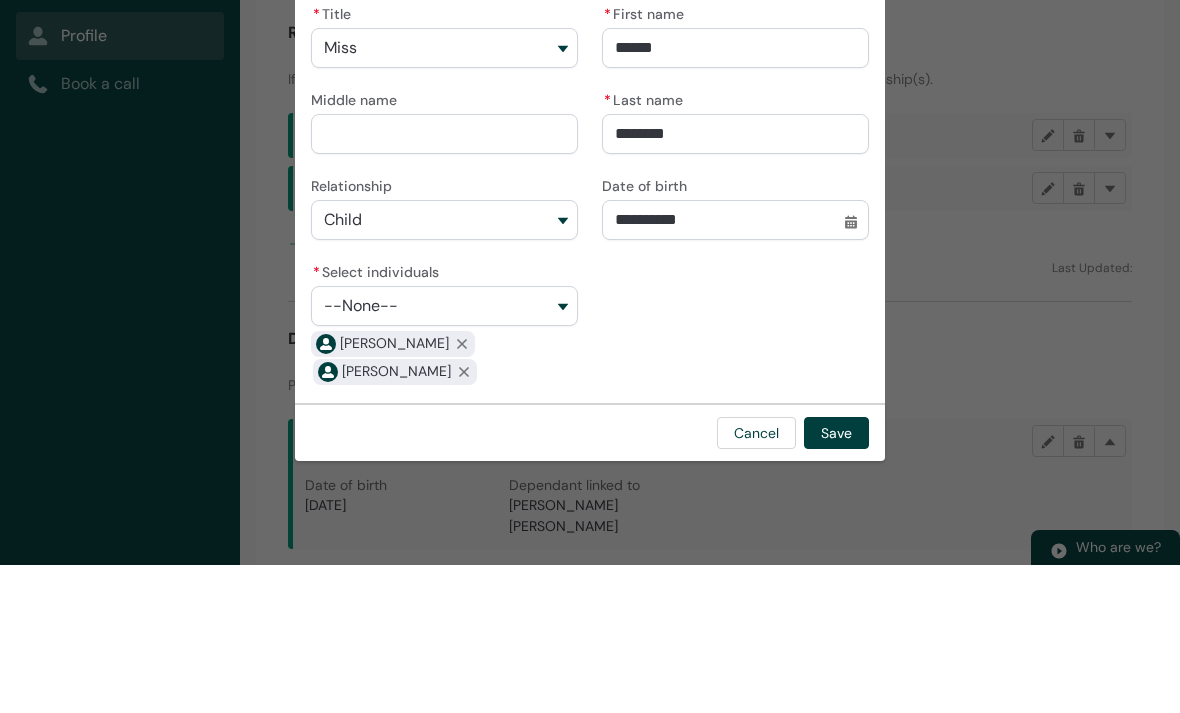 click on "**********" at bounding box center [735, 368] 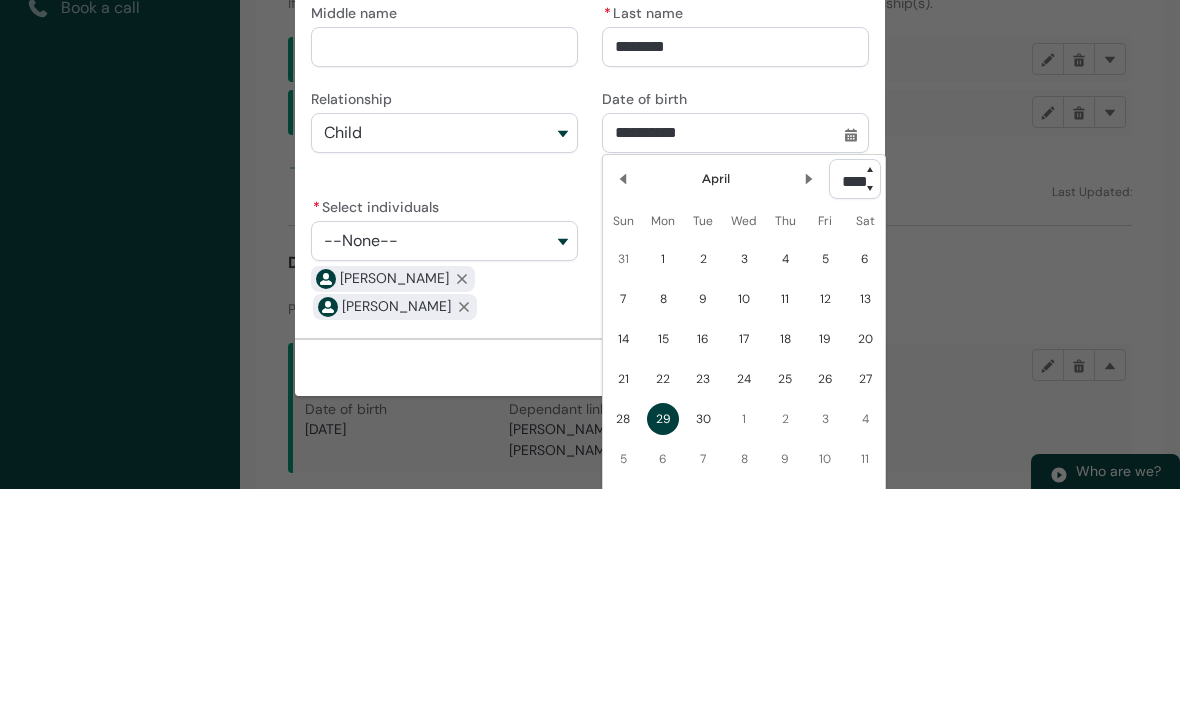 click on "Previous Month" 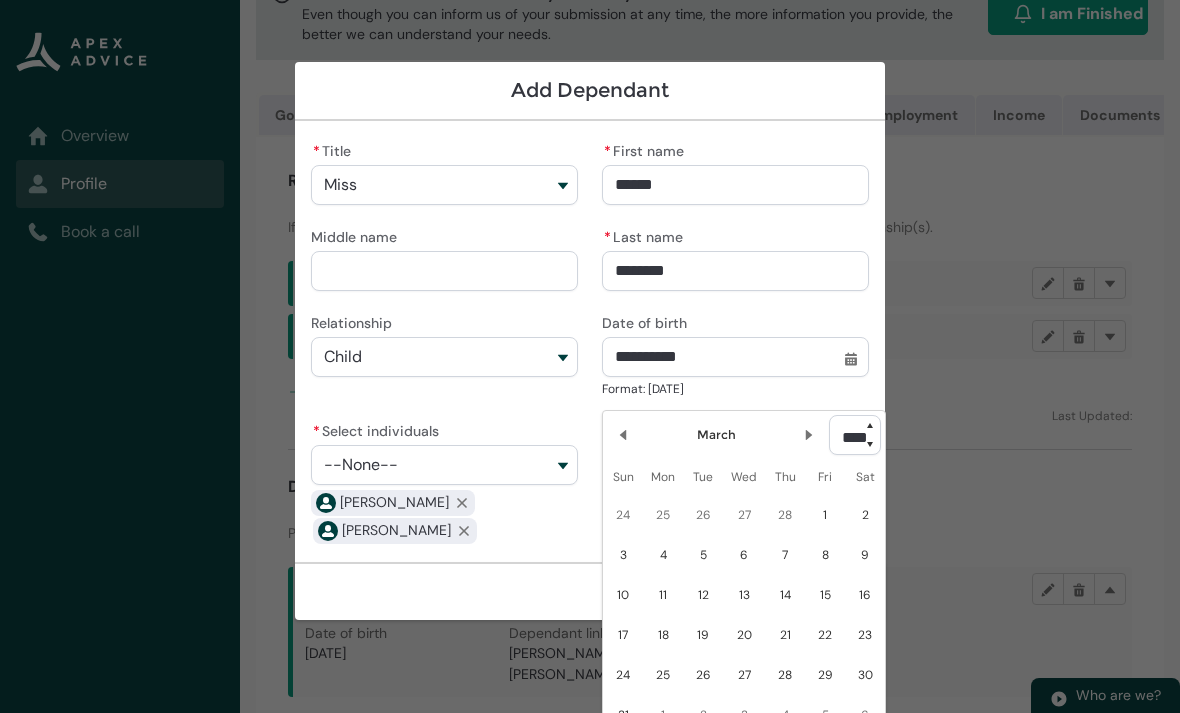click on "26" 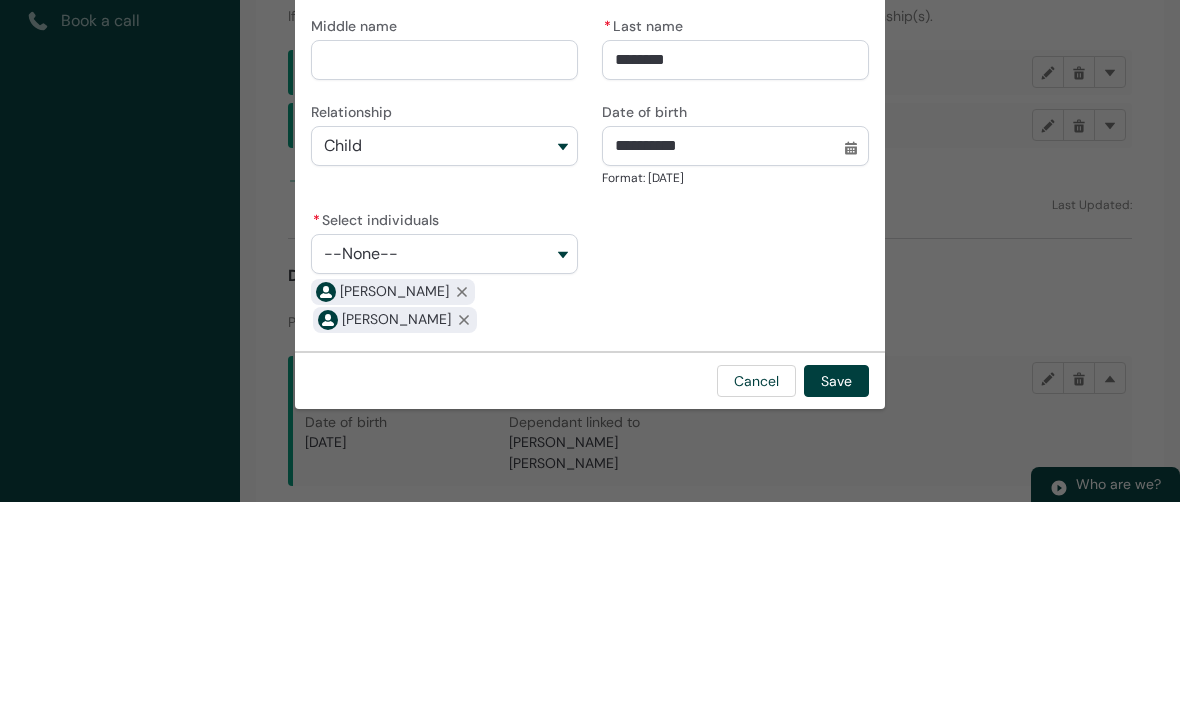click on "**********" at bounding box center [735, 357] 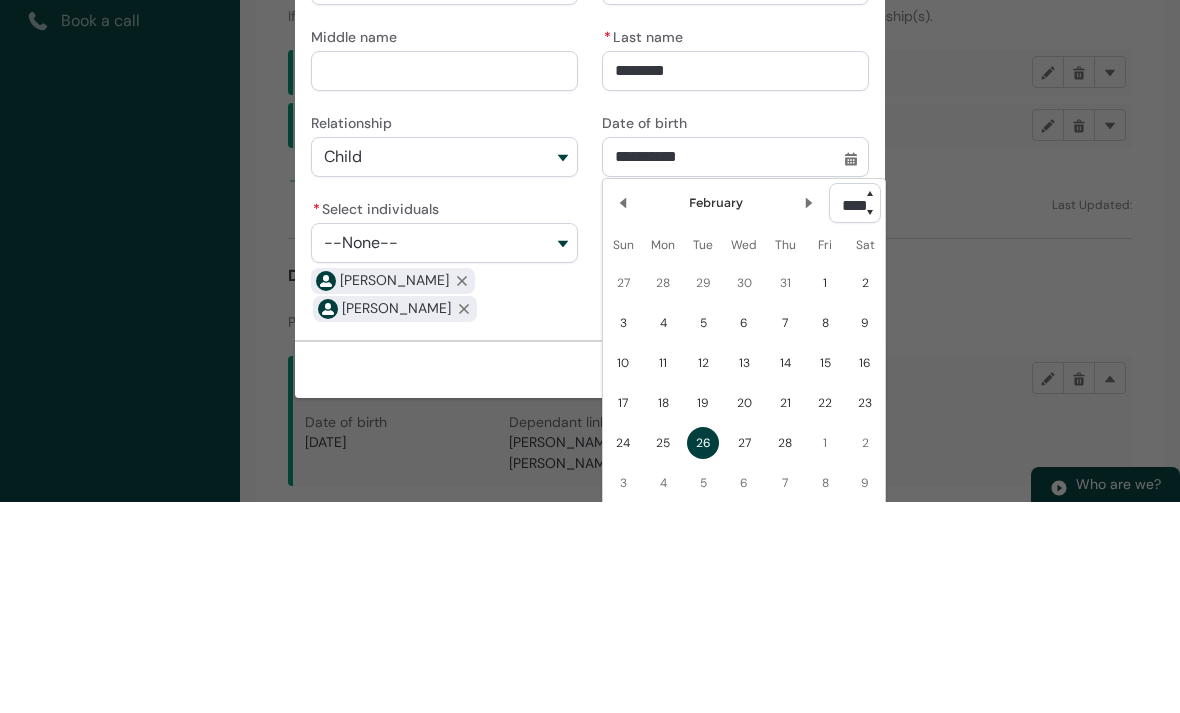 click 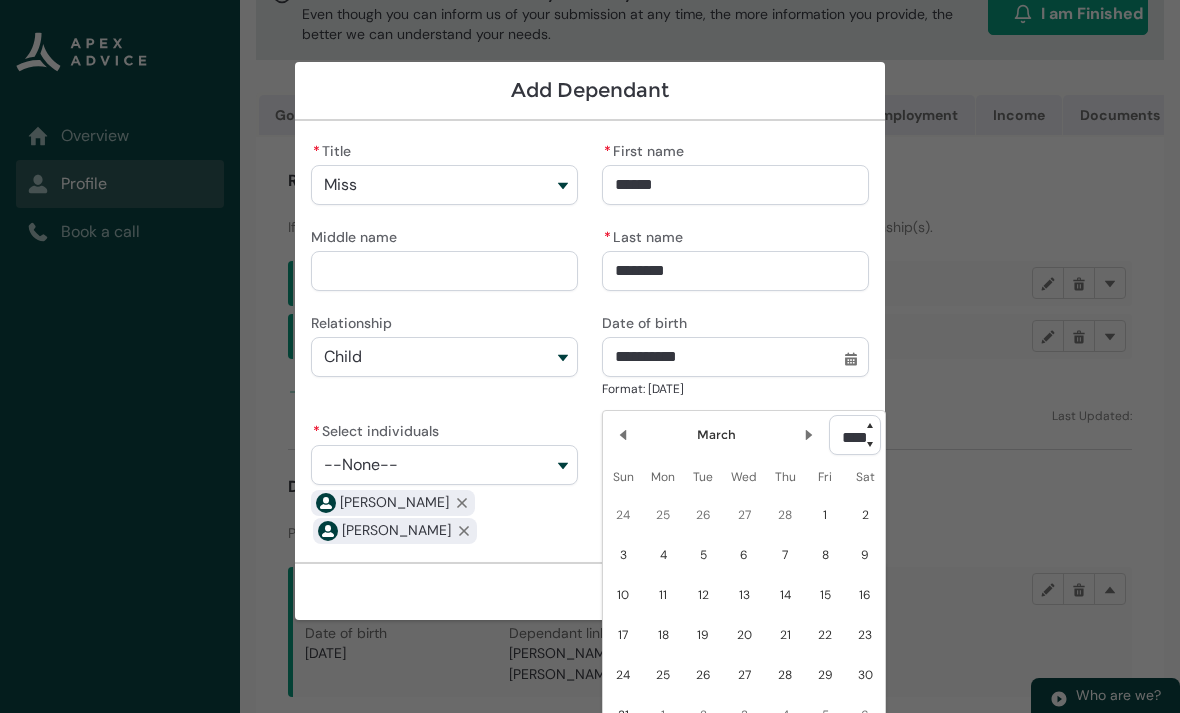 click on "5" 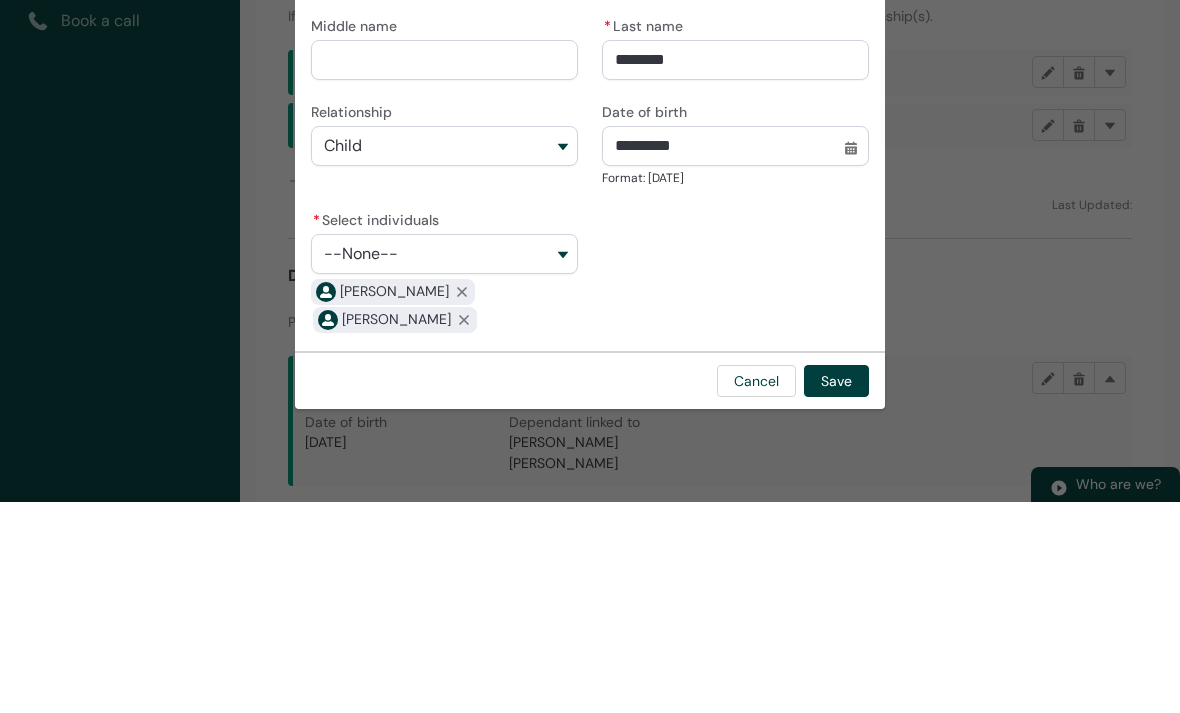 click on "*********" at bounding box center (735, 357) 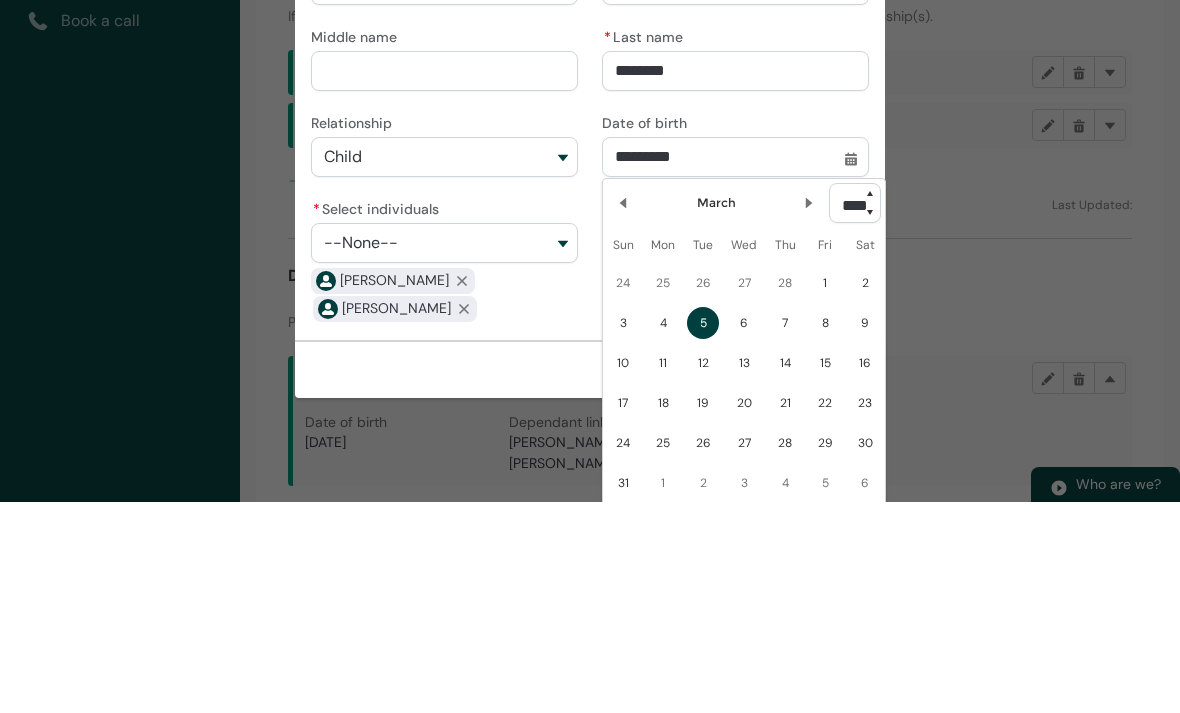 click on "**** **** **** **** **** **** **** **** **** **** **** **** **** **** **** **** **** **** **** **** **** **** **** **** **** **** **** **** **** **** **** **** **** **** **** **** **** **** **** **** **** **** **** **** **** **** **** **** **** **** **** **** **** **** **** **** **** **** **** **** **** **** **** **** **** **** **** **** **** **** **** **** **** **** **** **** **** **** **** **** **** **** **** **** **** **** **** **** **** **** **** **** **** **** **** **** **** **** **** **** ****" at bounding box center (855, 414) 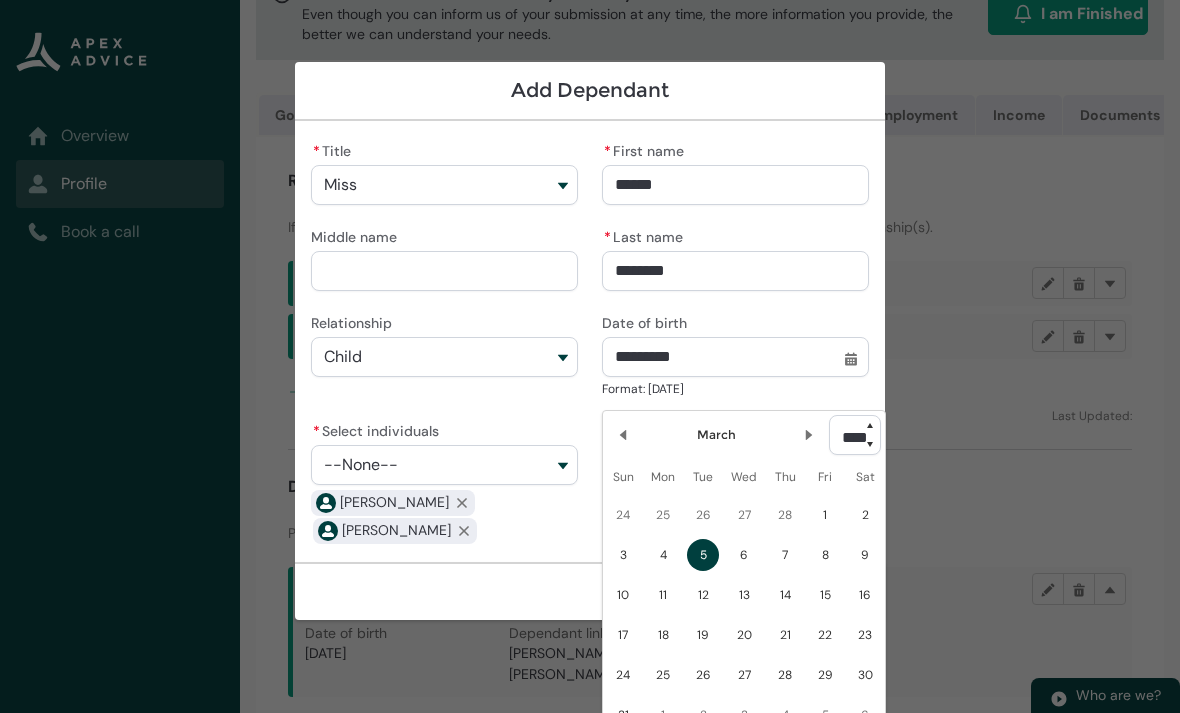 type on "2022" 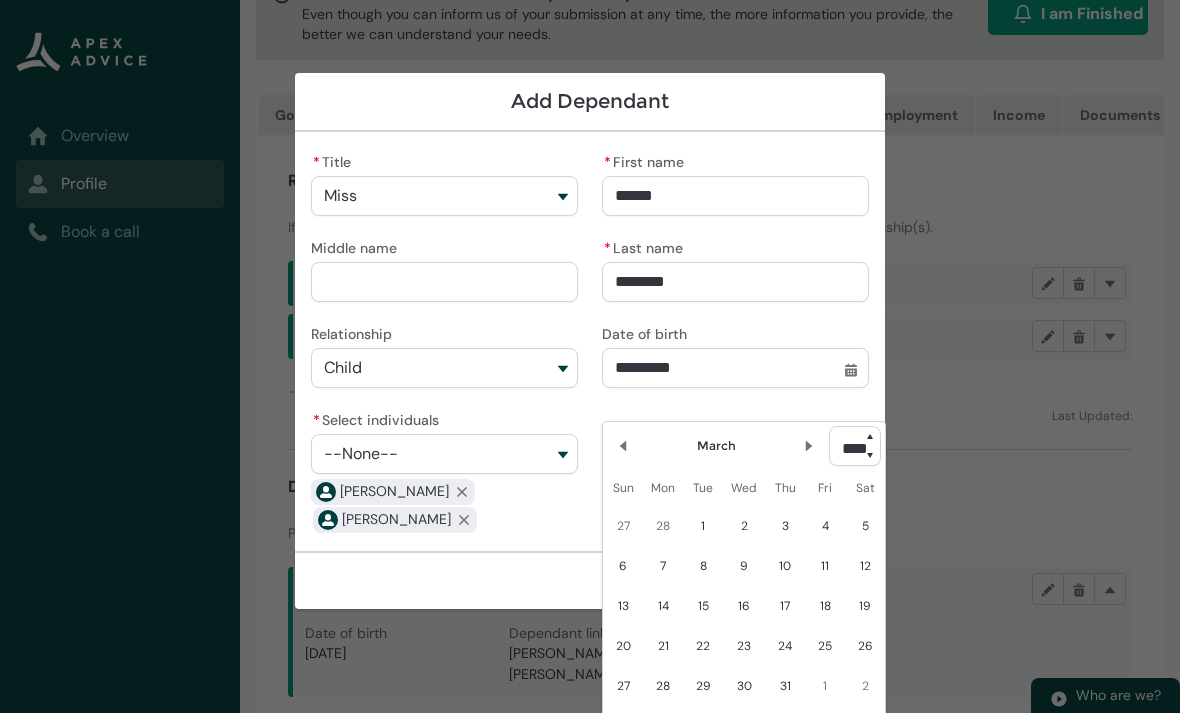 click on "Cancel Save" at bounding box center [590, 580] 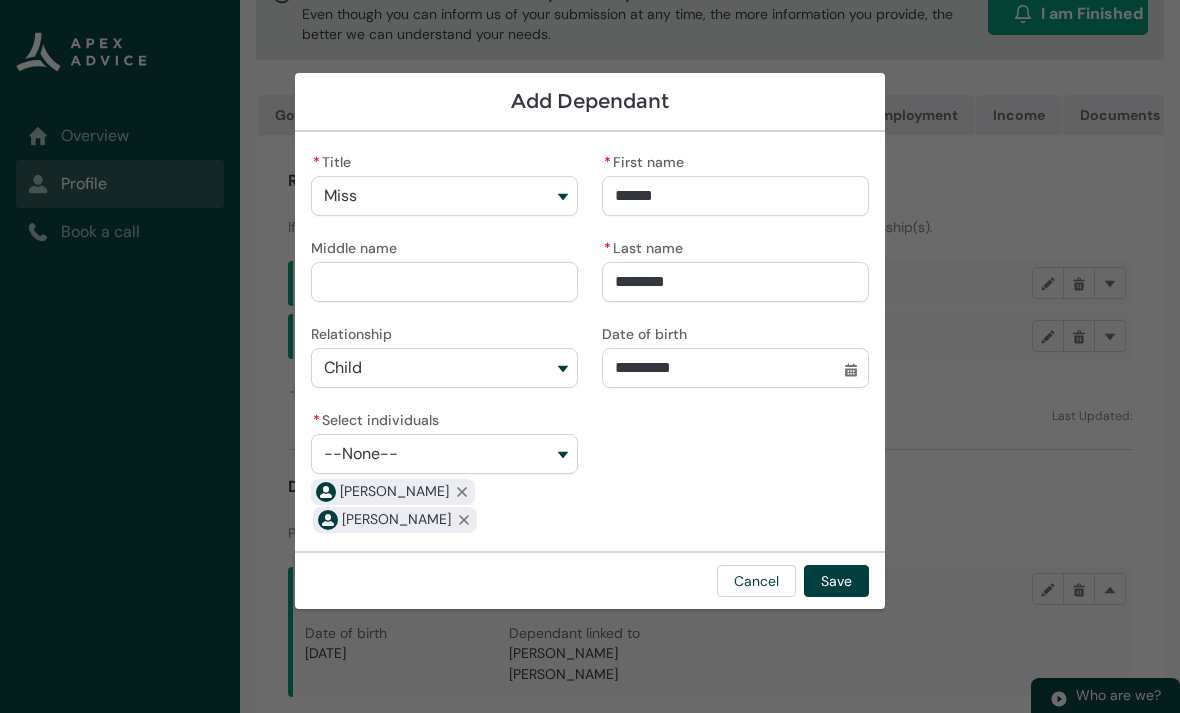 click on "*********" at bounding box center [735, 368] 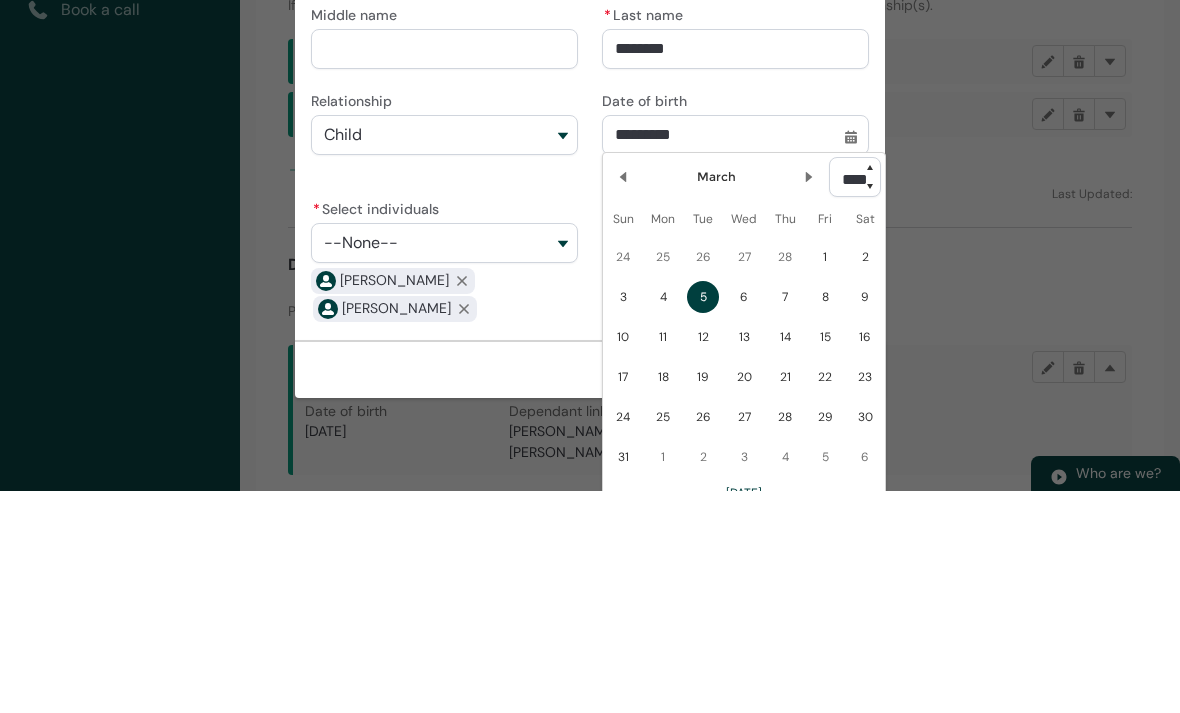 click on "**** **** **** **** **** **** **** **** **** **** **** **** **** **** **** **** **** **** **** **** **** **** **** **** **** **** **** **** **** **** **** **** **** **** **** **** **** **** **** **** **** **** **** **** **** **** **** **** **** **** **** **** **** **** **** **** **** **** **** **** **** **** **** **** **** **** **** **** **** **** **** **** **** **** **** **** **** **** **** **** **** **** **** **** **** **** **** **** **** **** **** **** **** **** **** **** **** **** **** **** ****" at bounding box center [855, 399] 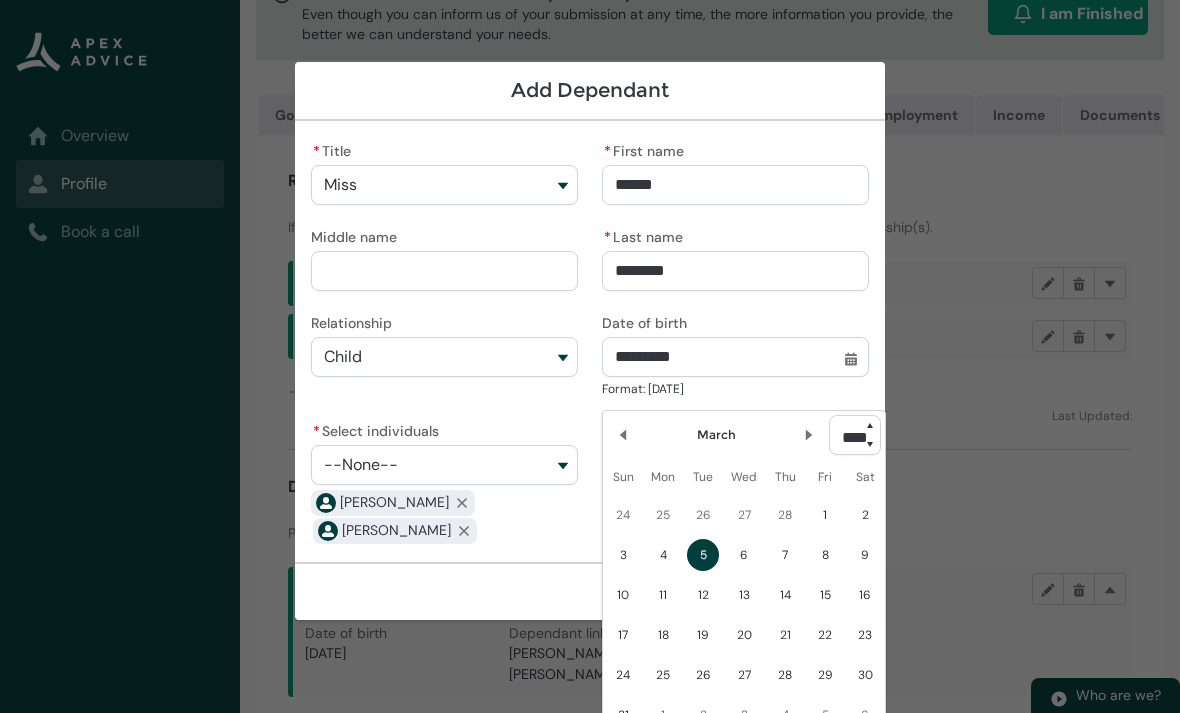 type on "2022" 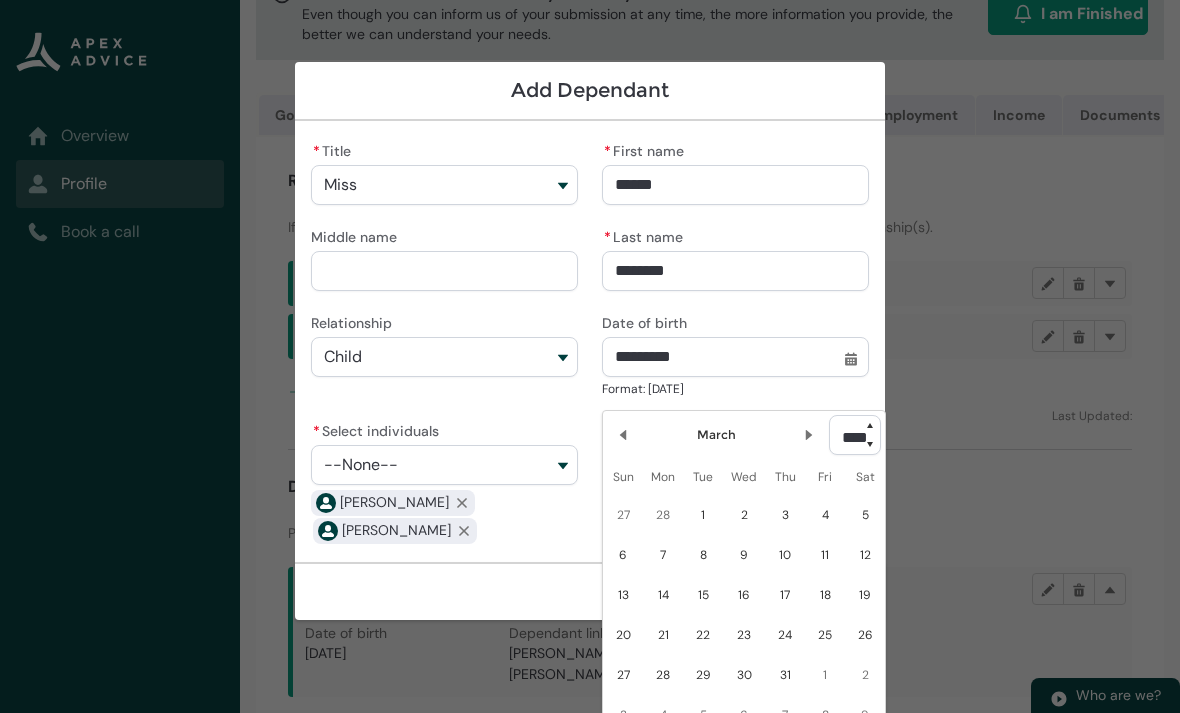 click on "5" 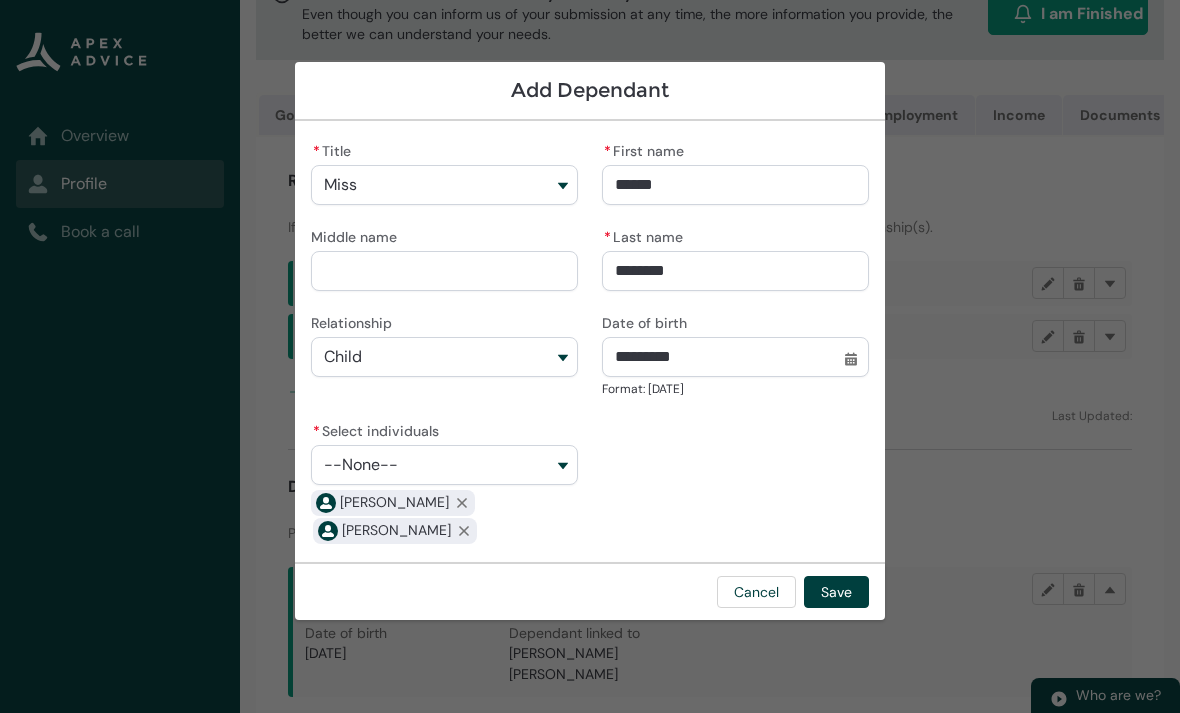 type on "*********" 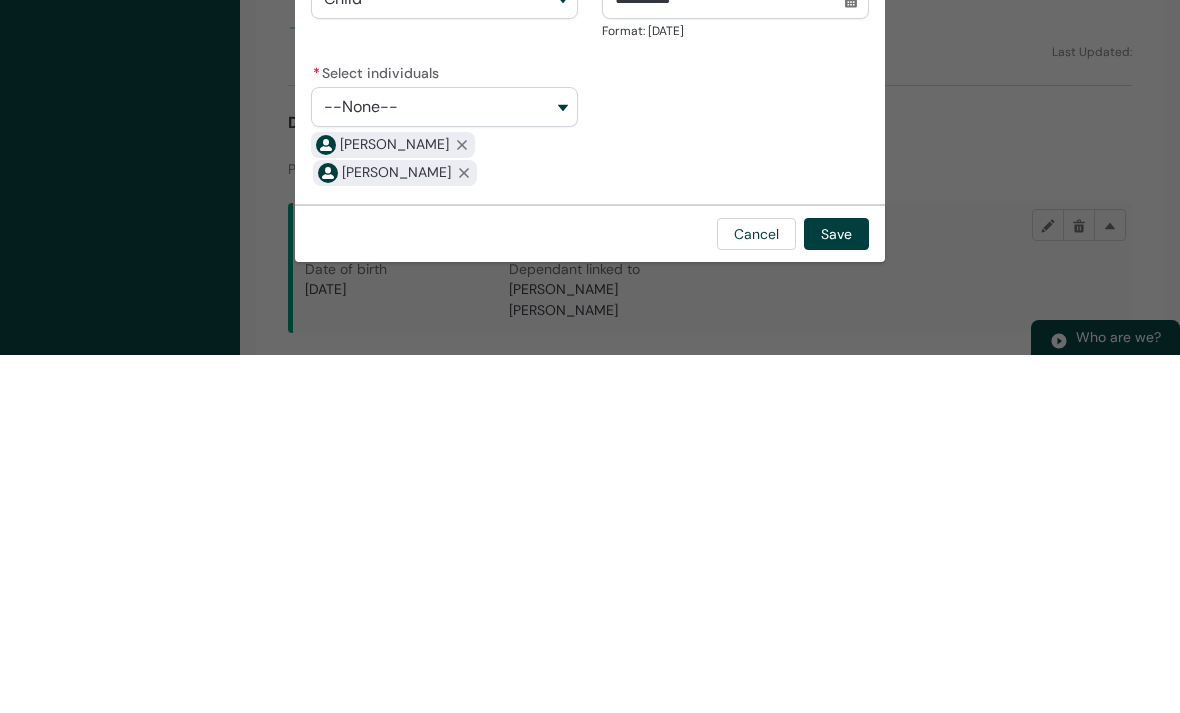 click on "Save" at bounding box center [836, 592] 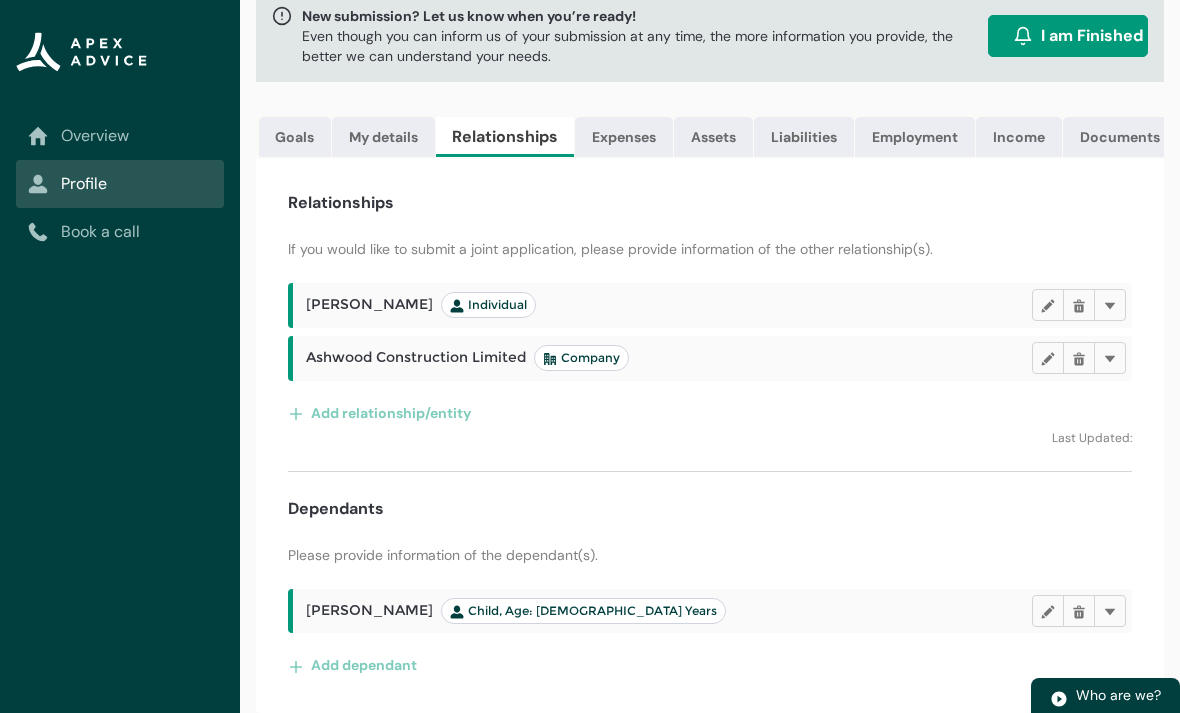 scroll, scrollTop: 64, scrollLeft: 0, axis: vertical 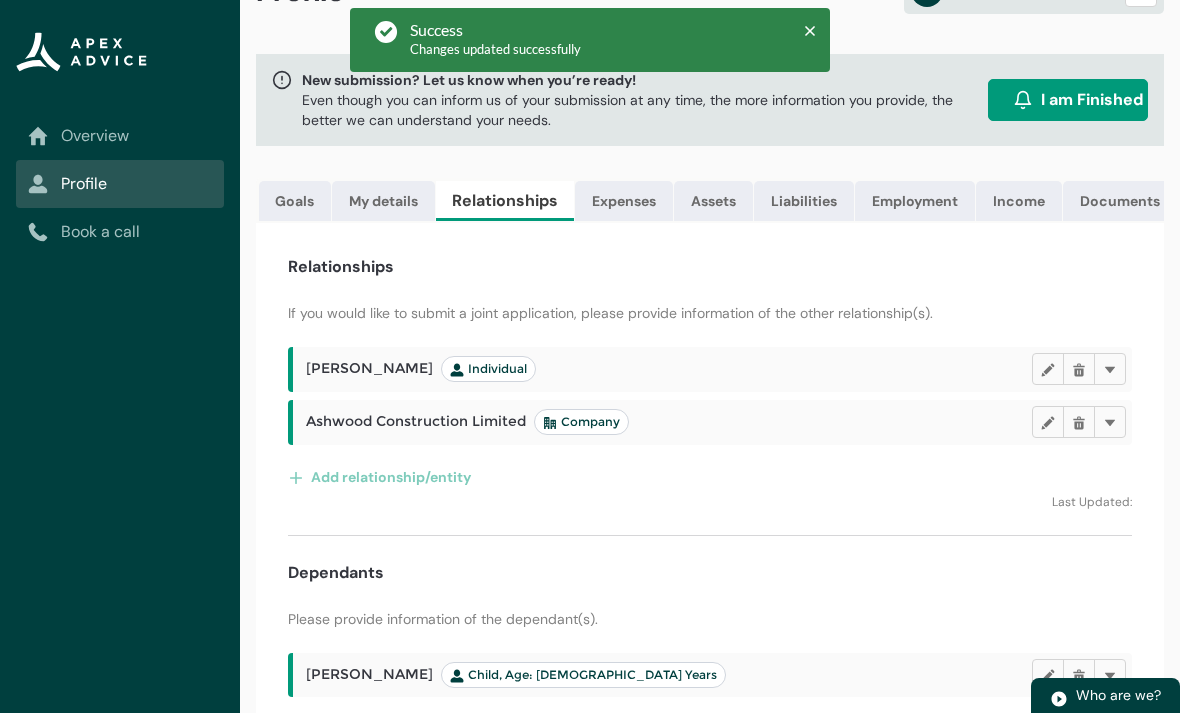 click on "Add dependant" at bounding box center (353, 729) 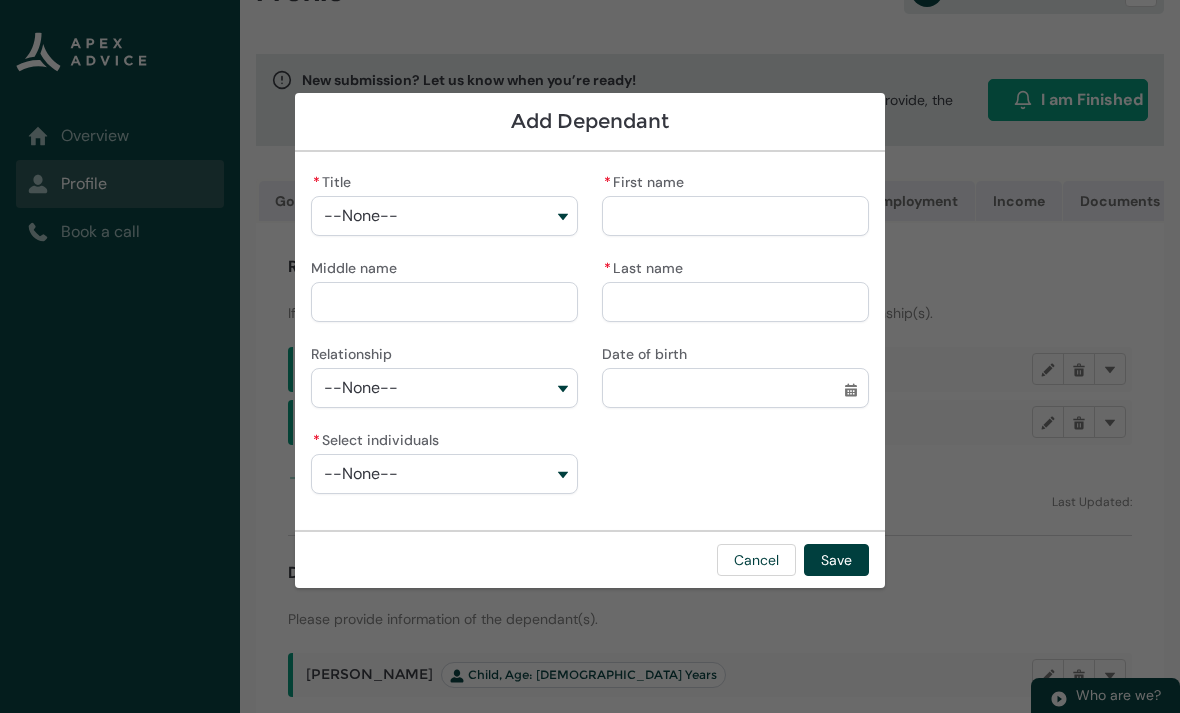 click on "--None--" at bounding box center [444, 216] 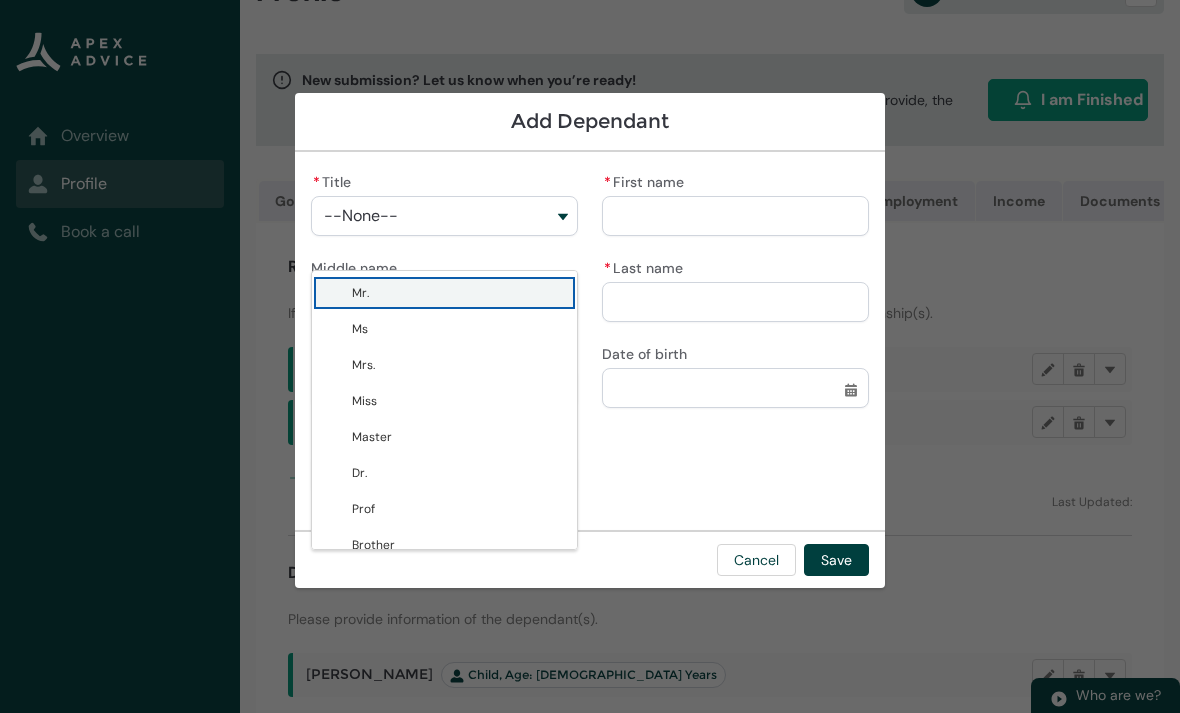 click on "Miss" at bounding box center [458, 401] 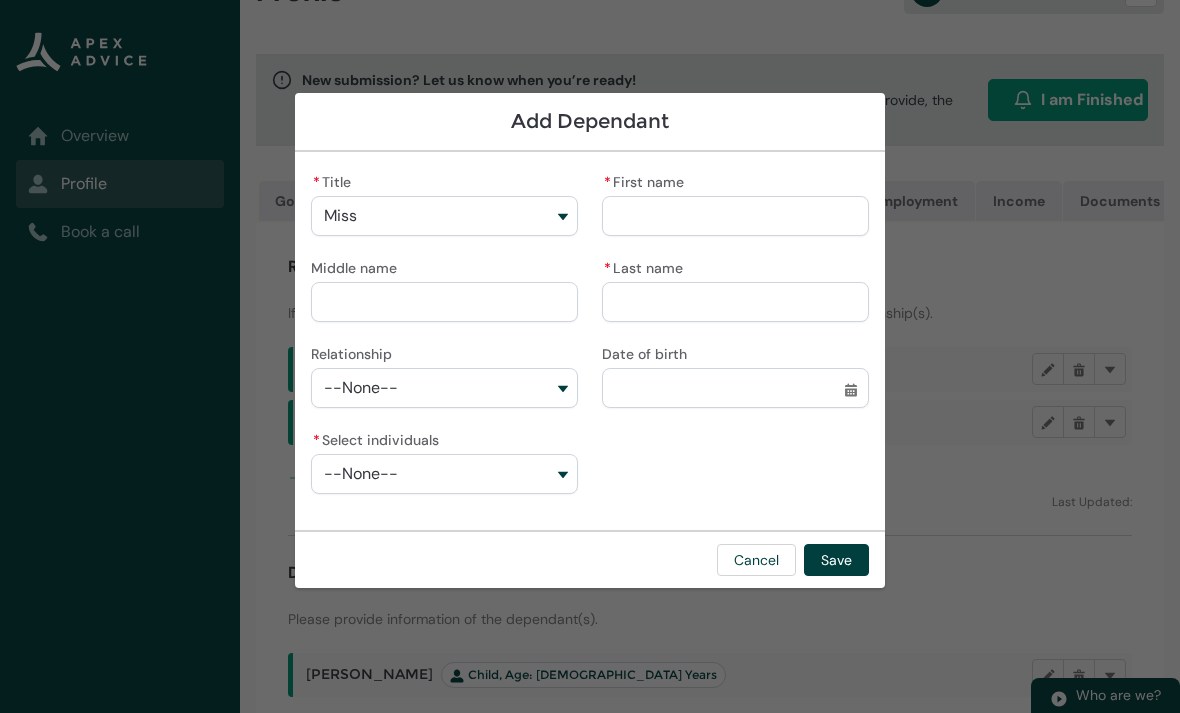 click on "* First name" at bounding box center [735, 216] 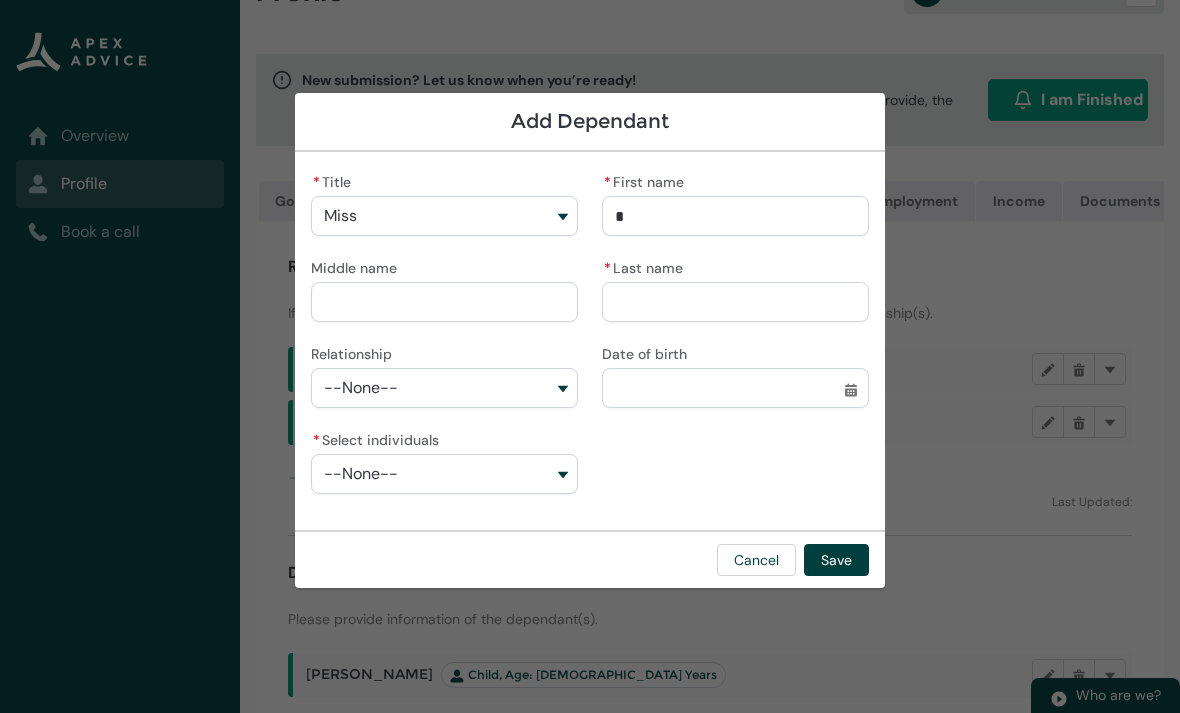 type on "Fr" 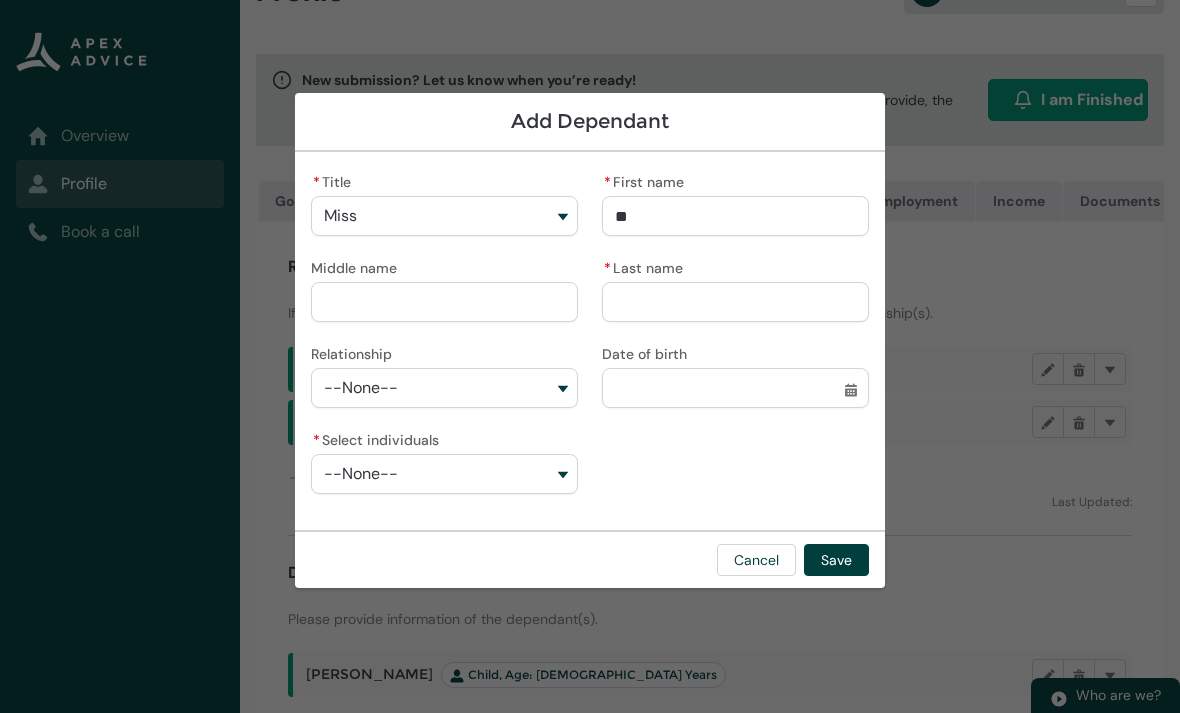 type on "Fra" 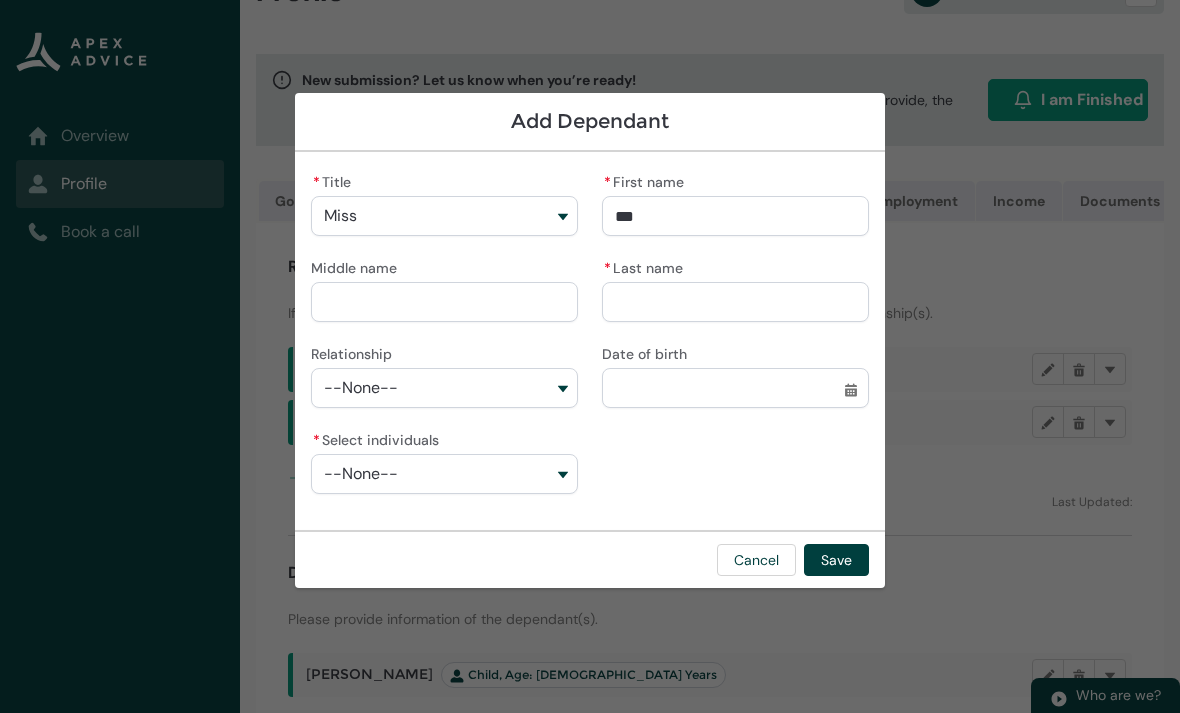 type on "[PERSON_NAME]" 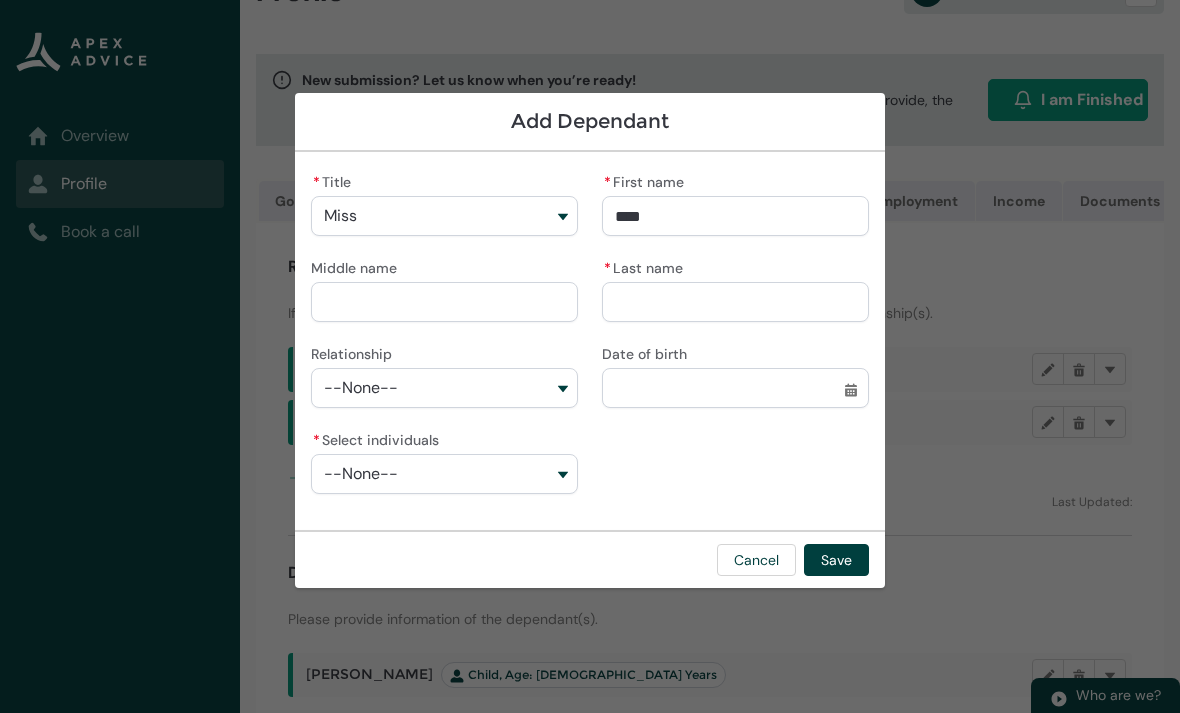type on "[PERSON_NAME]" 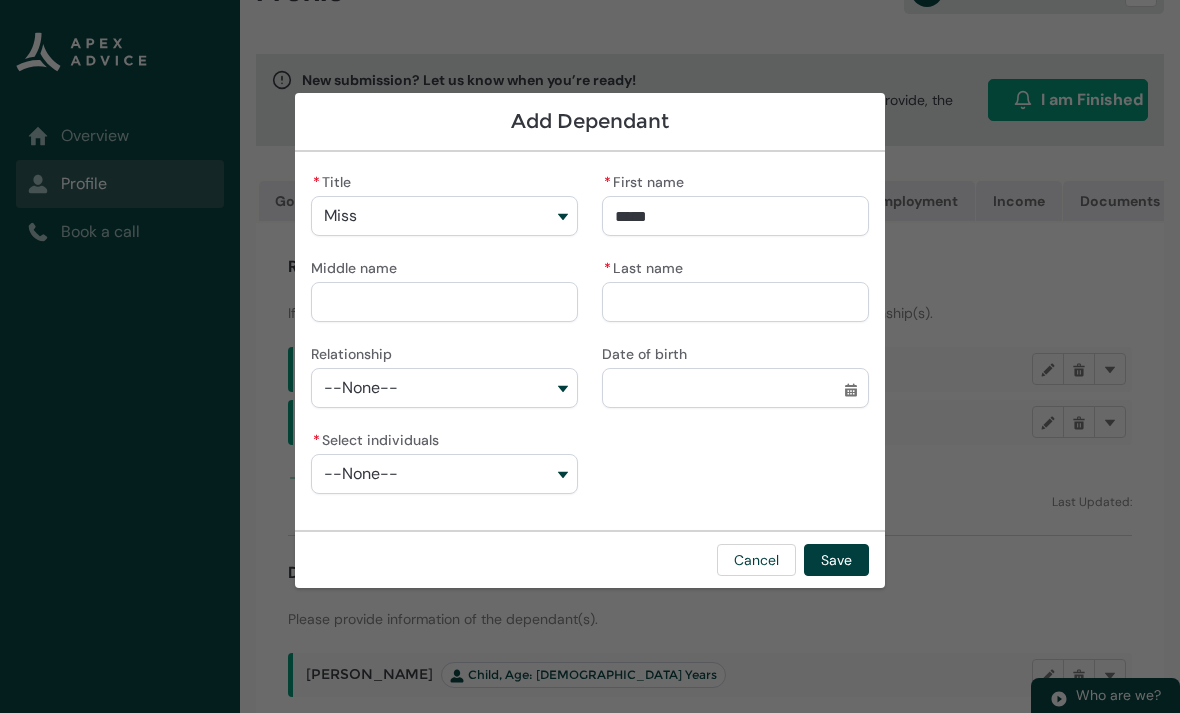 type on "Franki" 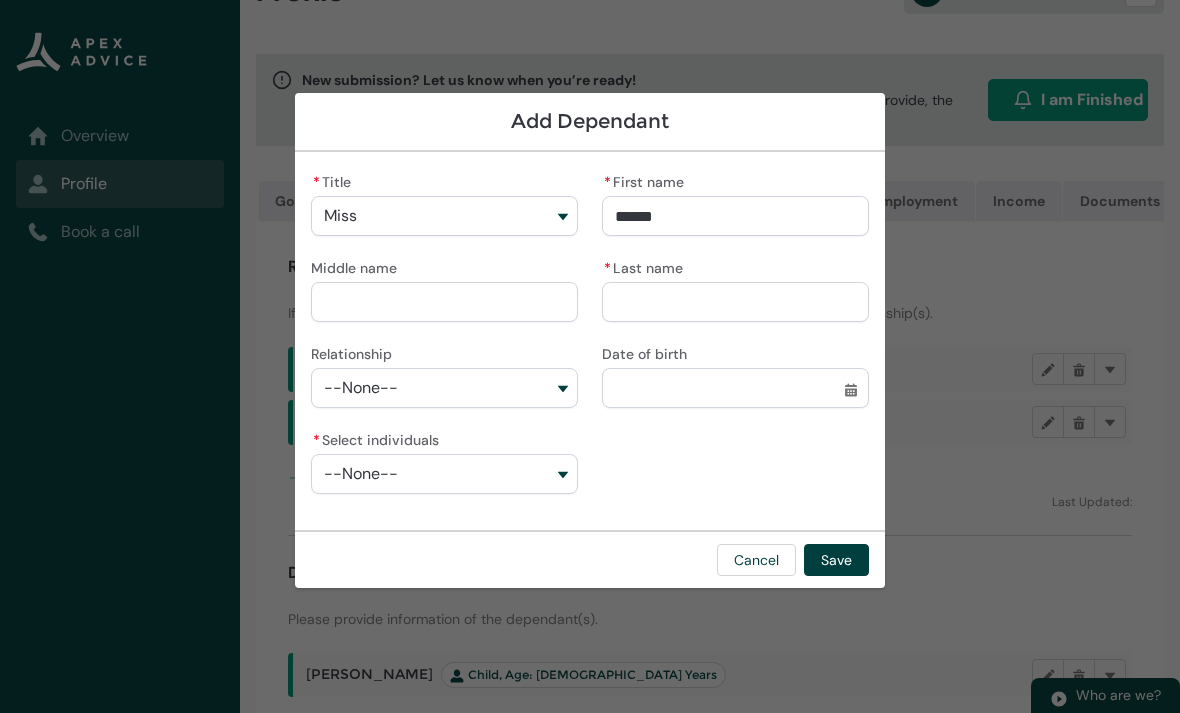 type on "[PERSON_NAME]" 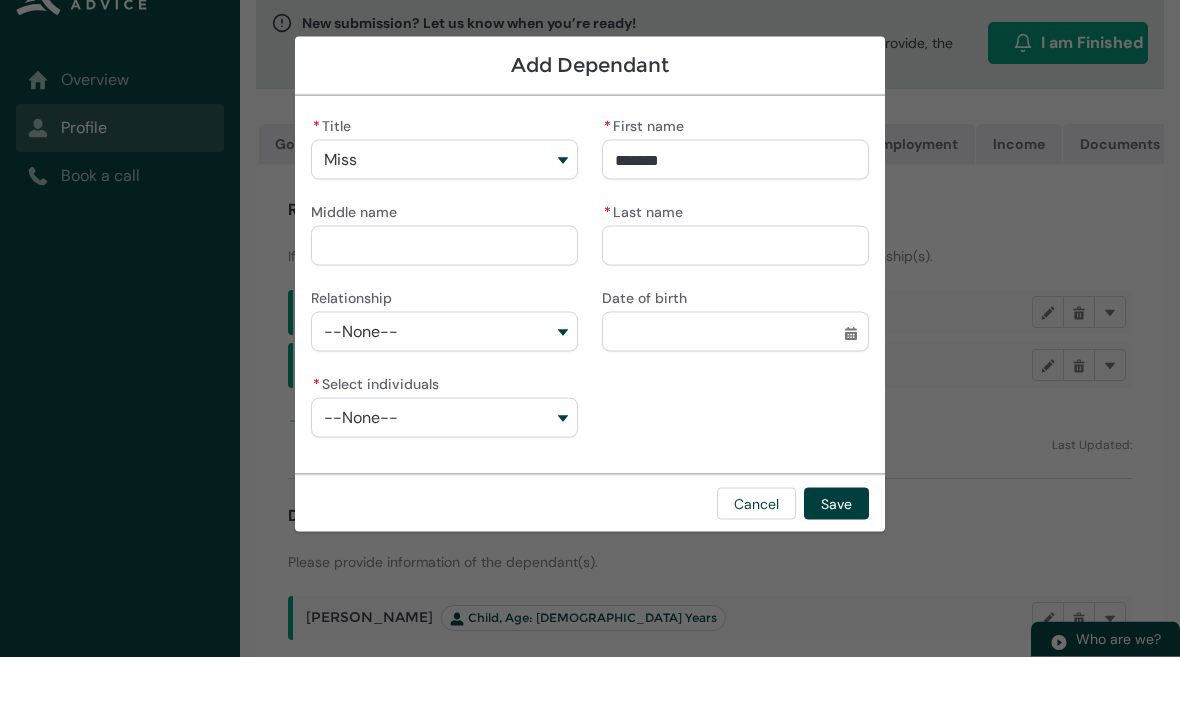 click on "* Last name" at bounding box center (735, 302) 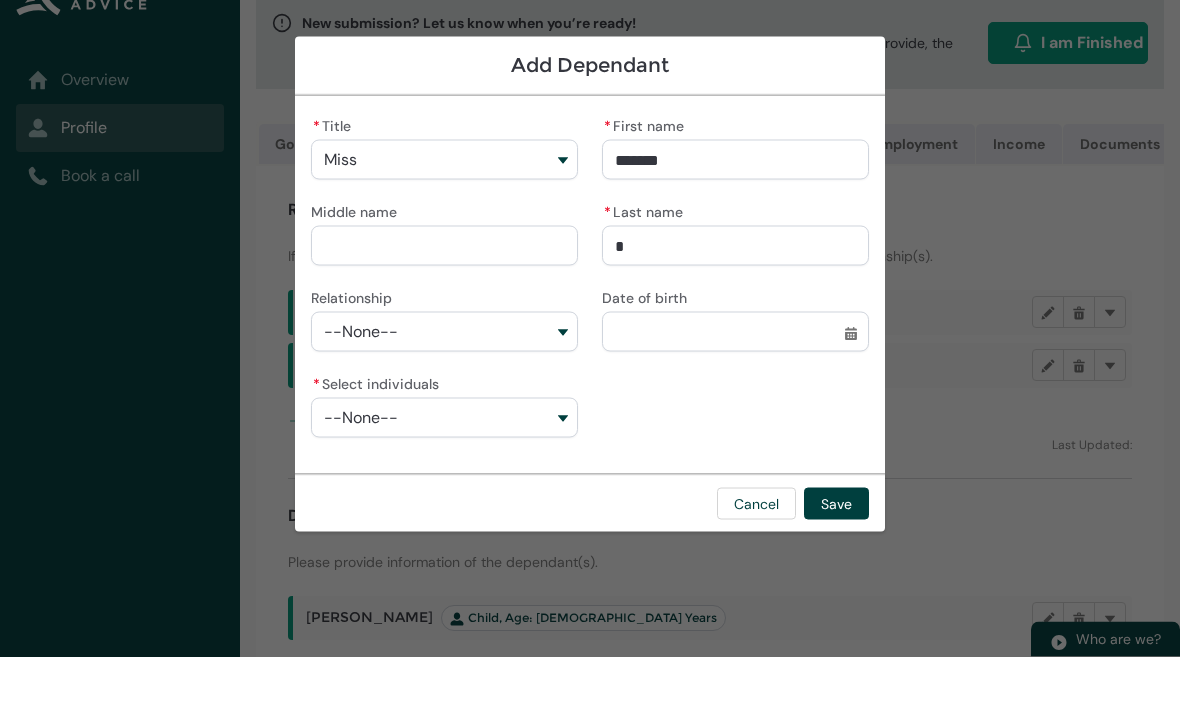 type on "Br" 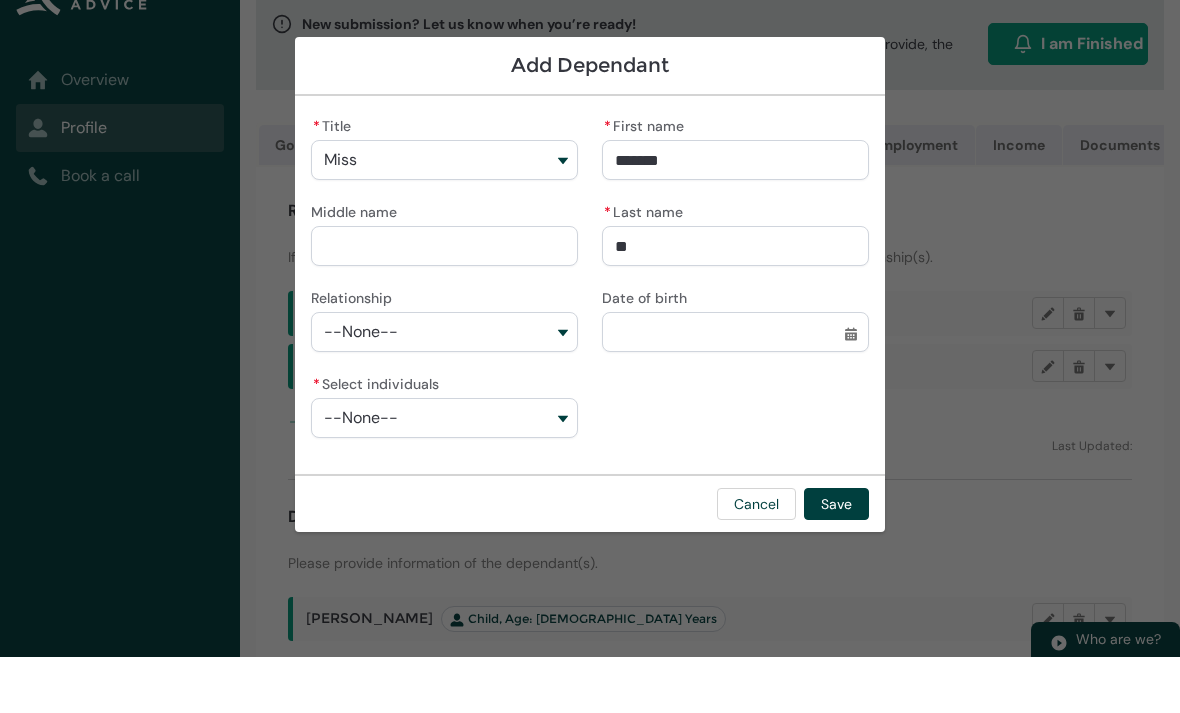 type on "Bra" 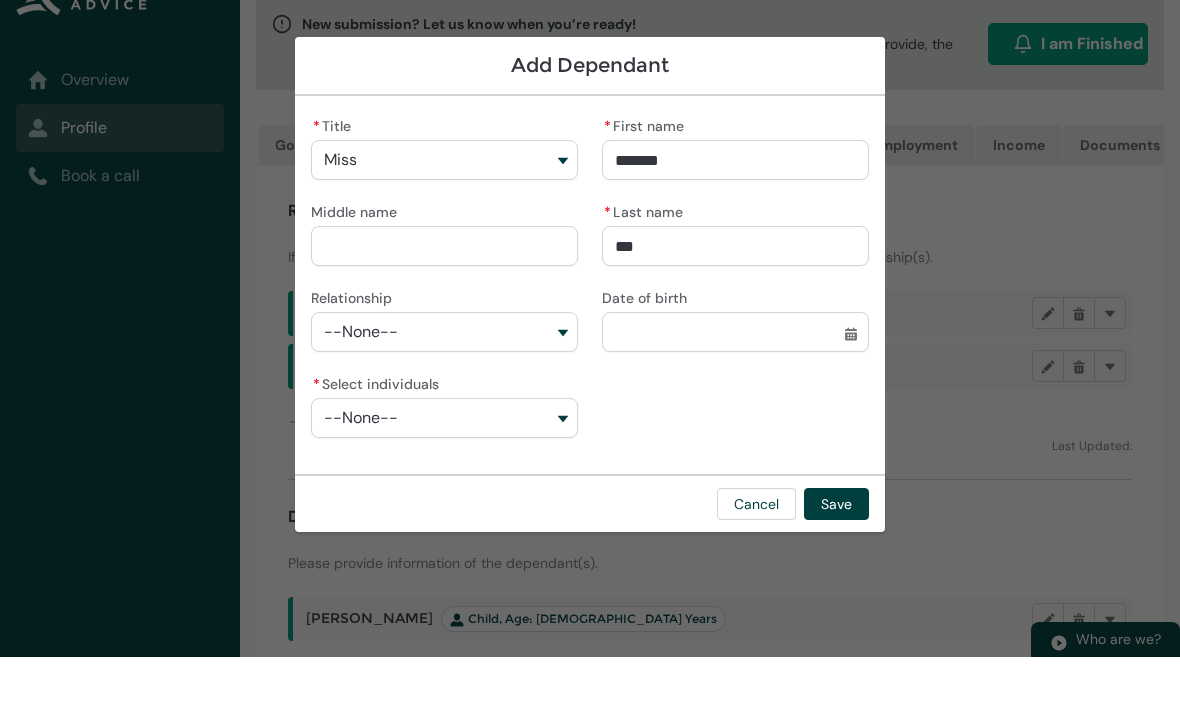 type on "Bran" 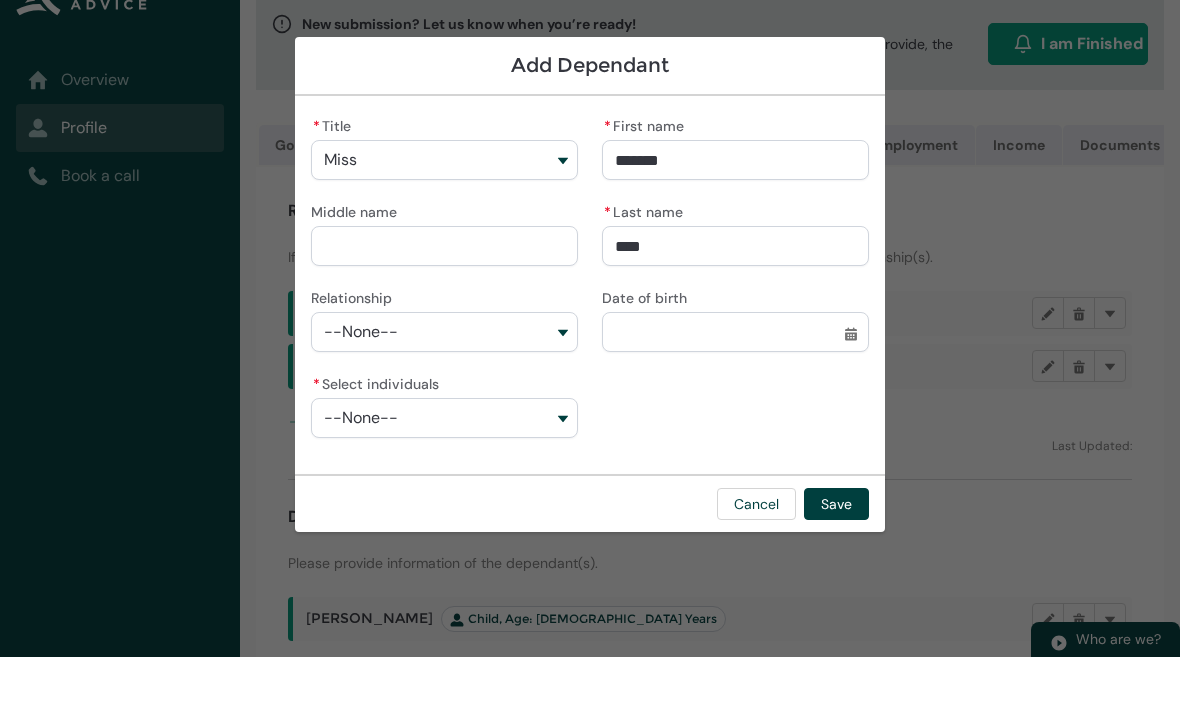 type on "Branf" 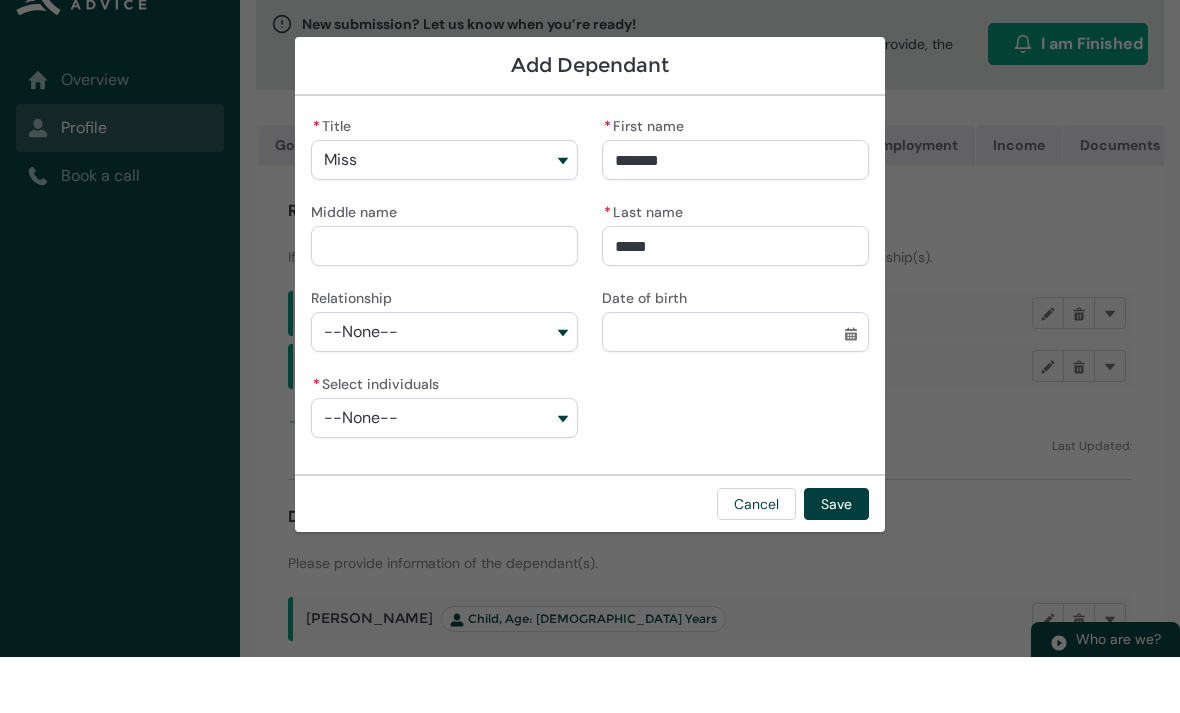 type on "Branfi" 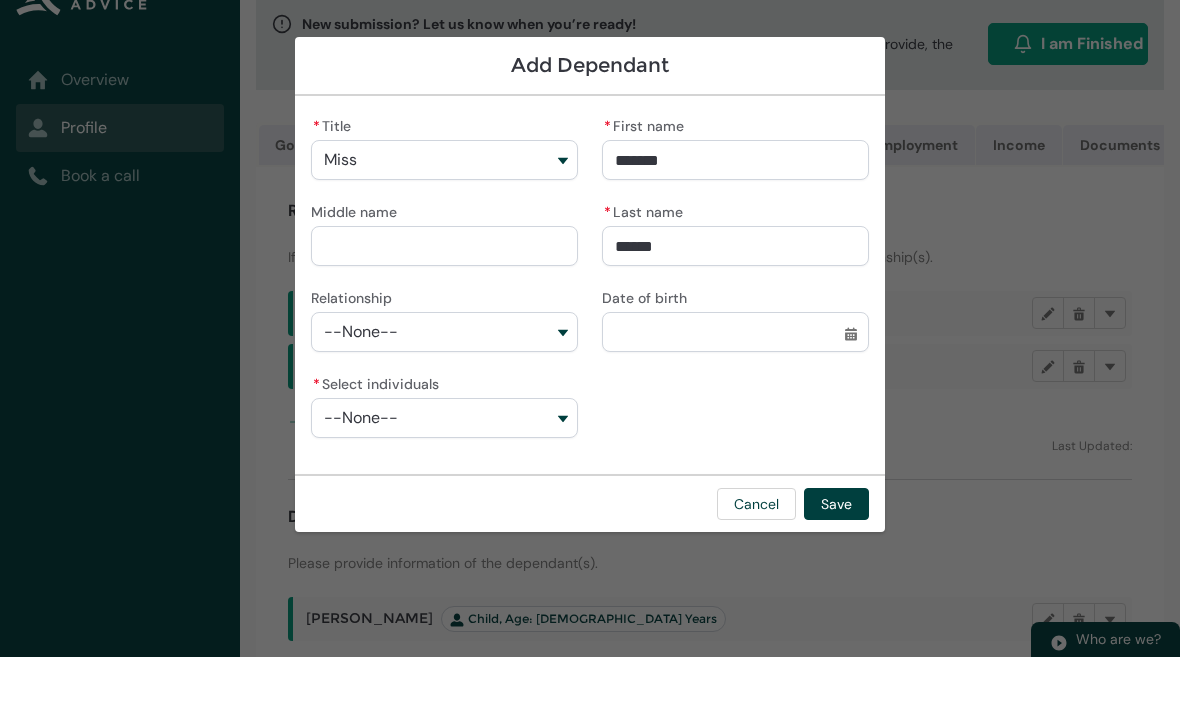 type on "Branf" 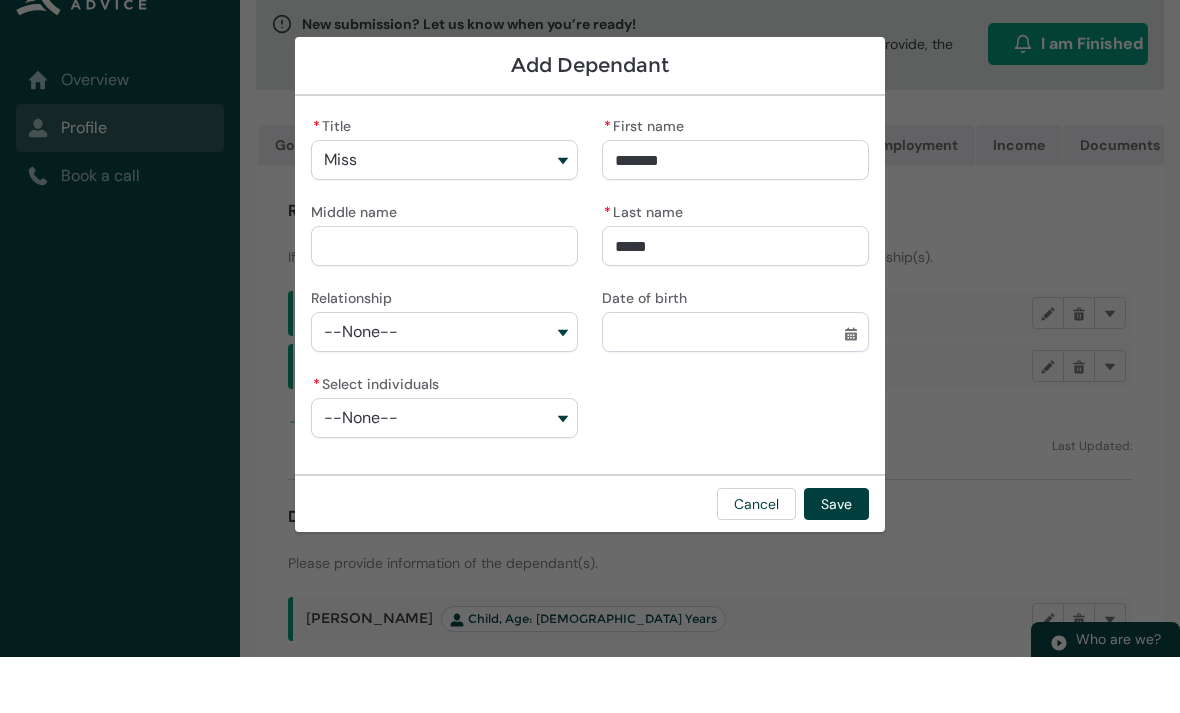 type on "Branfo" 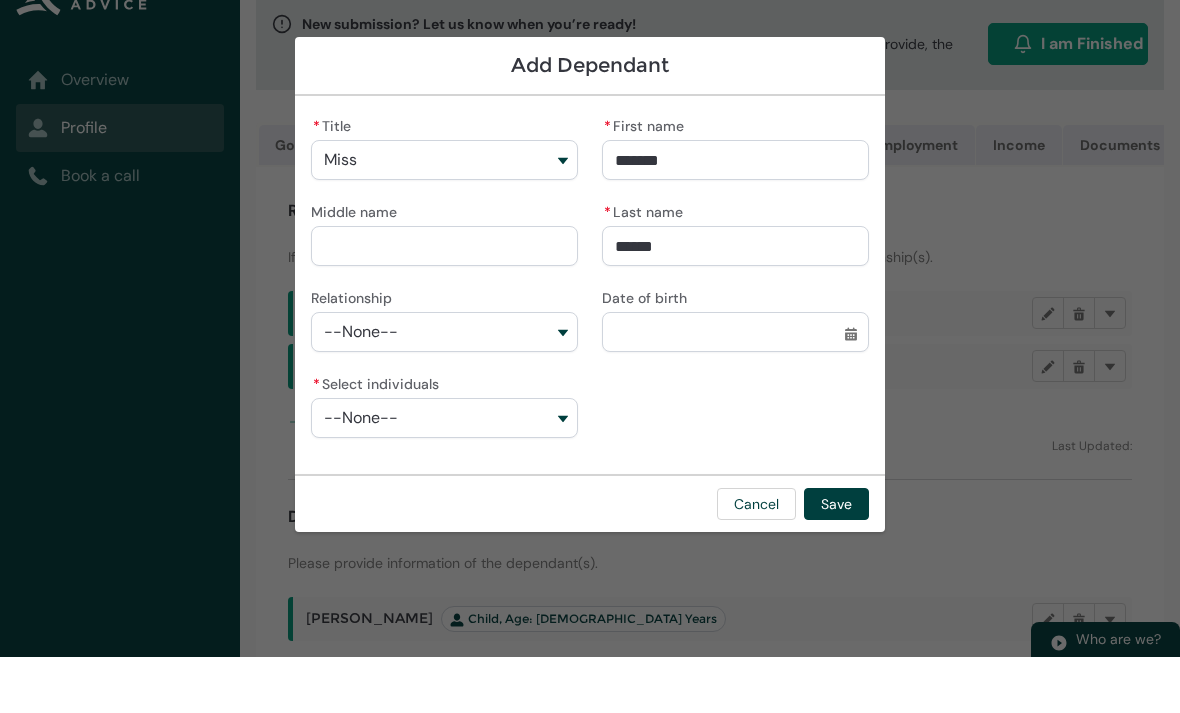 type on "Branfor" 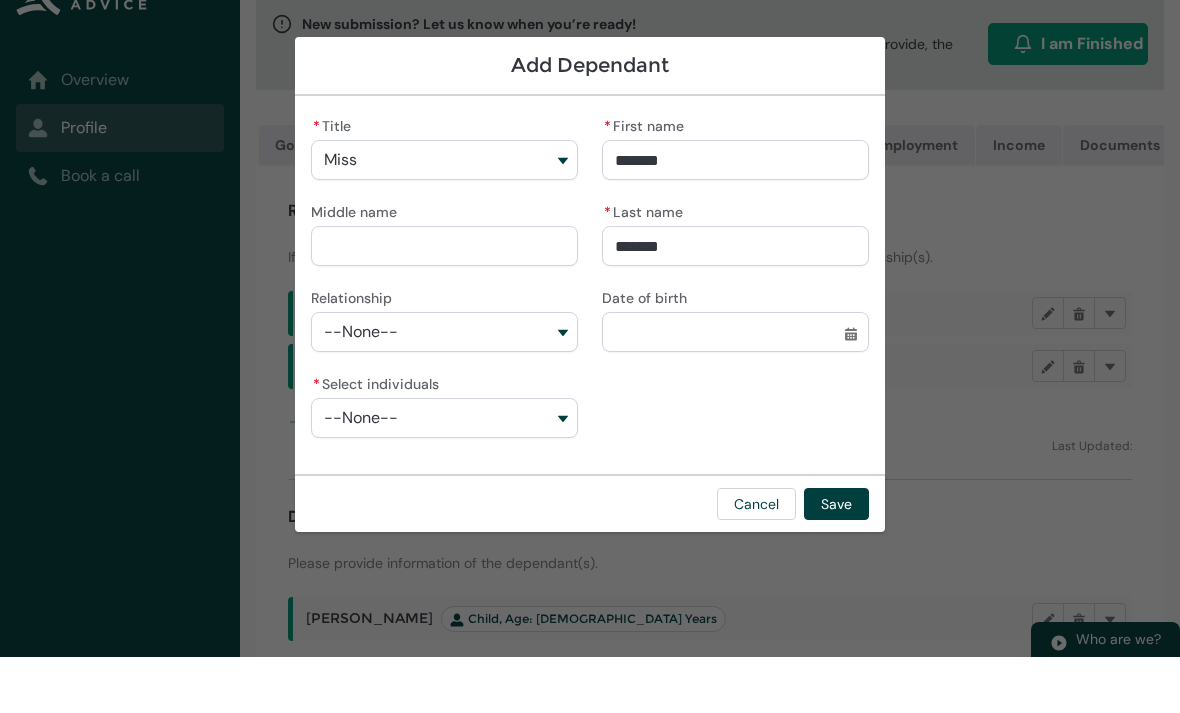 type on "Branford" 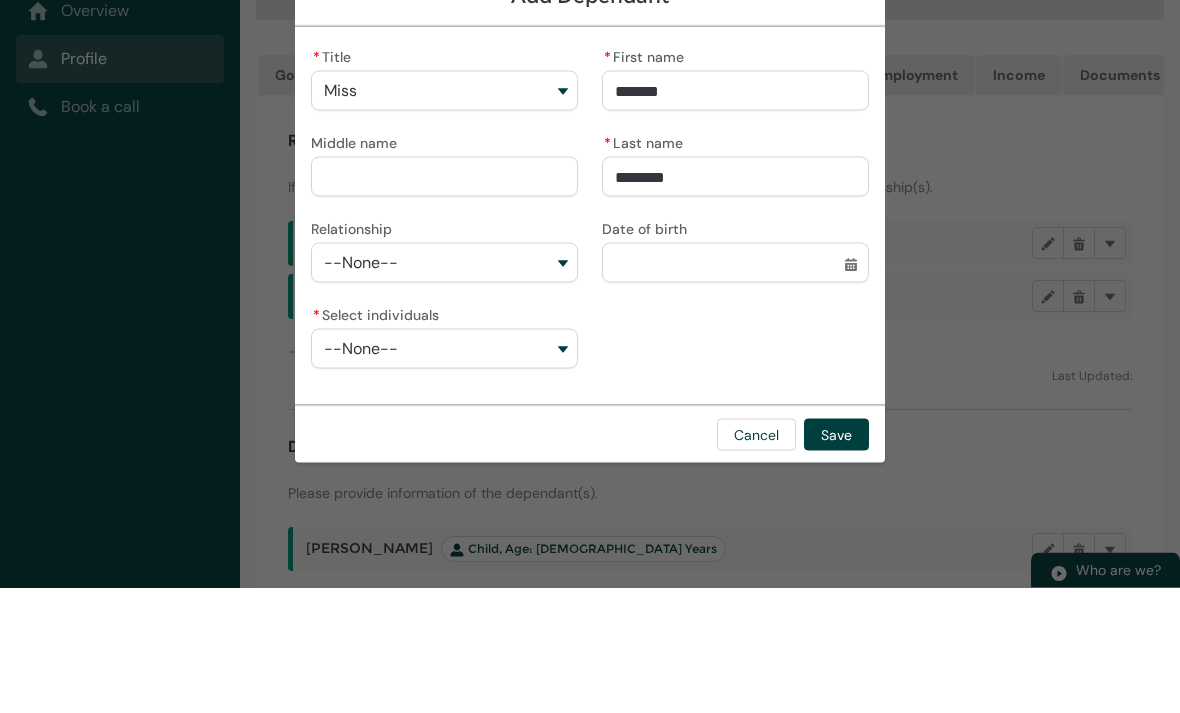 click on "--None--" at bounding box center (444, 388) 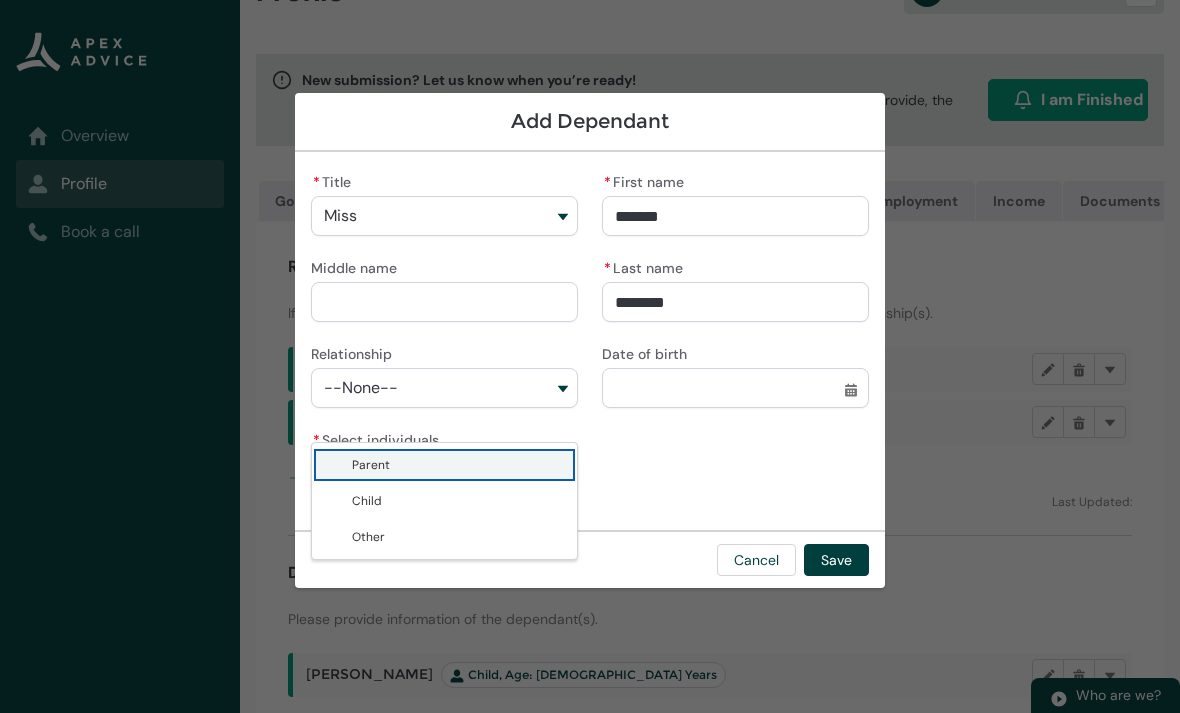 click on "Child" at bounding box center (458, 501) 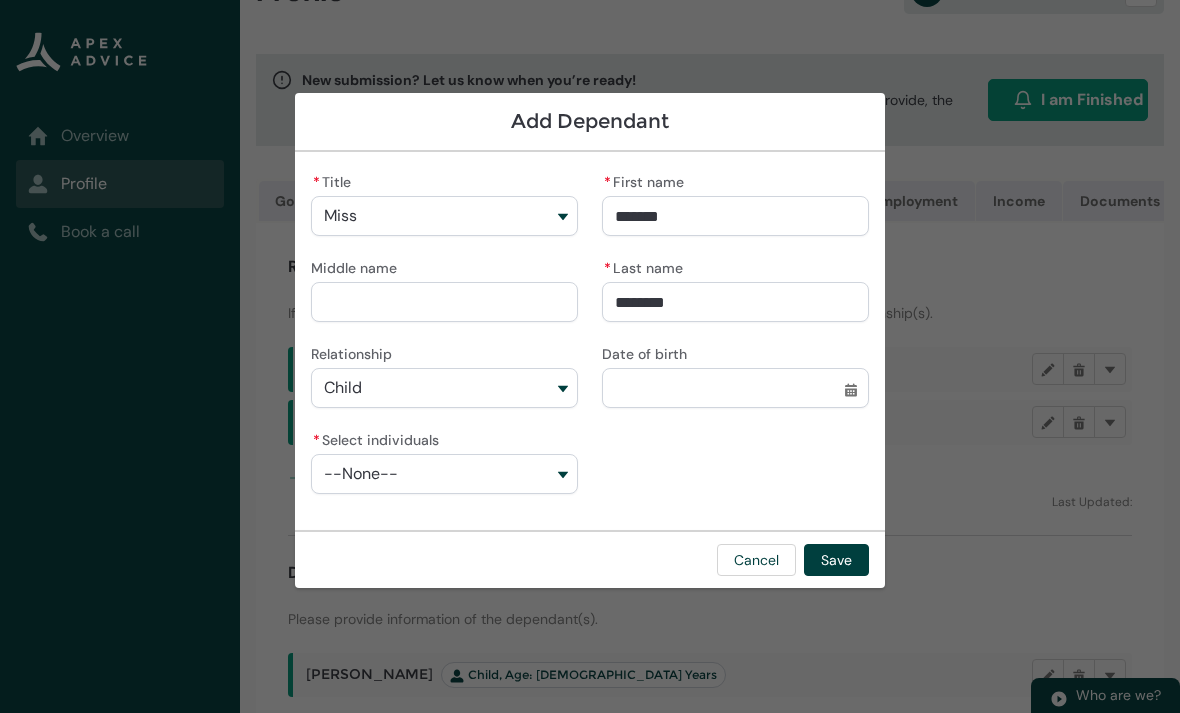 click on "--None--" at bounding box center [444, 474] 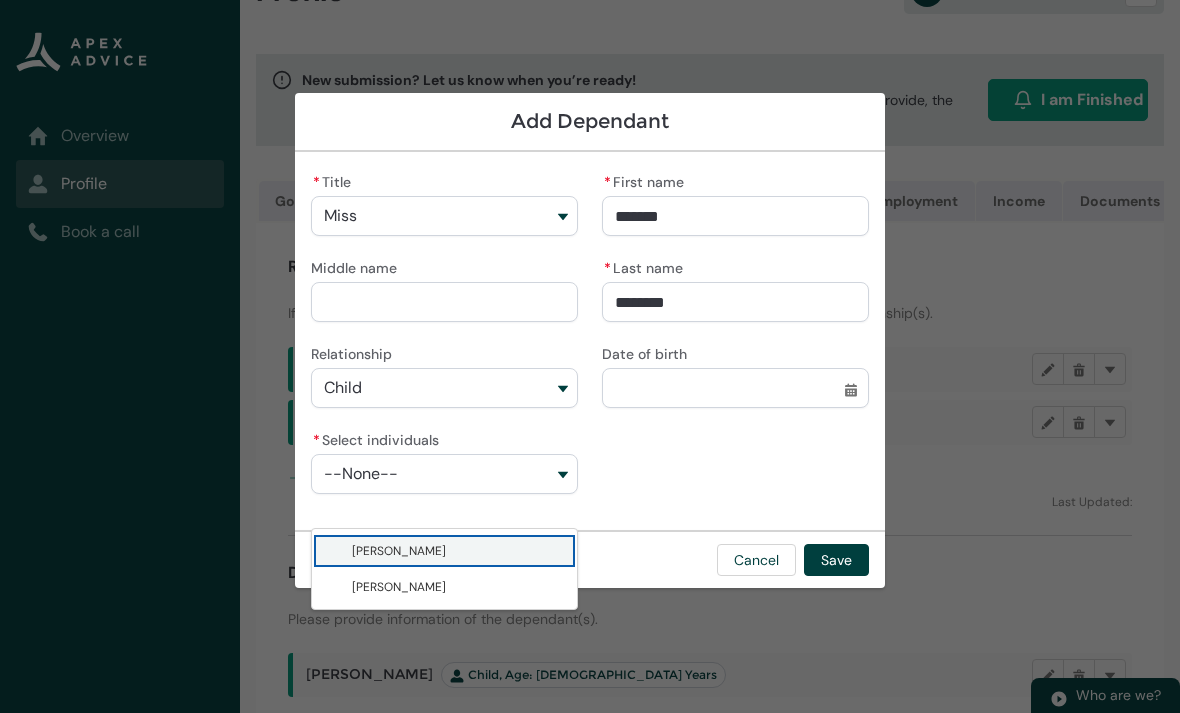 click on "[PERSON_NAME]" at bounding box center [458, 551] 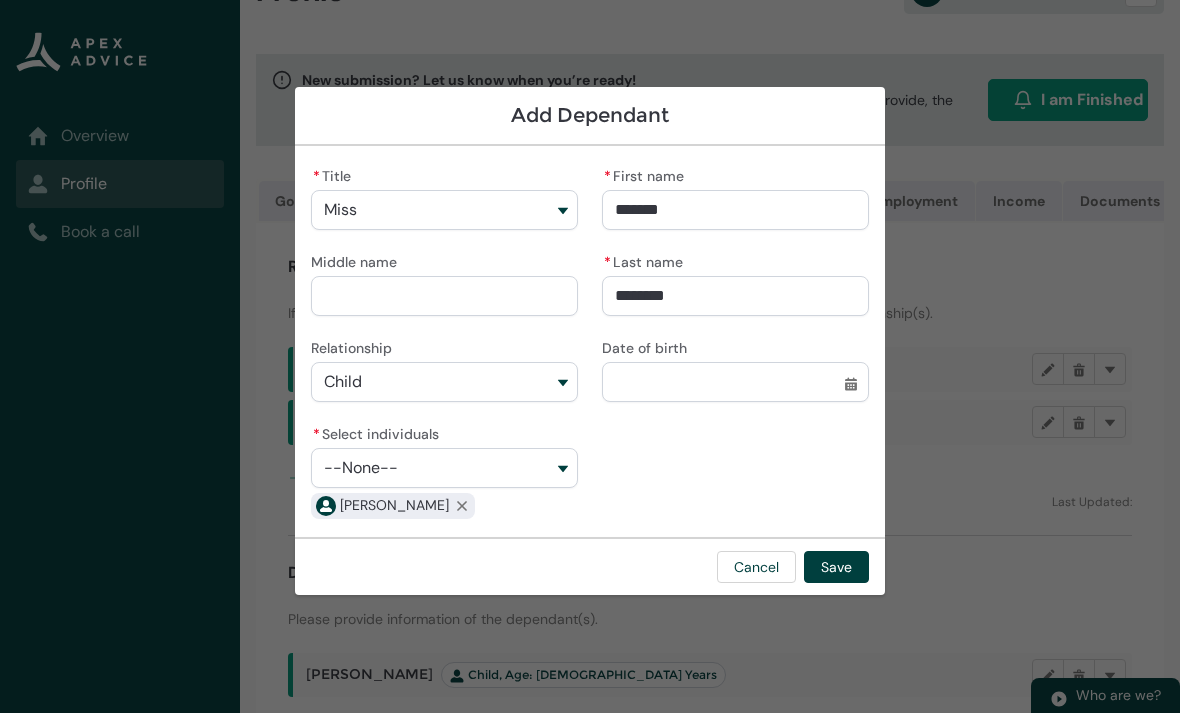click on "--None--" at bounding box center (444, 468) 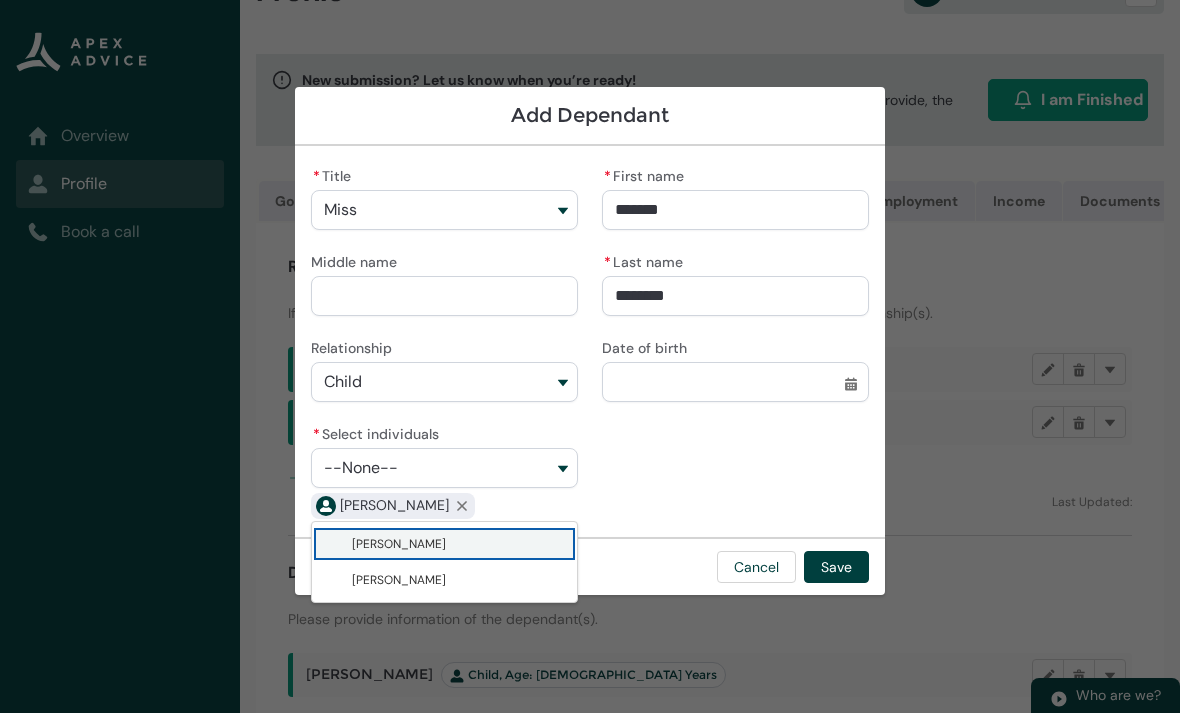 click on "[PERSON_NAME]" at bounding box center (458, 580) 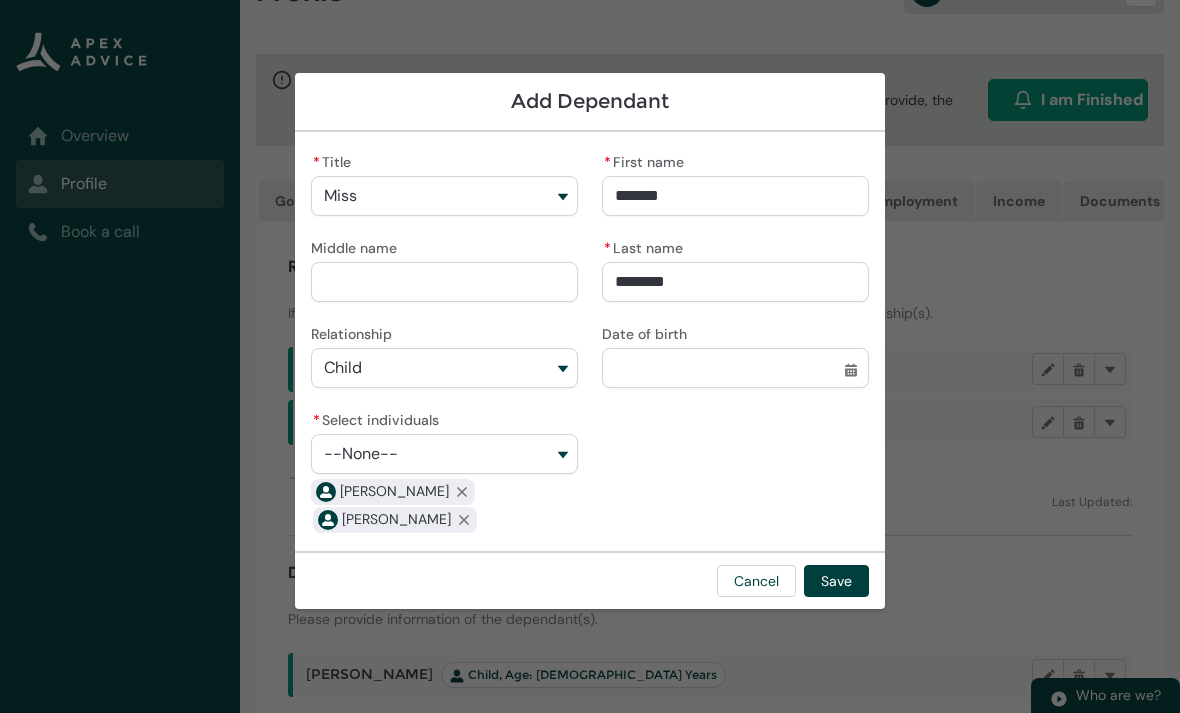 click on "Date of birth Select a date before [DATE] Select a date for Date of birth Format: [DEMOGRAPHIC_DATA]" 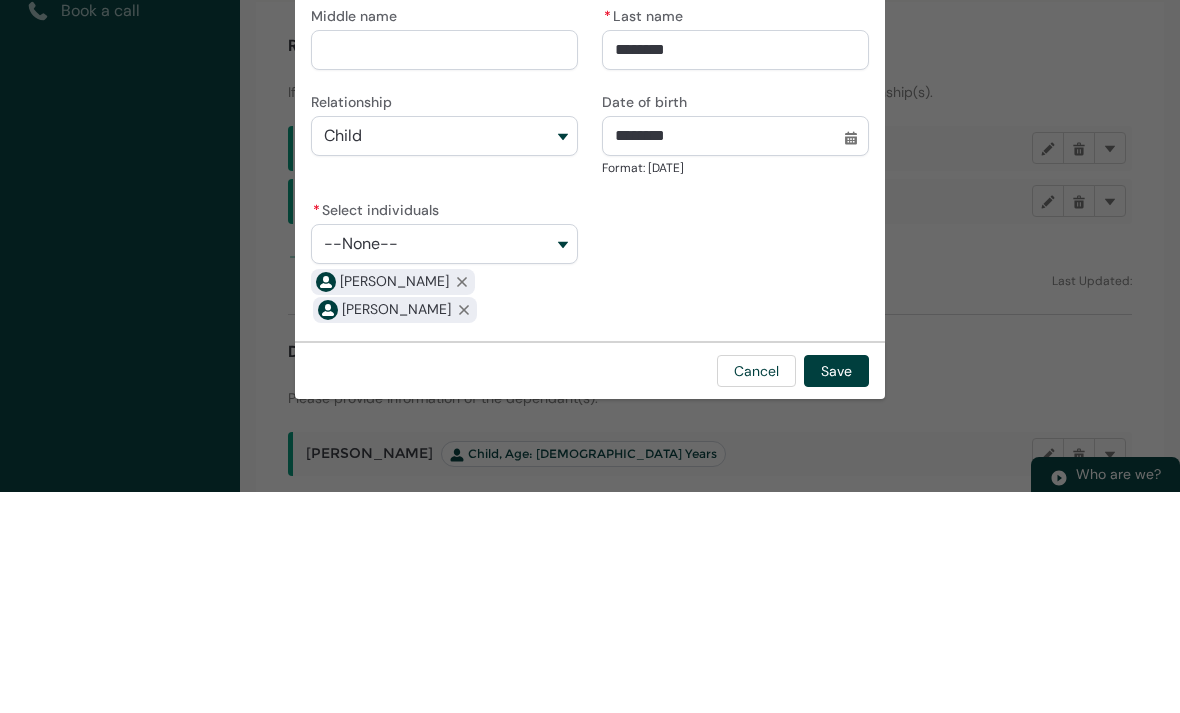 type on "*********" 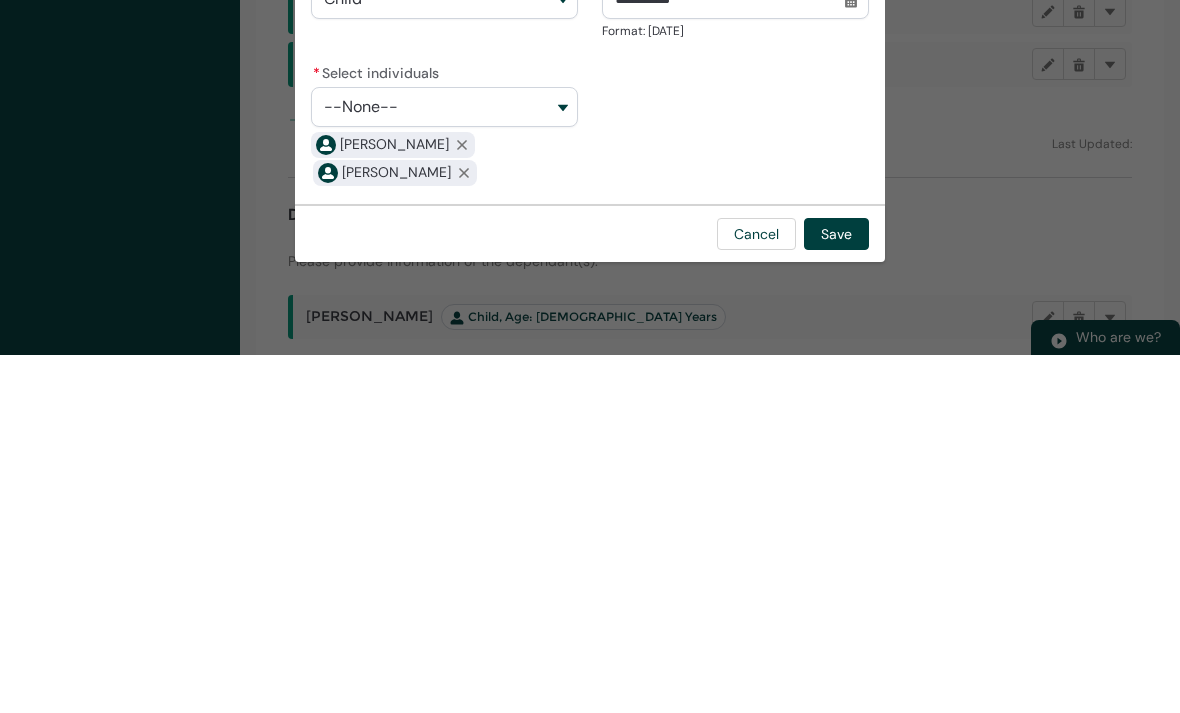 type on "[DATE]" 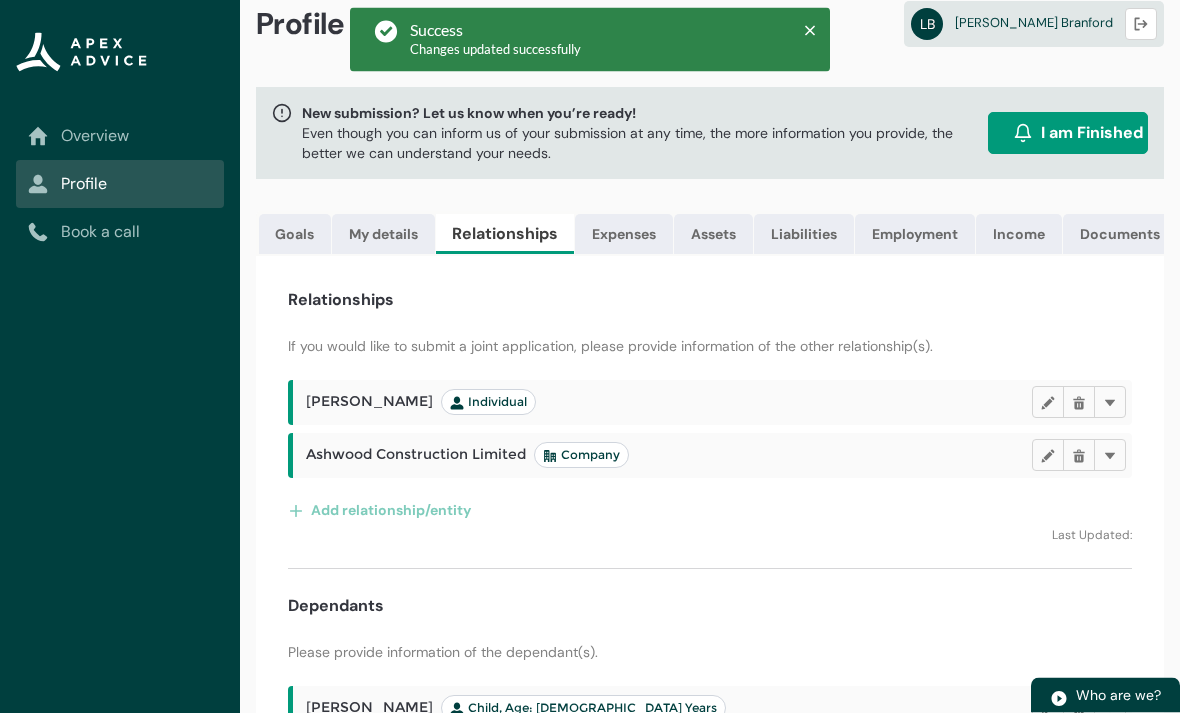 scroll, scrollTop: 30, scrollLeft: 0, axis: vertical 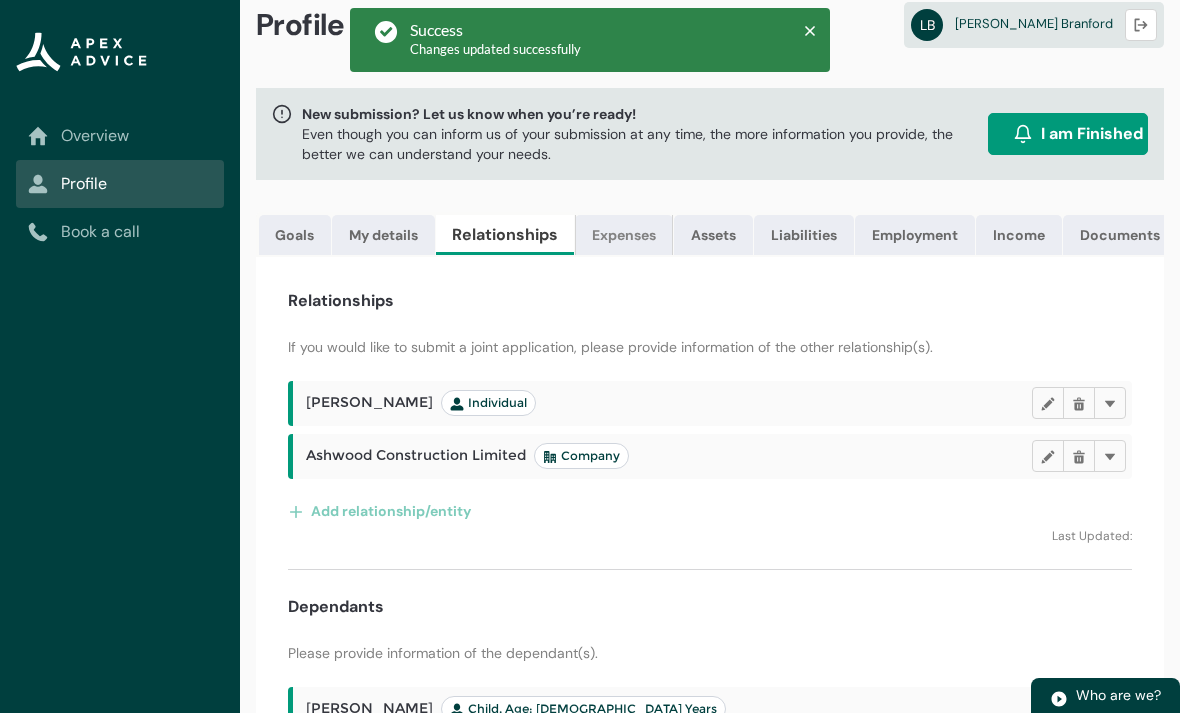 click on "Expenses" at bounding box center [624, 235] 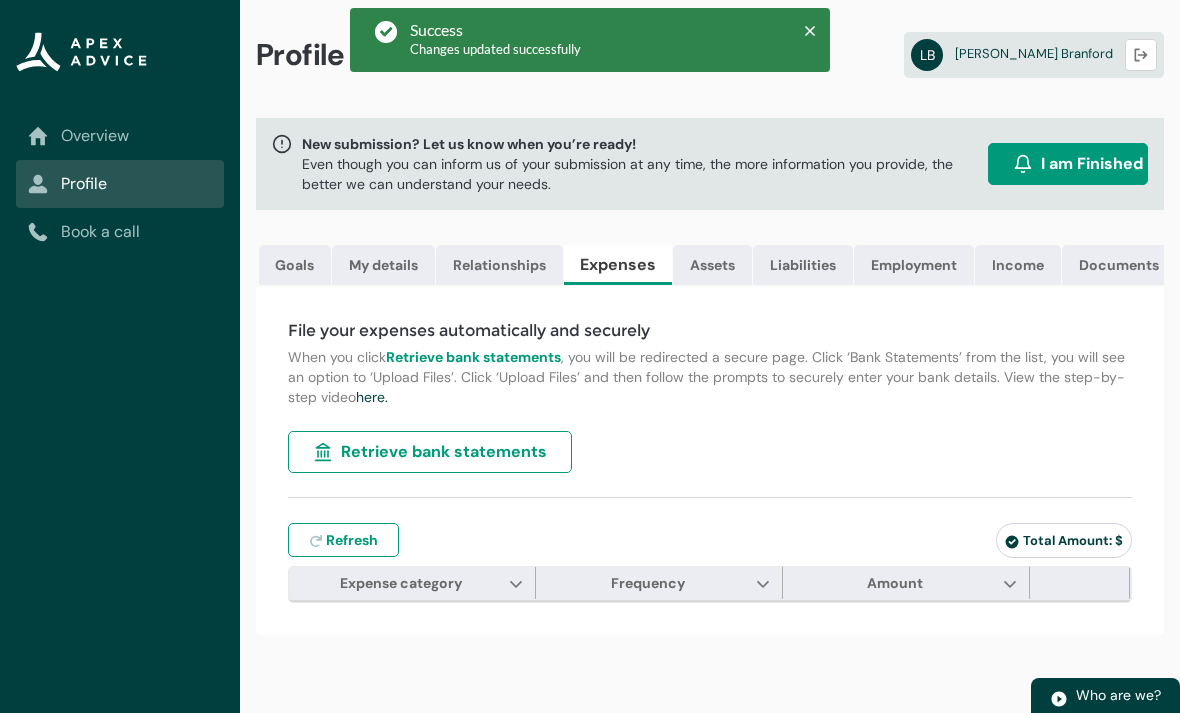 scroll, scrollTop: 0, scrollLeft: 0, axis: both 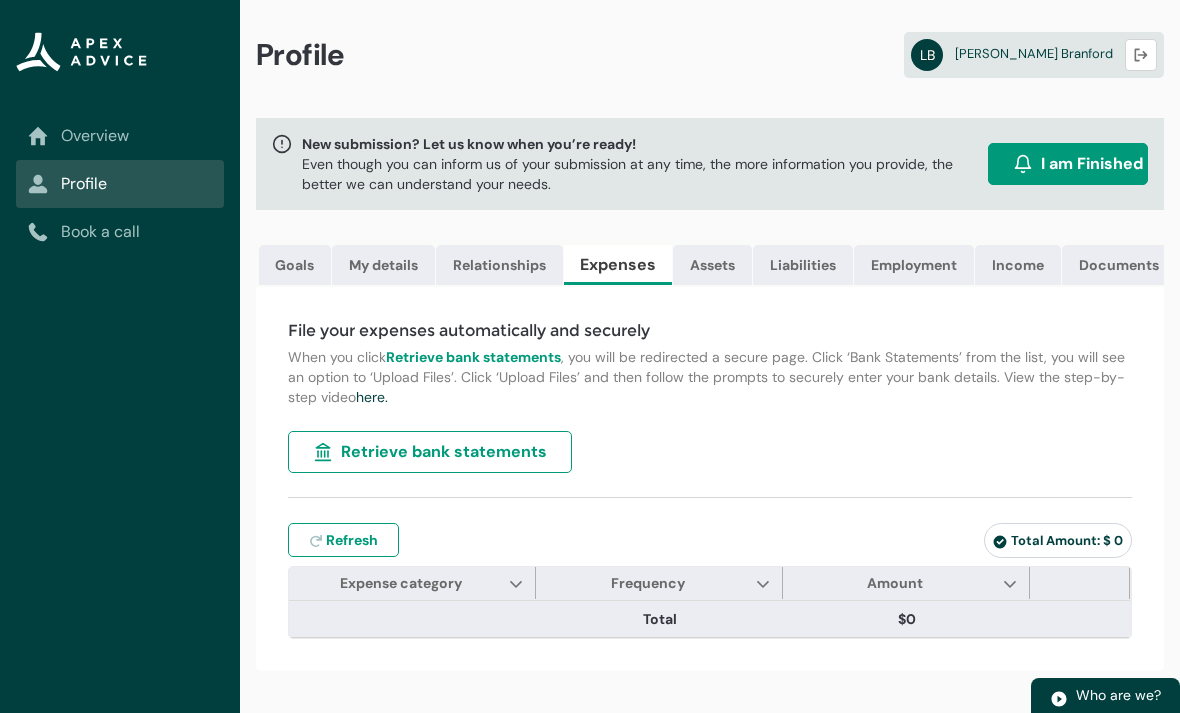 click on "Retrieve bank statements" at bounding box center [444, 452] 